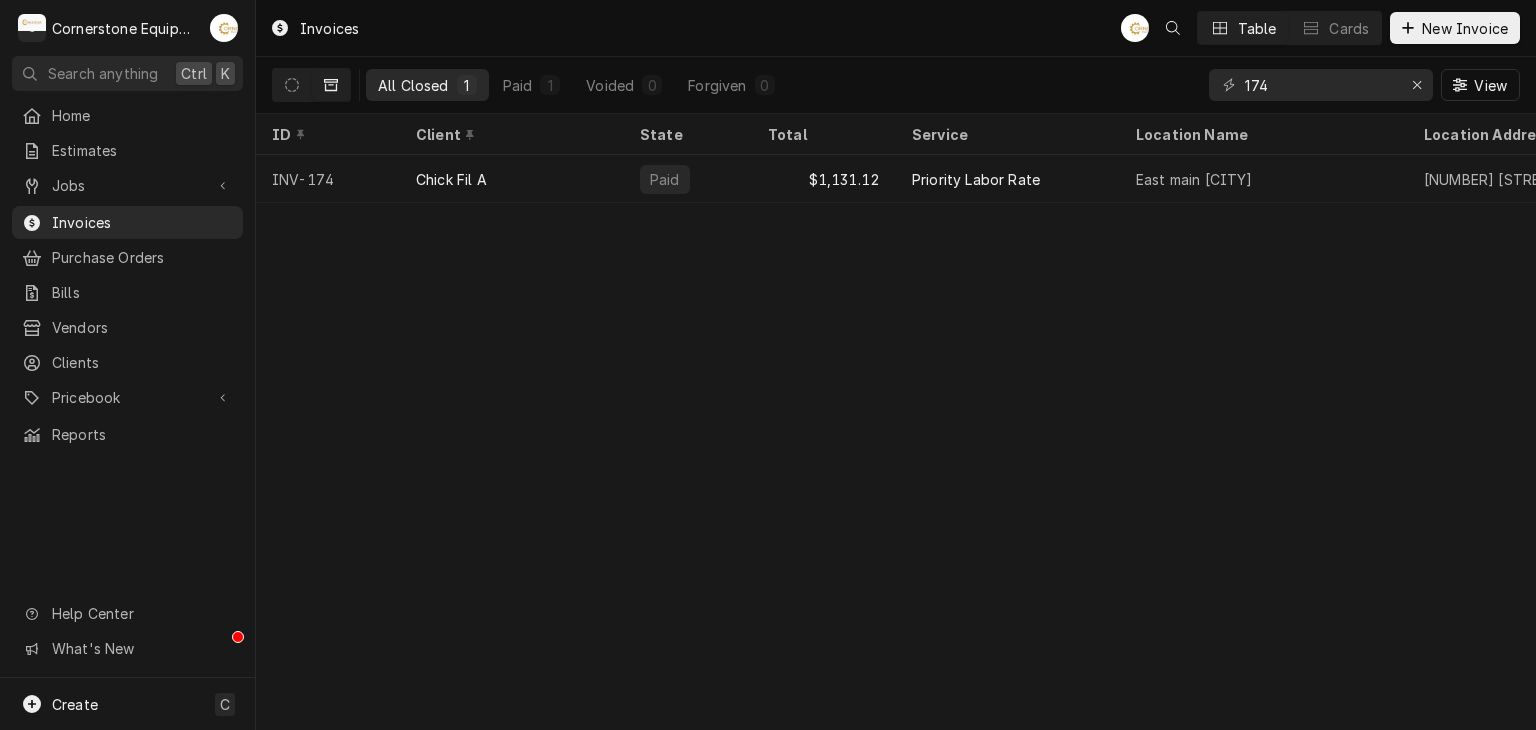scroll, scrollTop: 0, scrollLeft: 0, axis: both 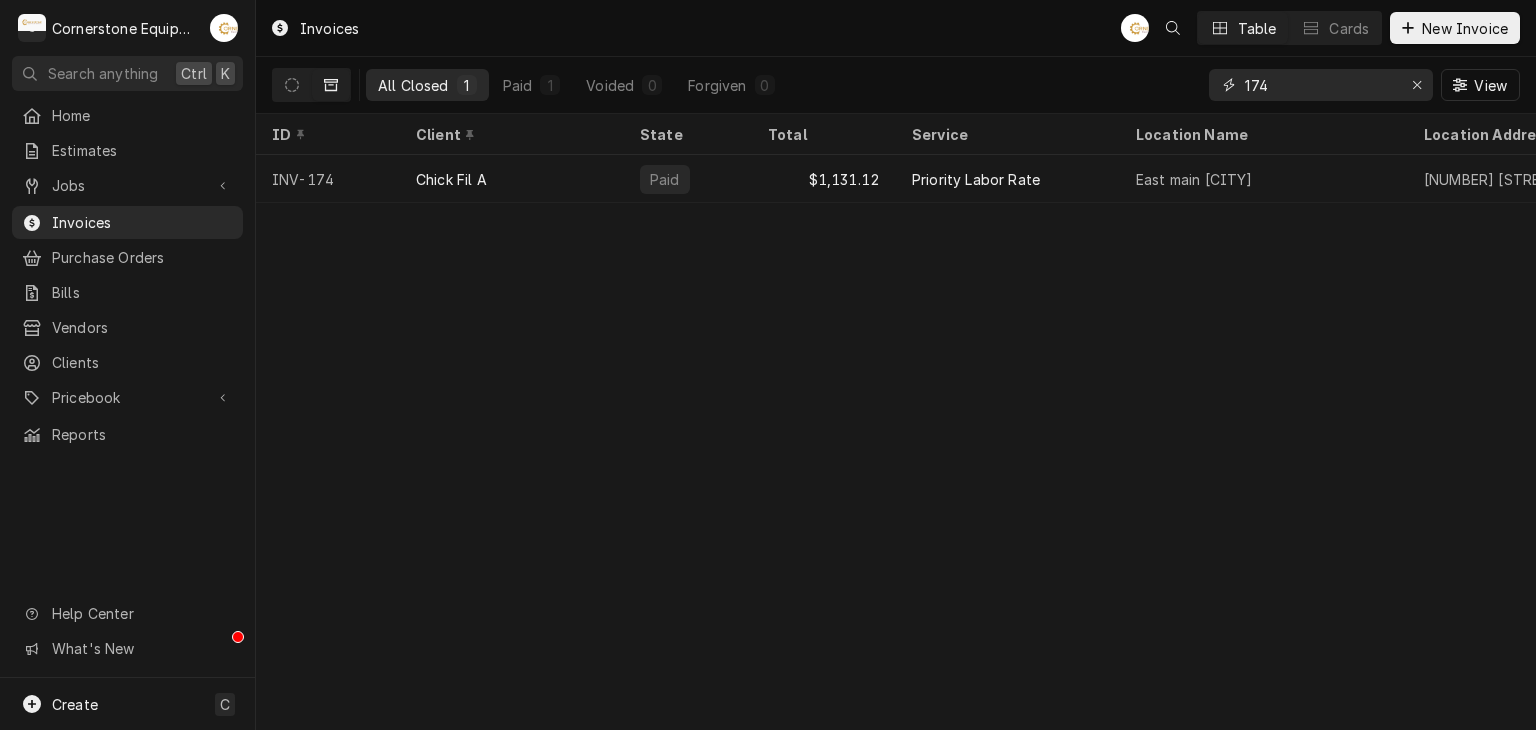 click on "174" at bounding box center (1320, 85) 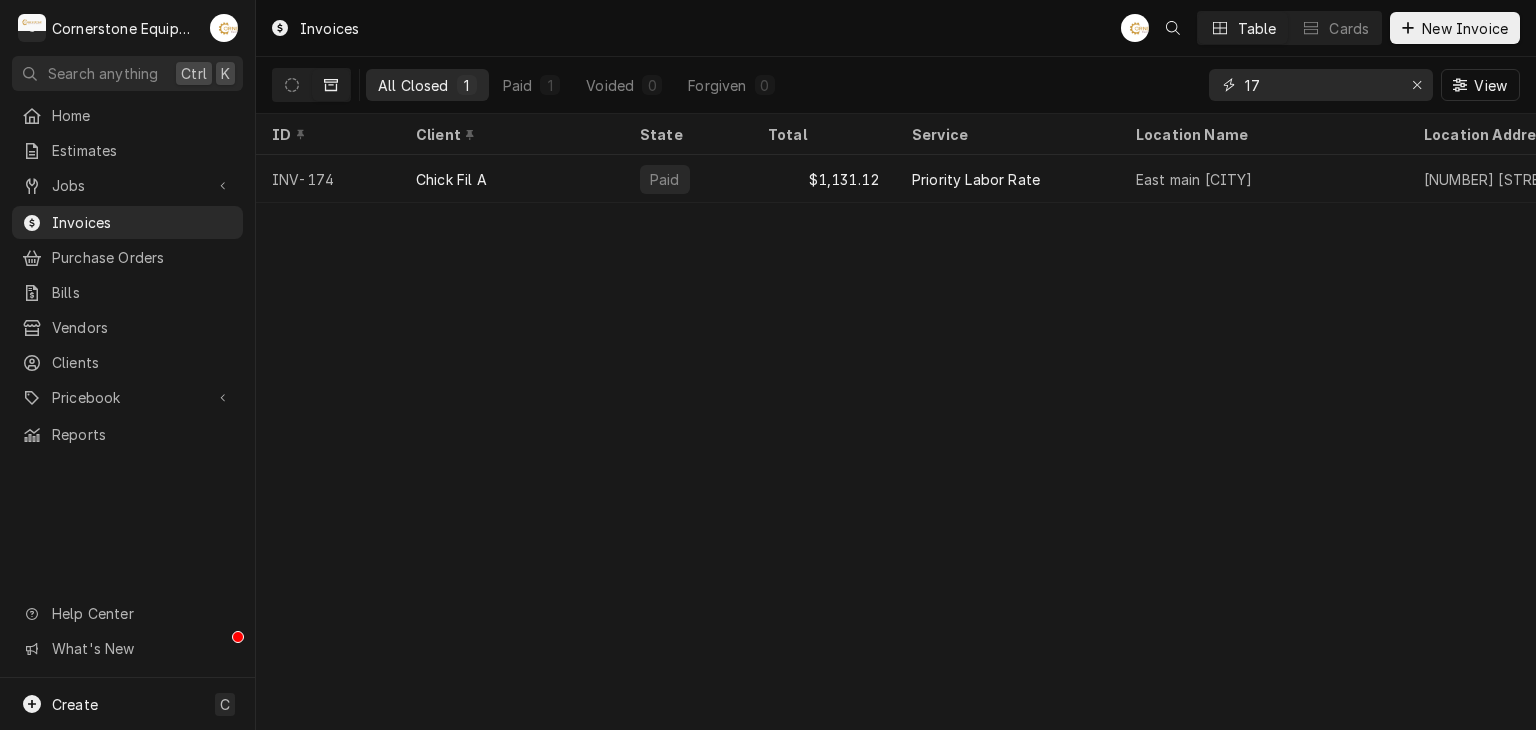 type on "1" 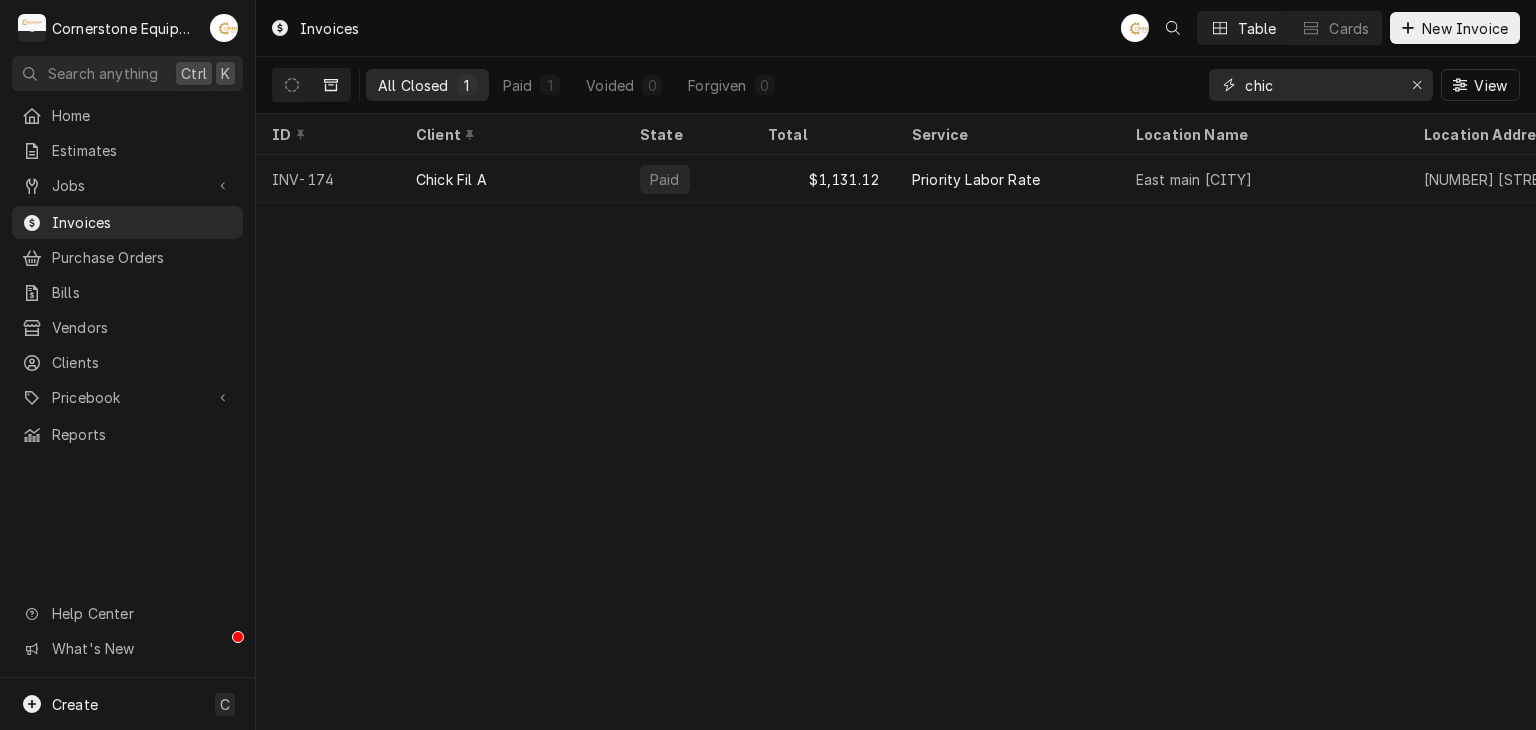 type on "chic" 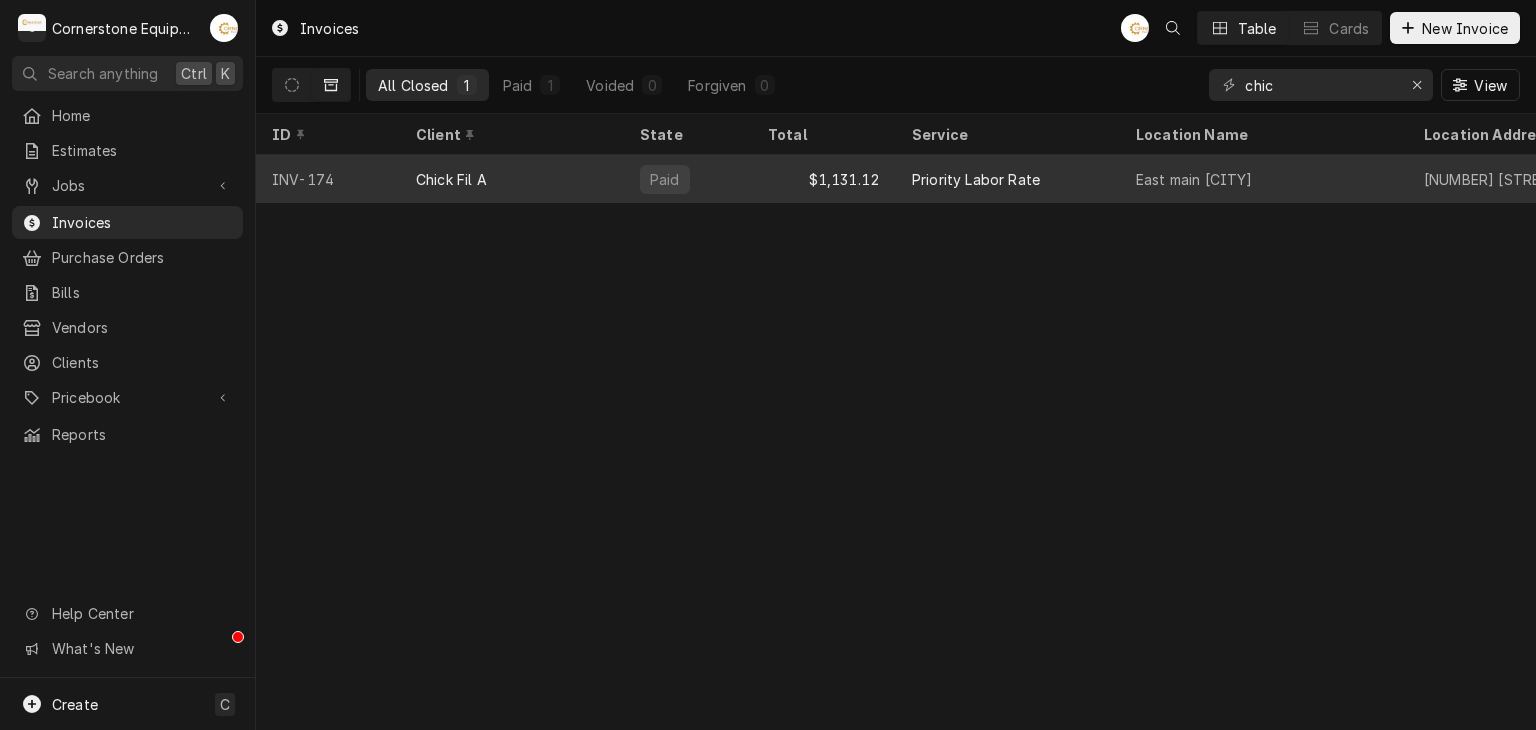 click on "Chick Fil A" at bounding box center (451, 179) 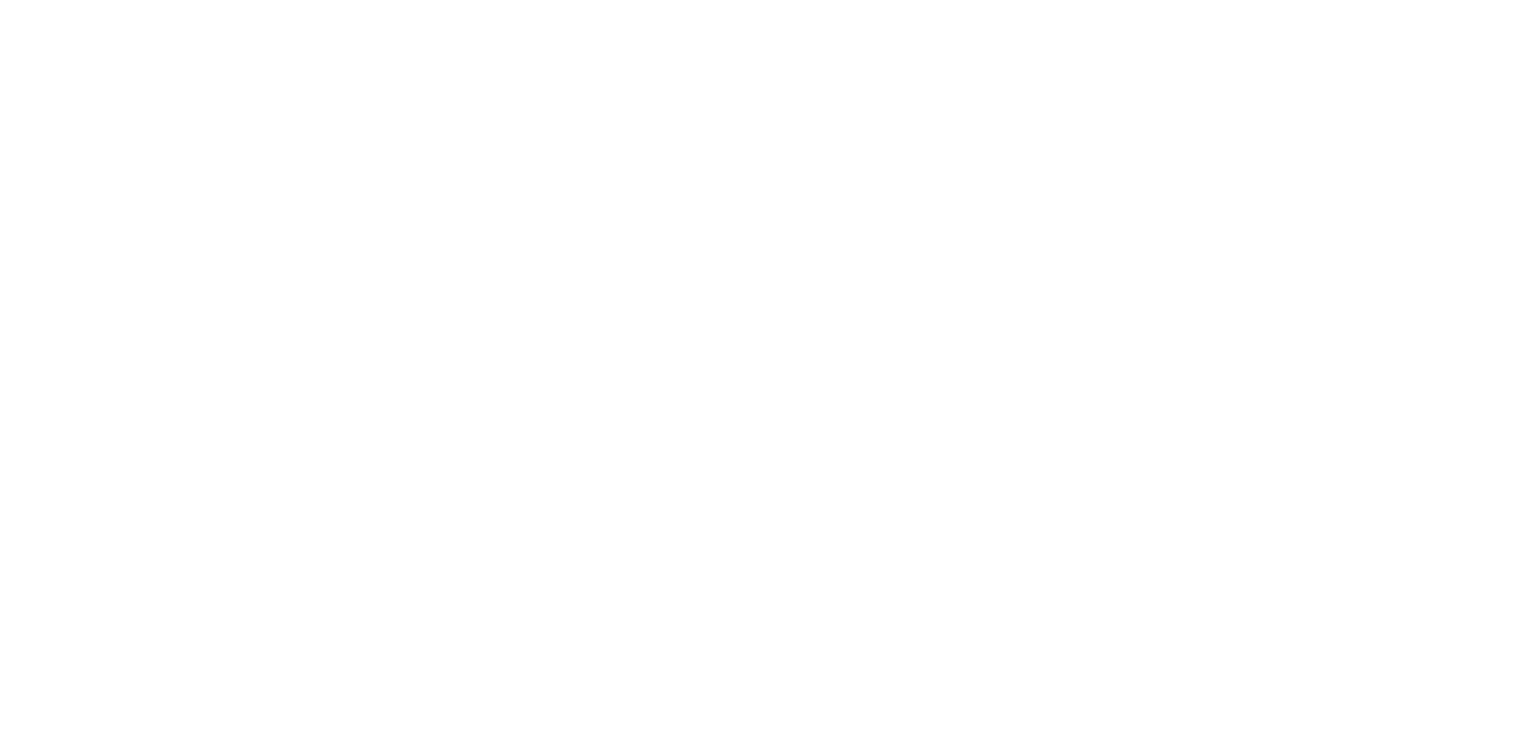 scroll, scrollTop: 0, scrollLeft: 0, axis: both 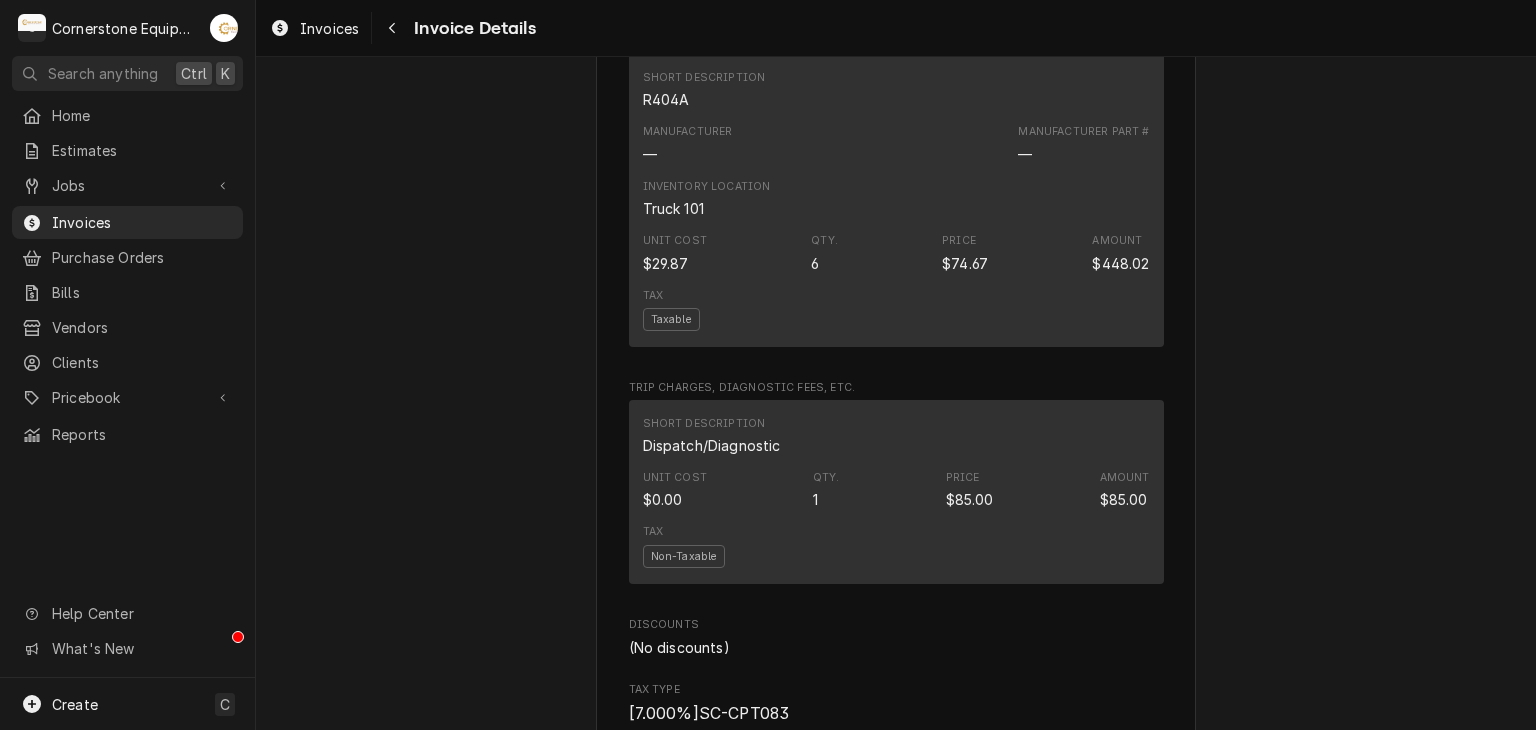 click on "Paid Sender Cornerstone Equipment Repair, LLC 1429 W Floyd Baker Blvd 234
Gaffney, SC 29341 (864) 335-8867 admin@cornerstoneequipmentrepair.com Recipient (Bill To) Chick Fil A 1995 E Main St
Spartanburg, SC 29307 Service Location East main Spartanburg
1995 E Main St
Spartanburg, SC 29307 Created From Job Finalized Priority Labor Rate Roopairs Invoice ID INV-174 Service Type Priority Labor Rate Date Issued Jul 15, 2025 Terms Net 30 Date Due Aug 14, 2025 Date Paid Jul 18, 2025 Last Seen Mon, Jul 21st, 2025 - 1:13 PM Paid On Thu, Jul 31st, 2025 - 12:24 PM Last Modified Thu, Jul 31st, 2025 - 12:24 PM Service Charges Short Description Priority Labor Rate Service Dates Jul 11, 2025 - Jul 14, 2025 Hourly Cost $60.00/hr Qty. 2hrs Rate $270.00/hr Amount $540.00 Tax Non-Taxable Service  Summary Parts and Materials Short Description misc hardware Manufacturer — Manufacturer Part # — Unit Cost $0.00 Qty. 1 Price $24.99 Amount $24.99 Tax Taxable Detailed  Summary Misc cleaning and hardware materials Short Description" at bounding box center (896, -190) 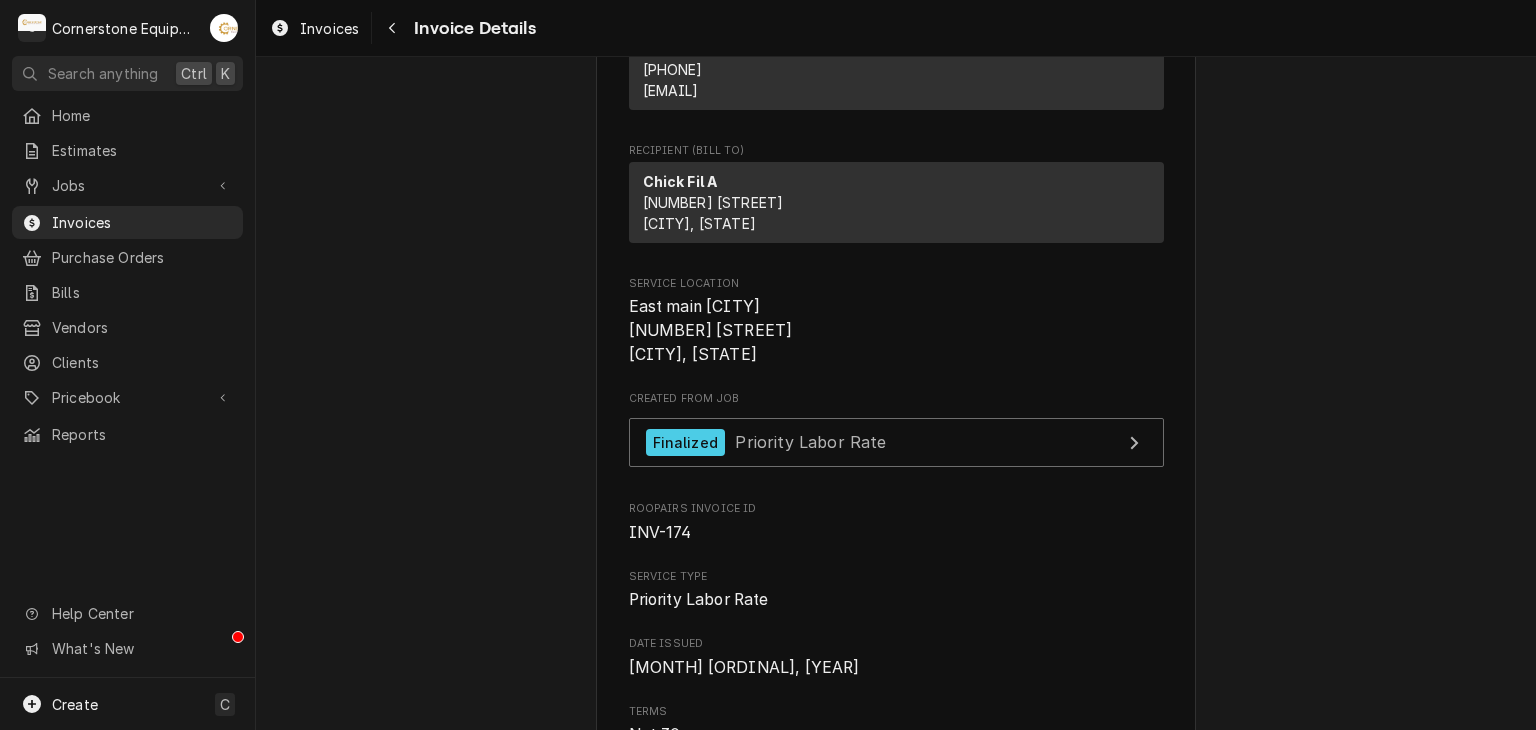 scroll, scrollTop: 0, scrollLeft: 0, axis: both 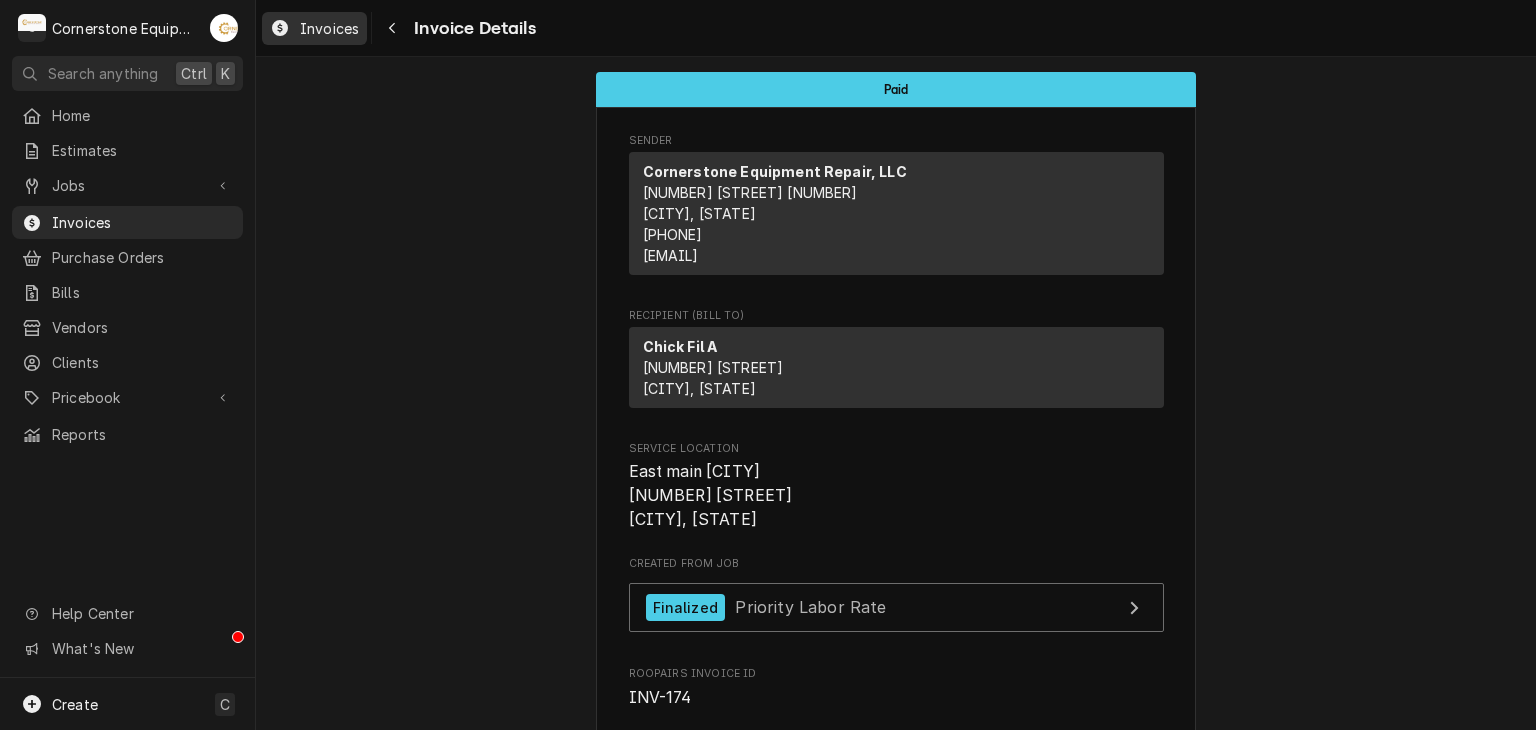 click on "Invoices" at bounding box center (329, 28) 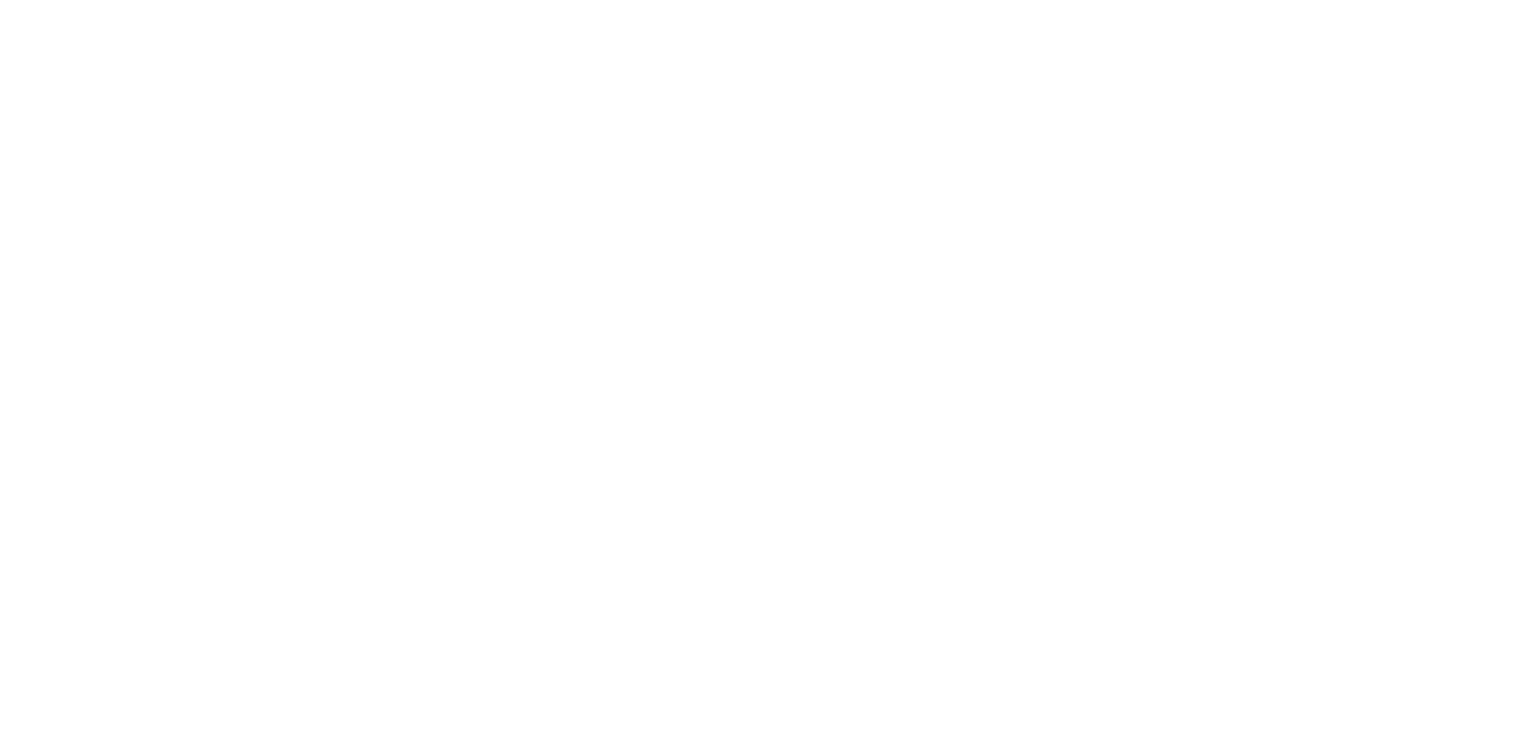 scroll, scrollTop: 0, scrollLeft: 0, axis: both 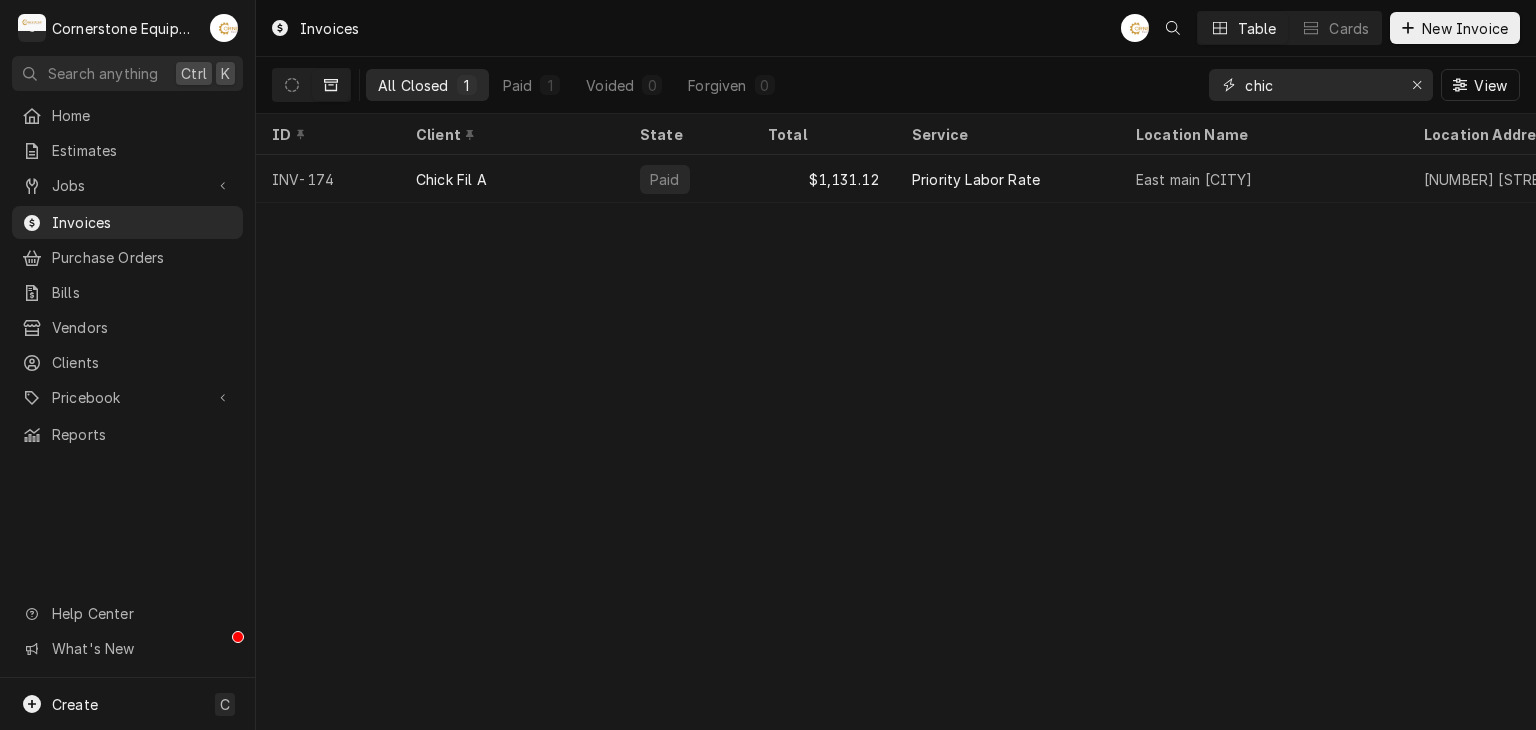 drag, startPoint x: 1306, startPoint y: 85, endPoint x: 1219, endPoint y: 86, distance: 87.005745 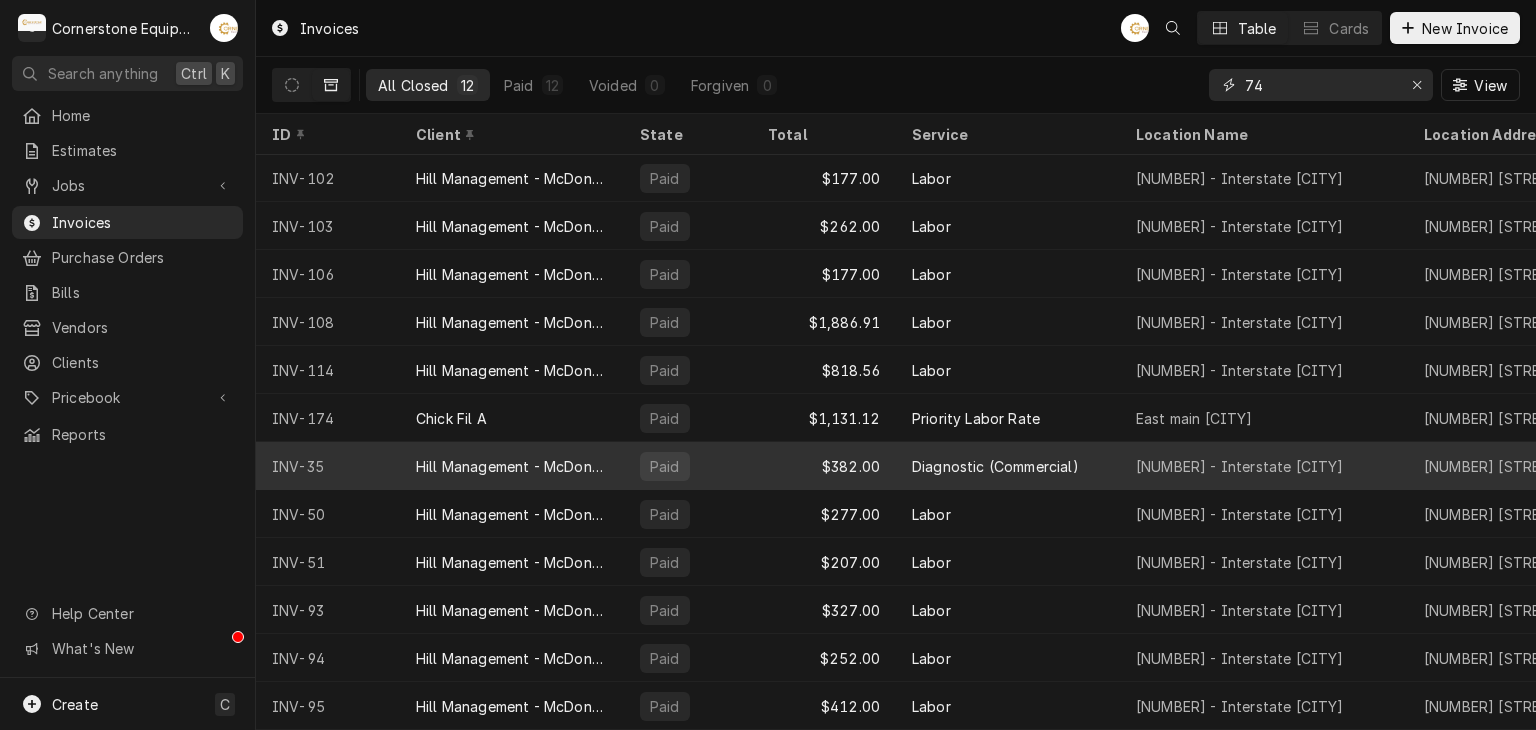 scroll, scrollTop: 0, scrollLeft: 0, axis: both 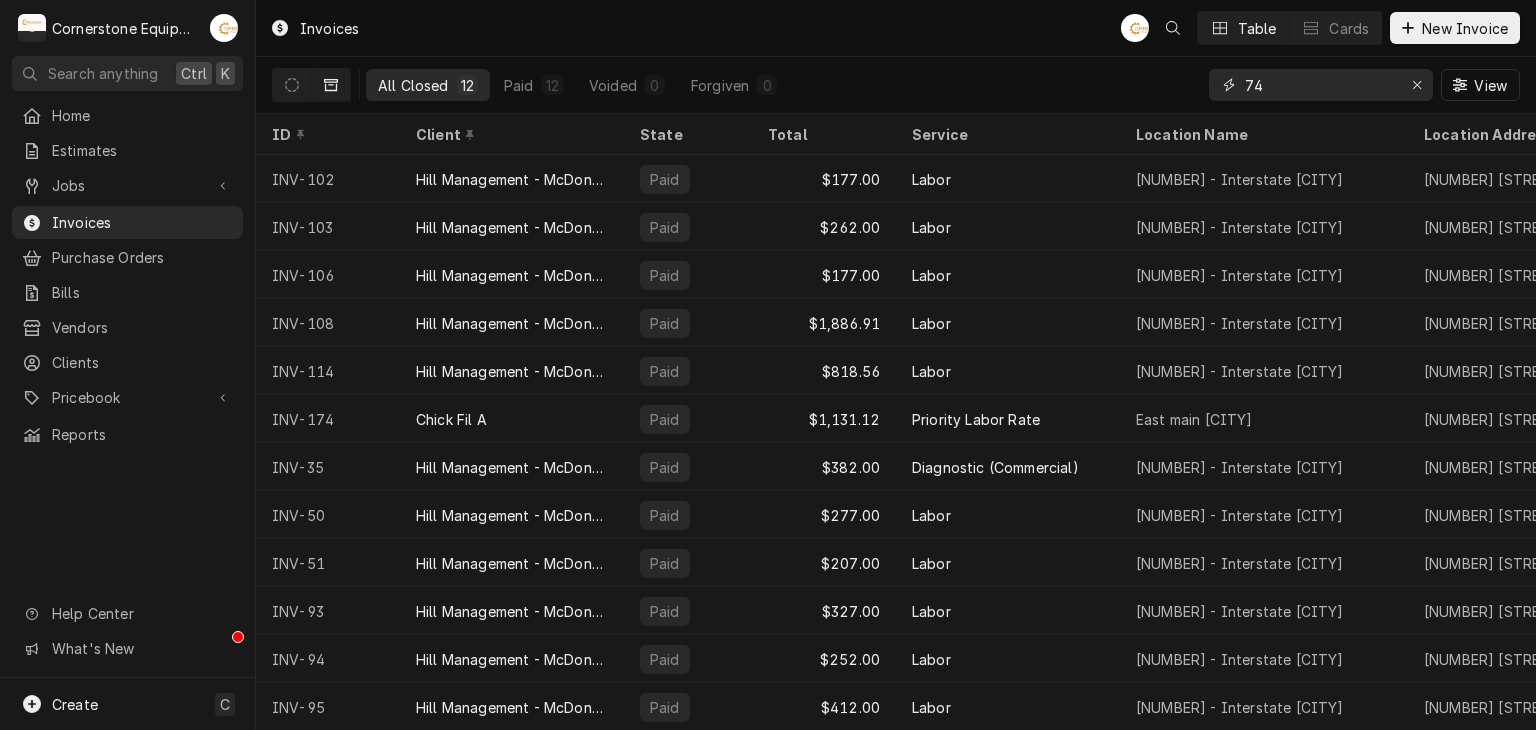 type on "74" 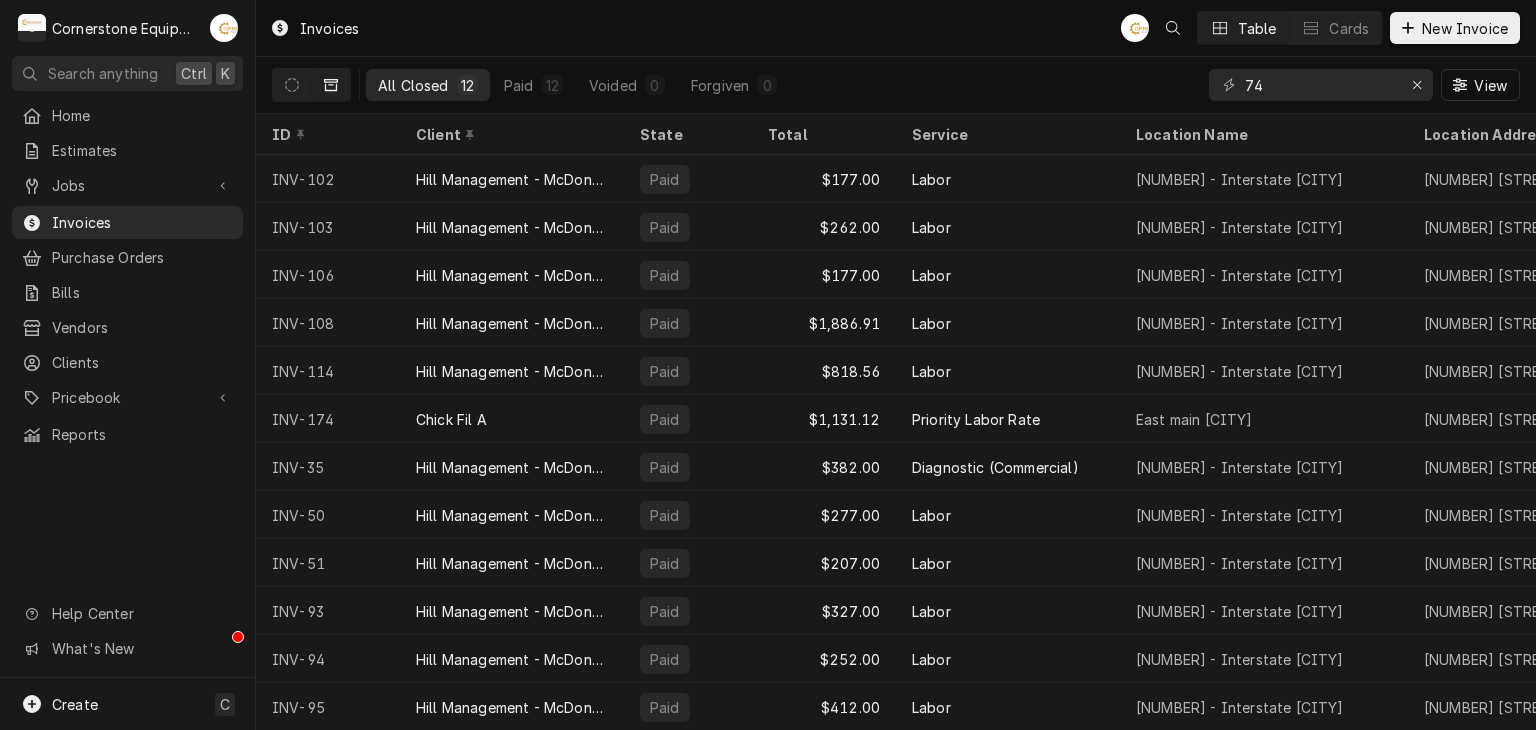 click 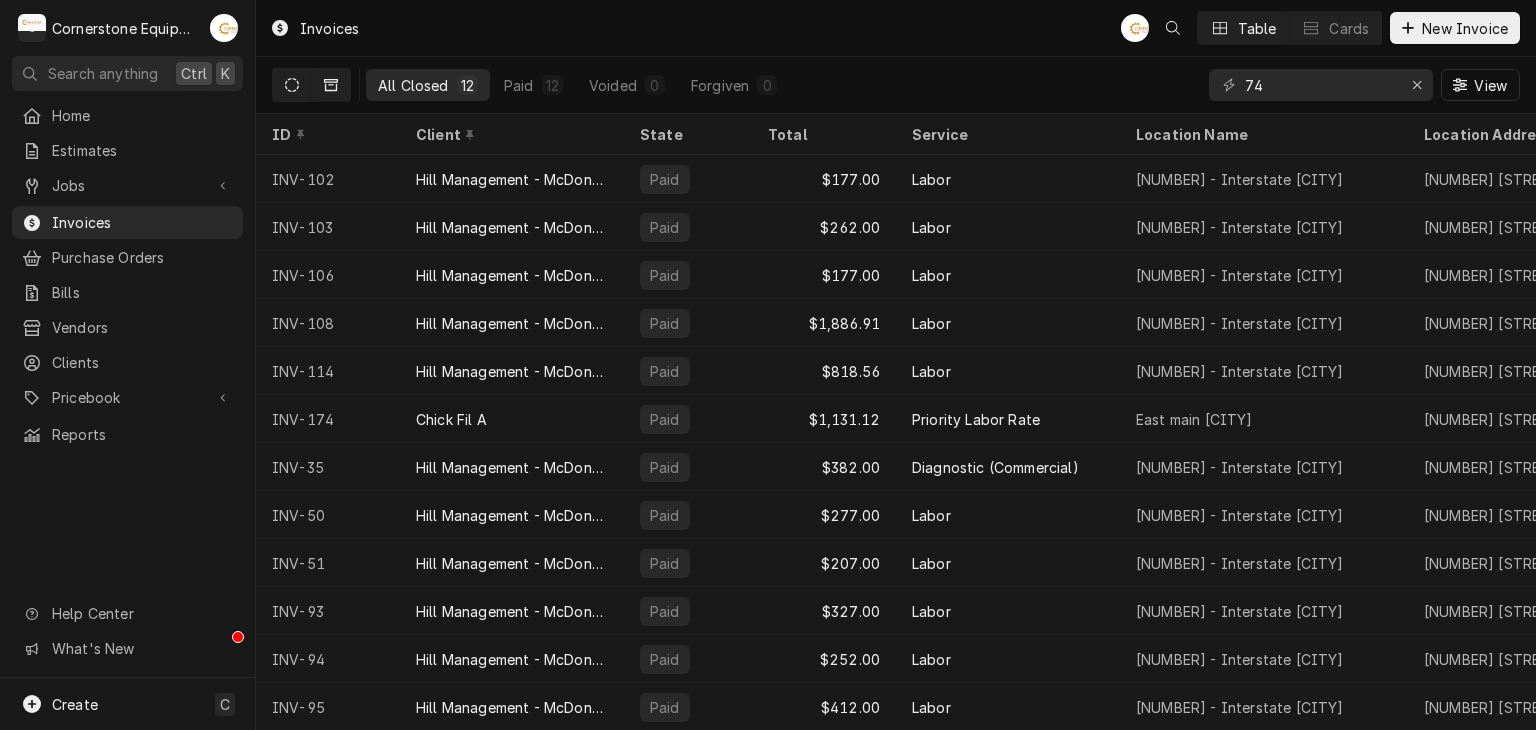 click 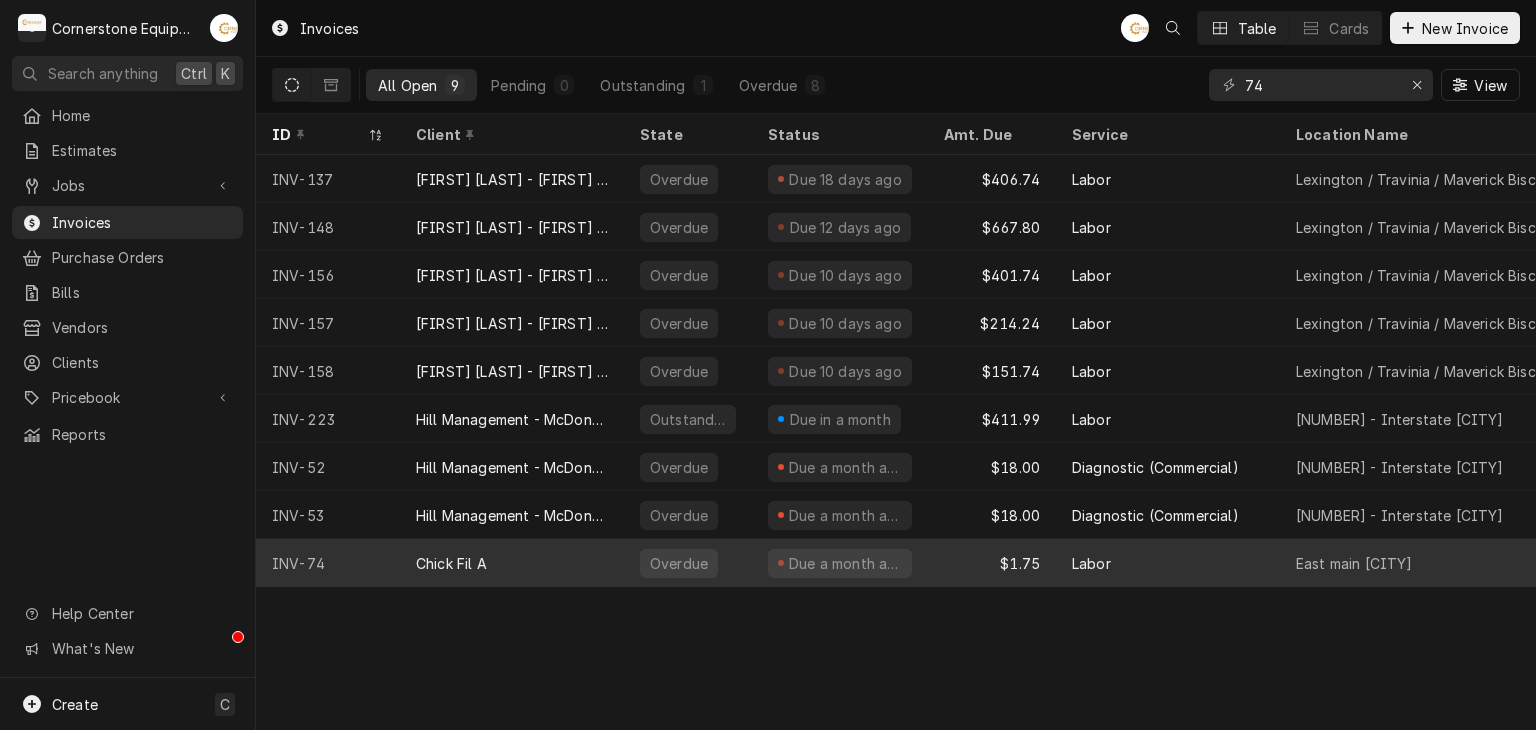click on "Chick Fil A" at bounding box center [451, 563] 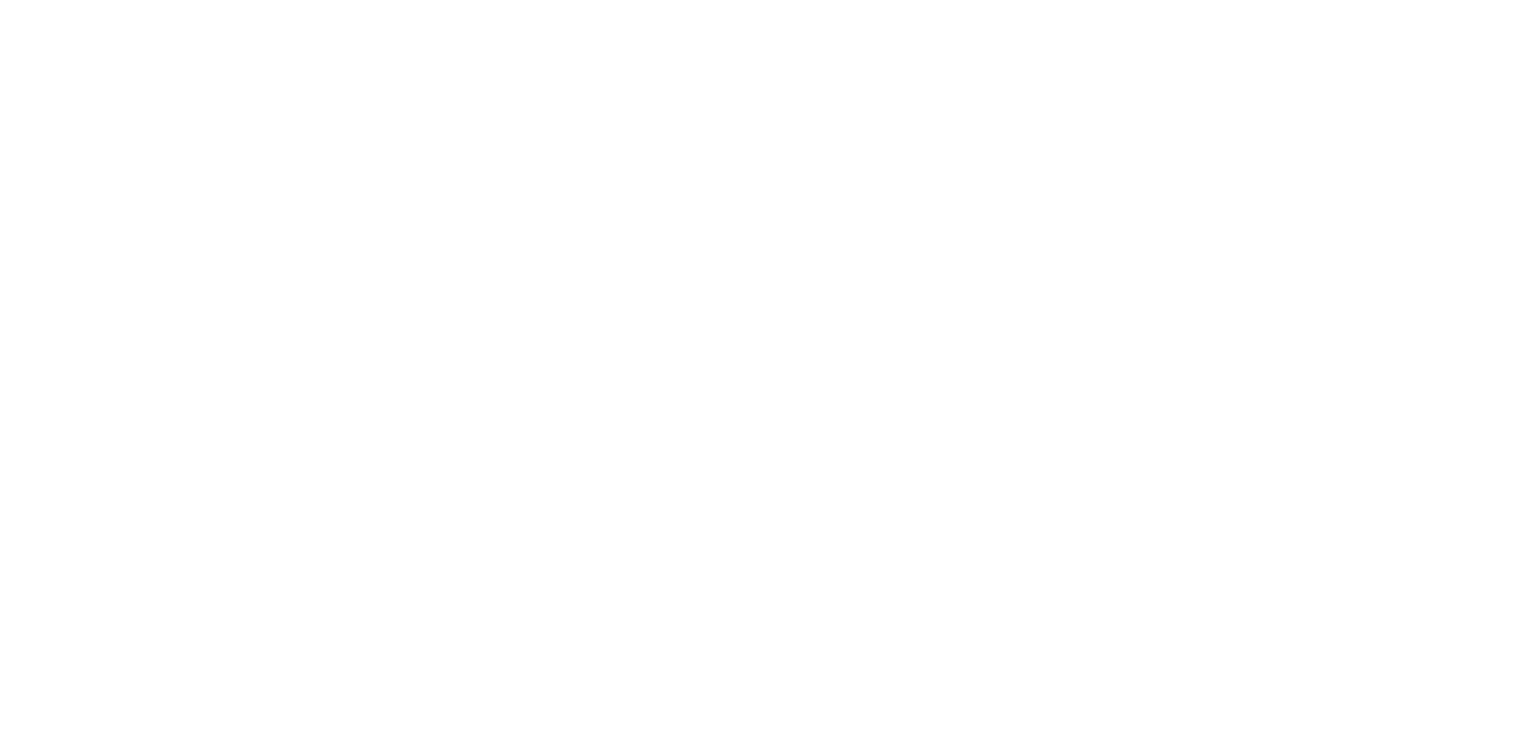 scroll, scrollTop: 0, scrollLeft: 0, axis: both 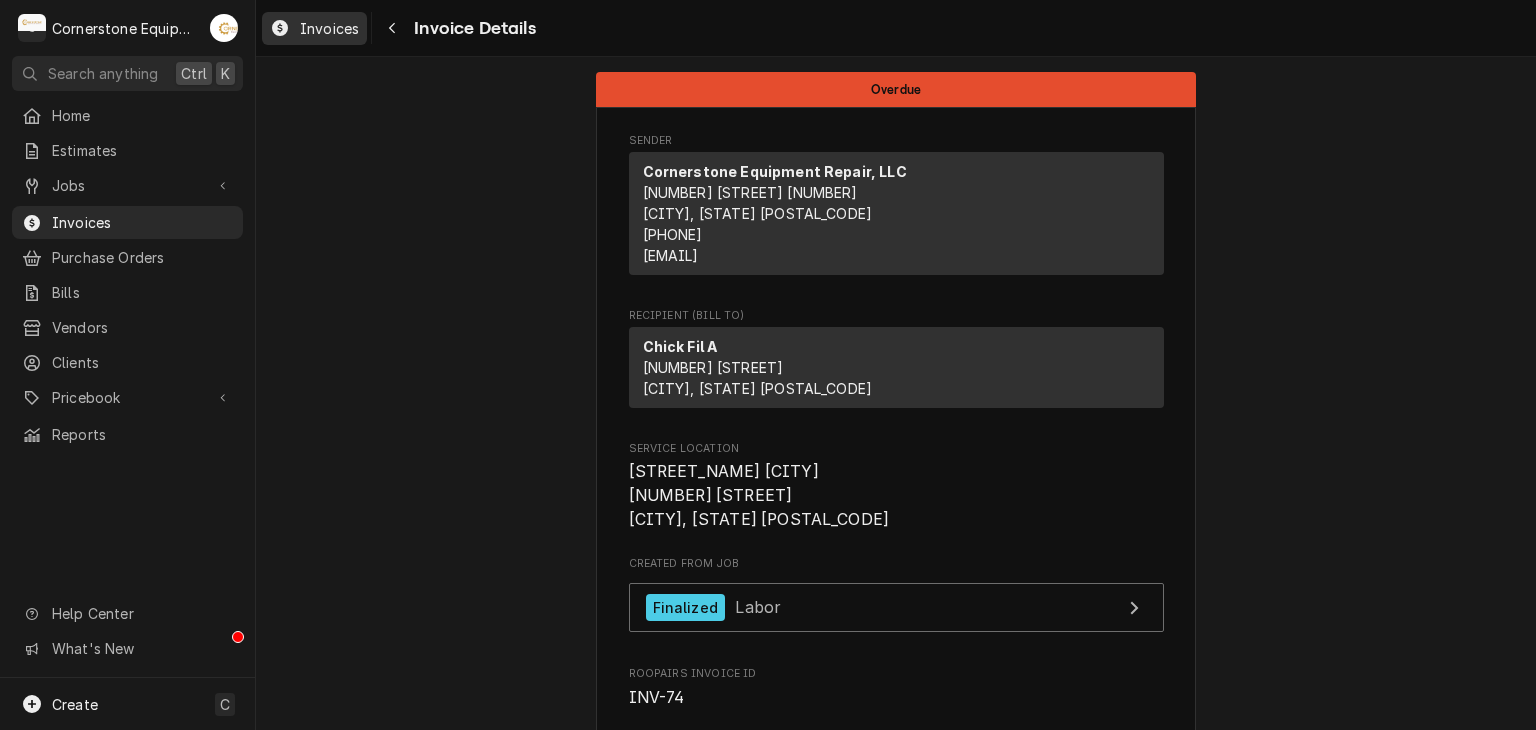click on "Invoices" at bounding box center (329, 28) 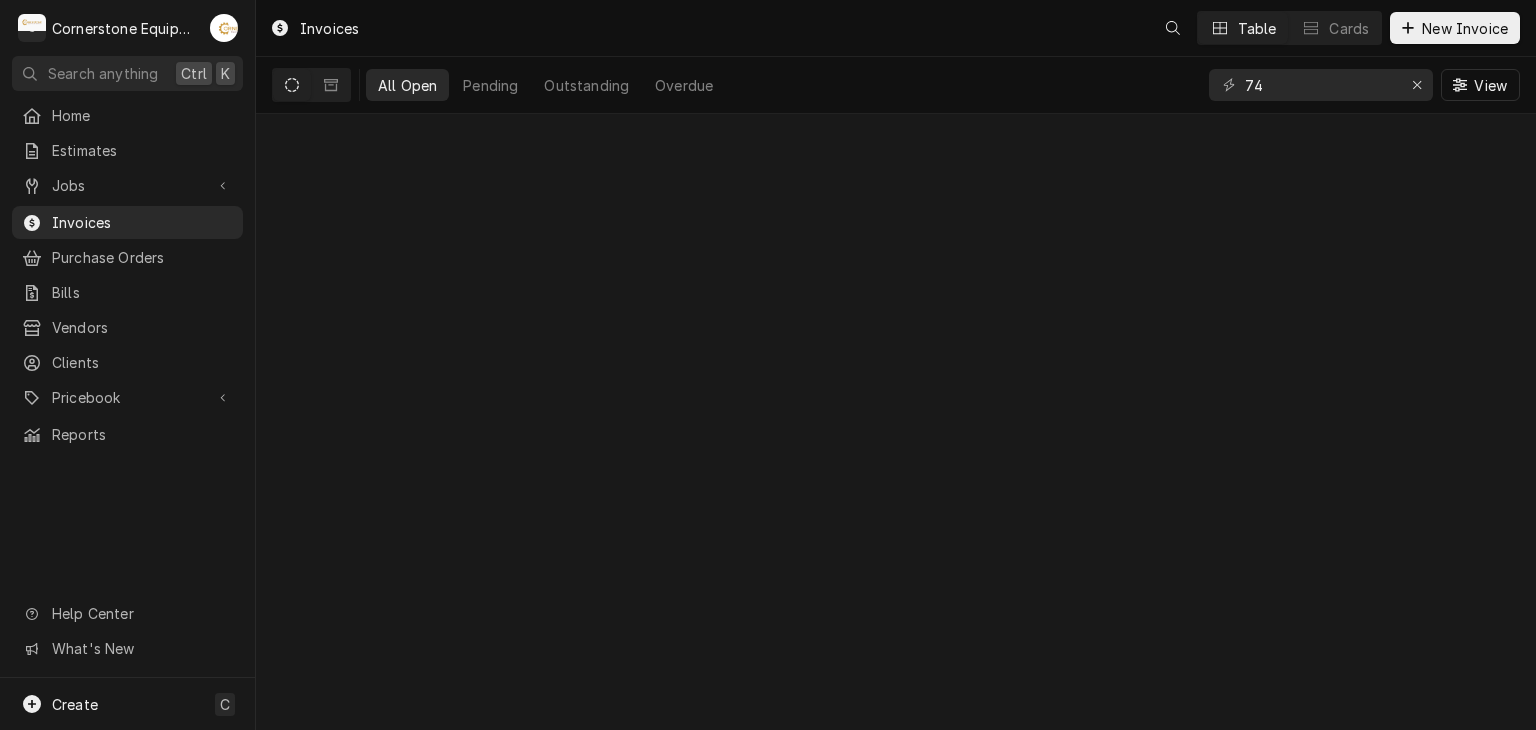 scroll, scrollTop: 0, scrollLeft: 0, axis: both 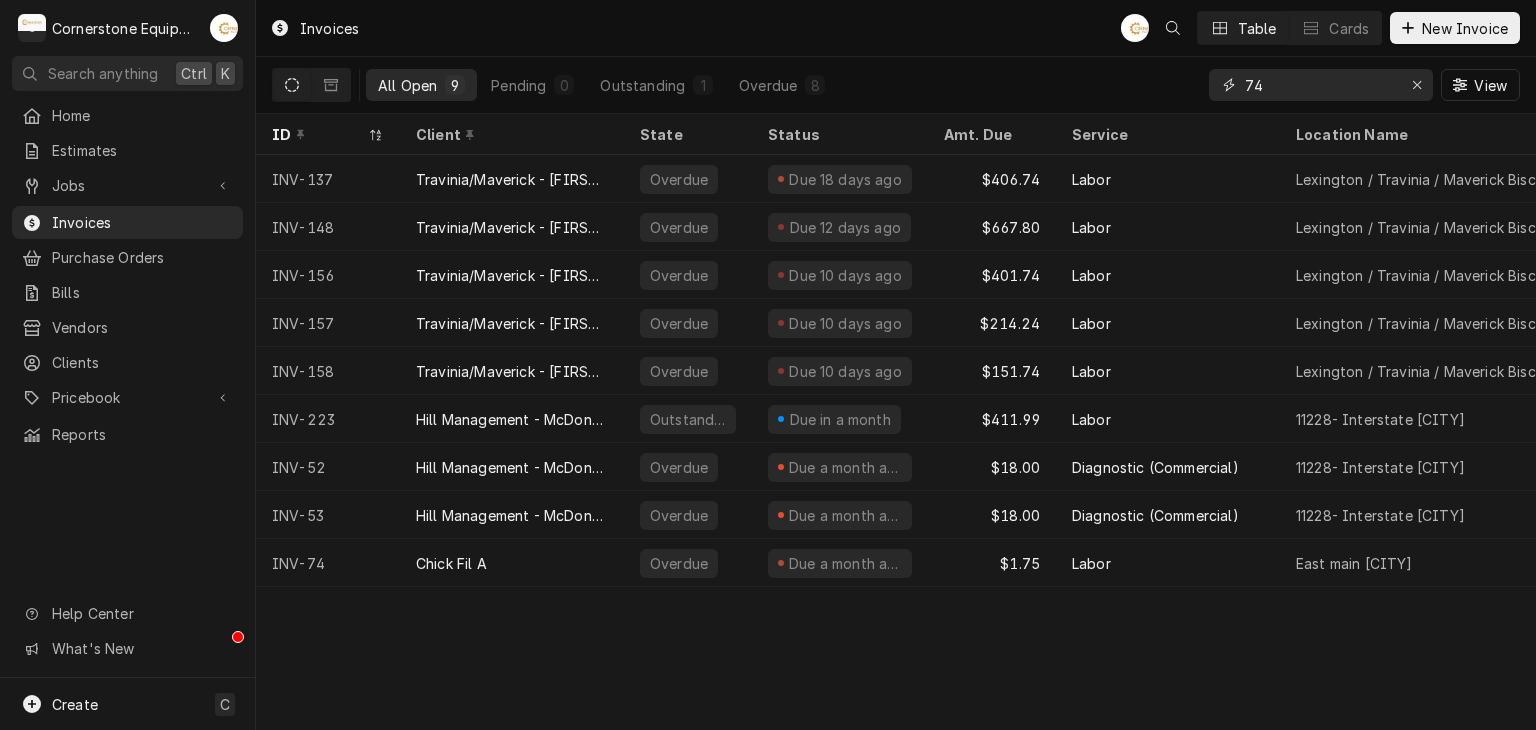click on "74" at bounding box center [1320, 85] 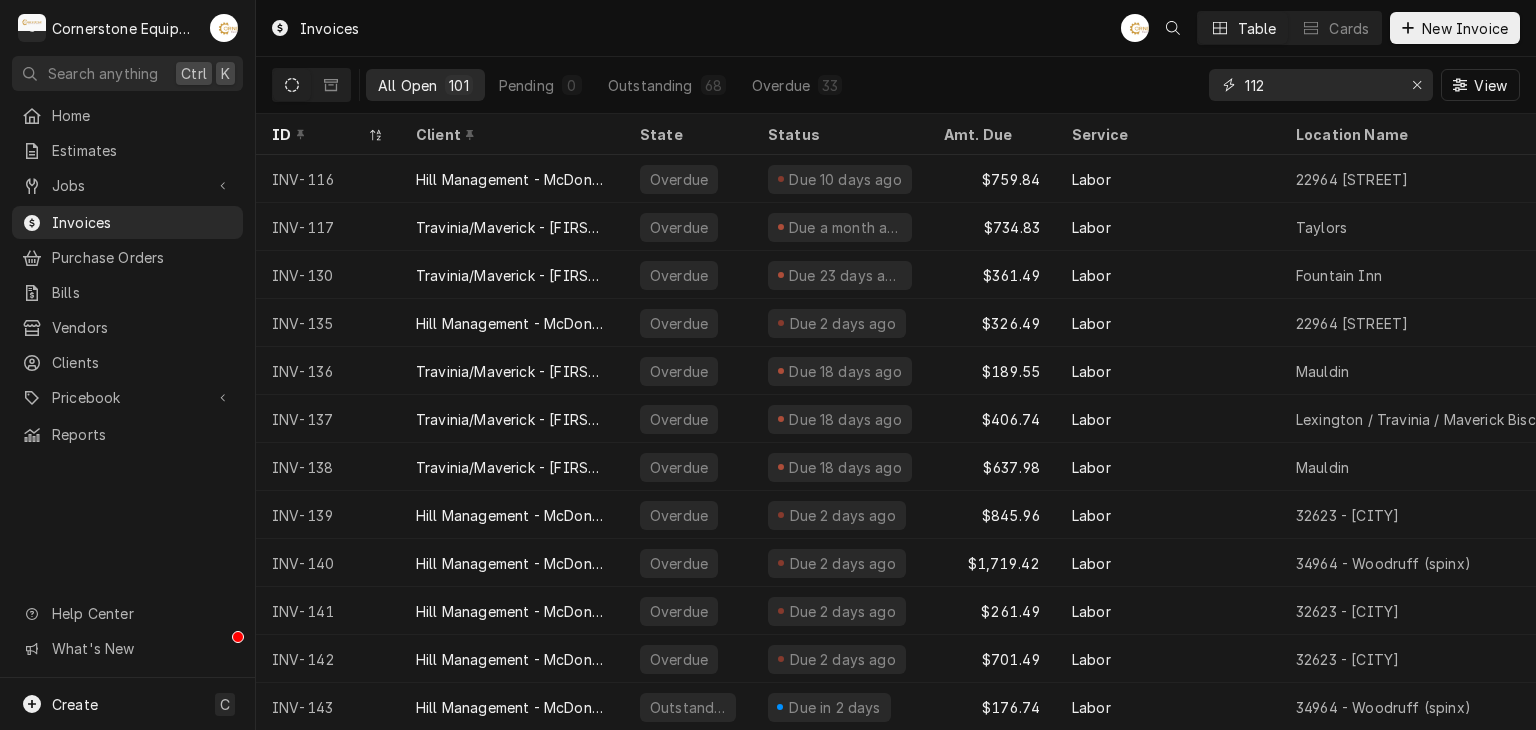 type on "112" 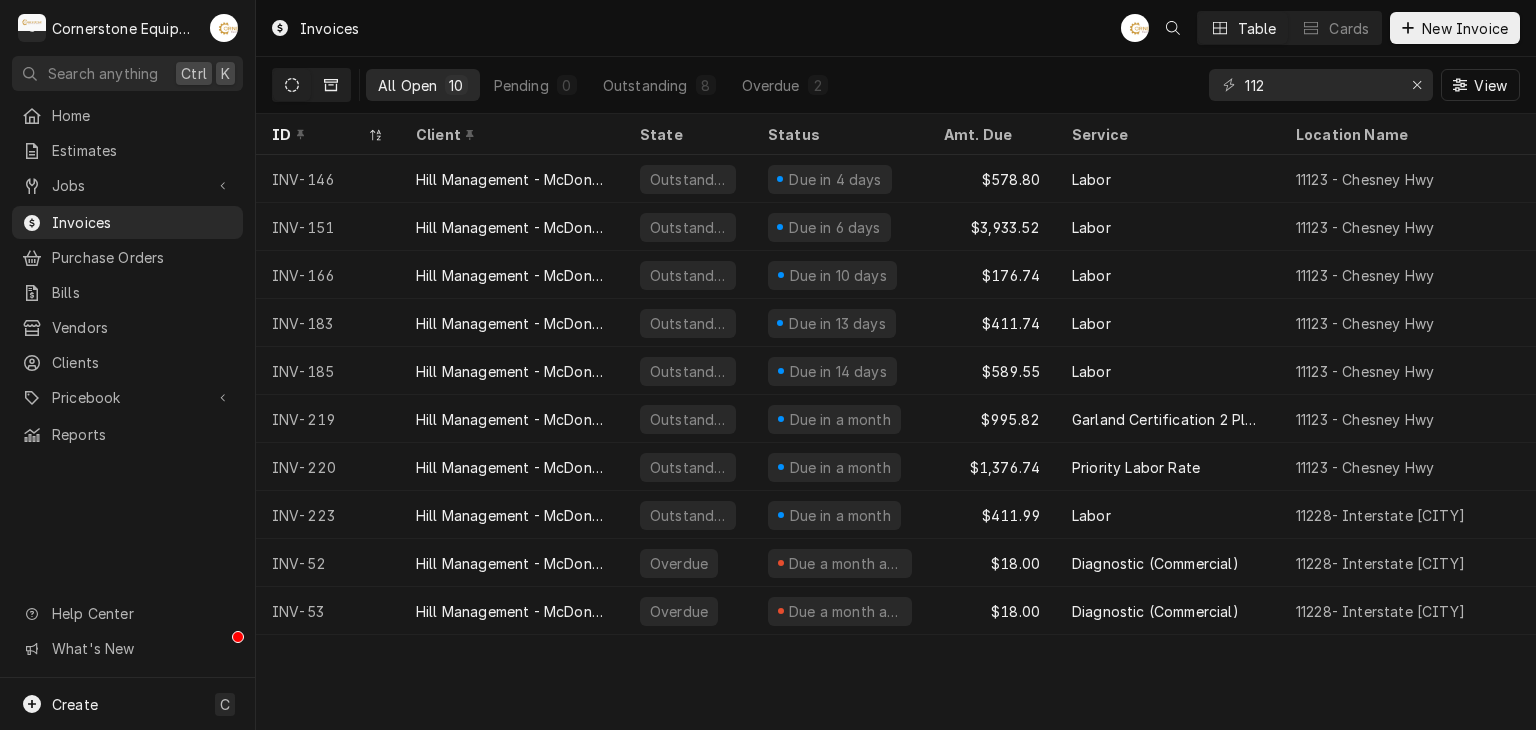 click at bounding box center [331, 85] 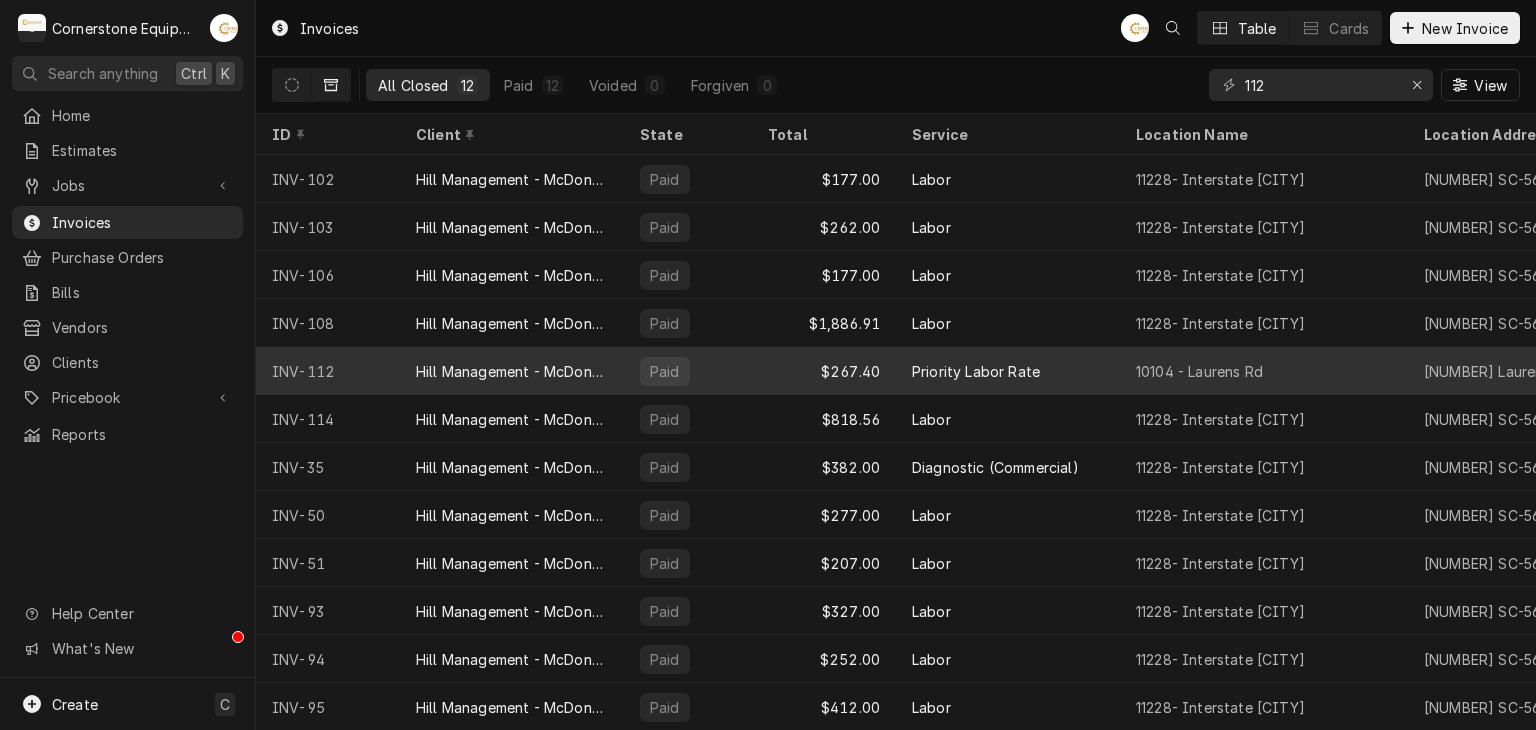 click on "Hill Management - McDonald’s" at bounding box center (512, 371) 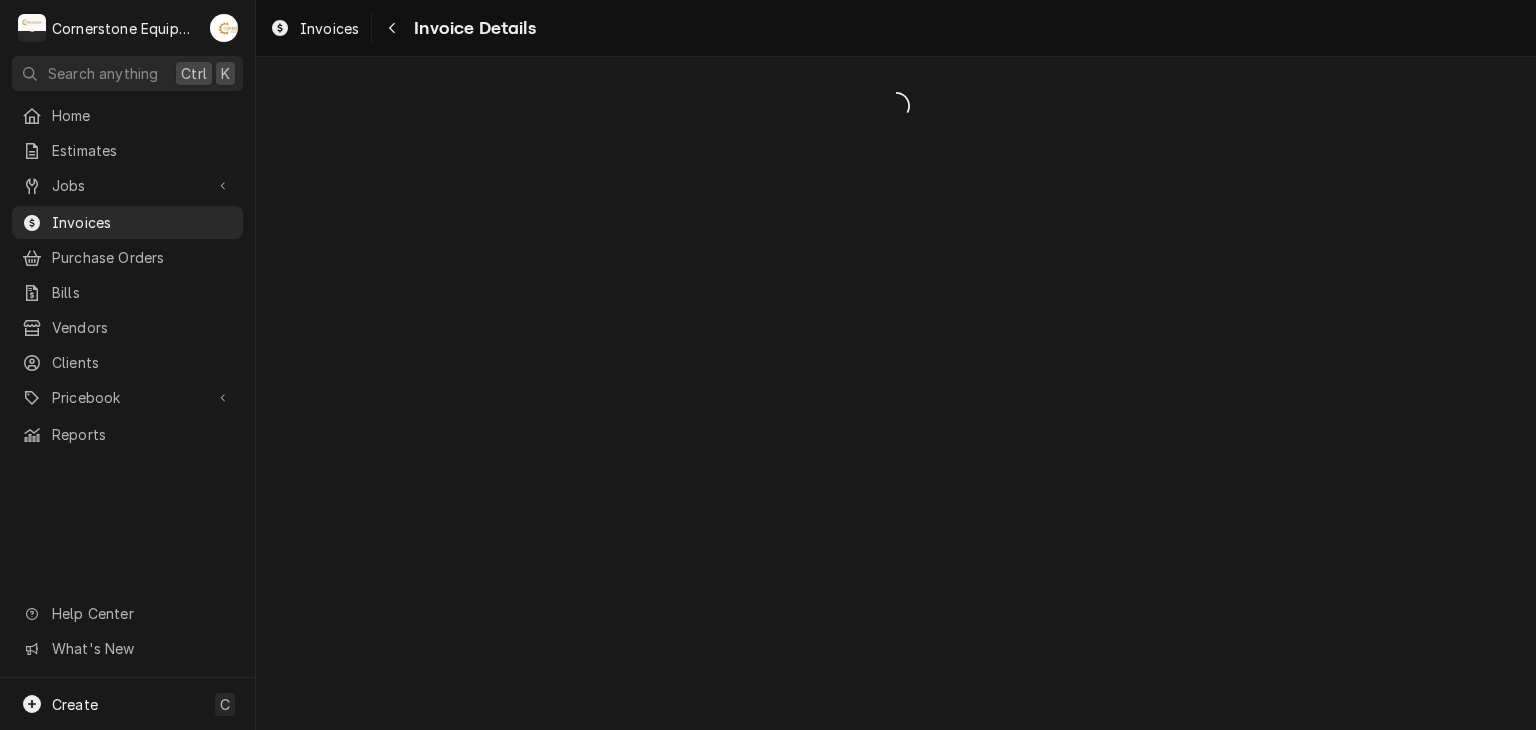 scroll, scrollTop: 0, scrollLeft: 0, axis: both 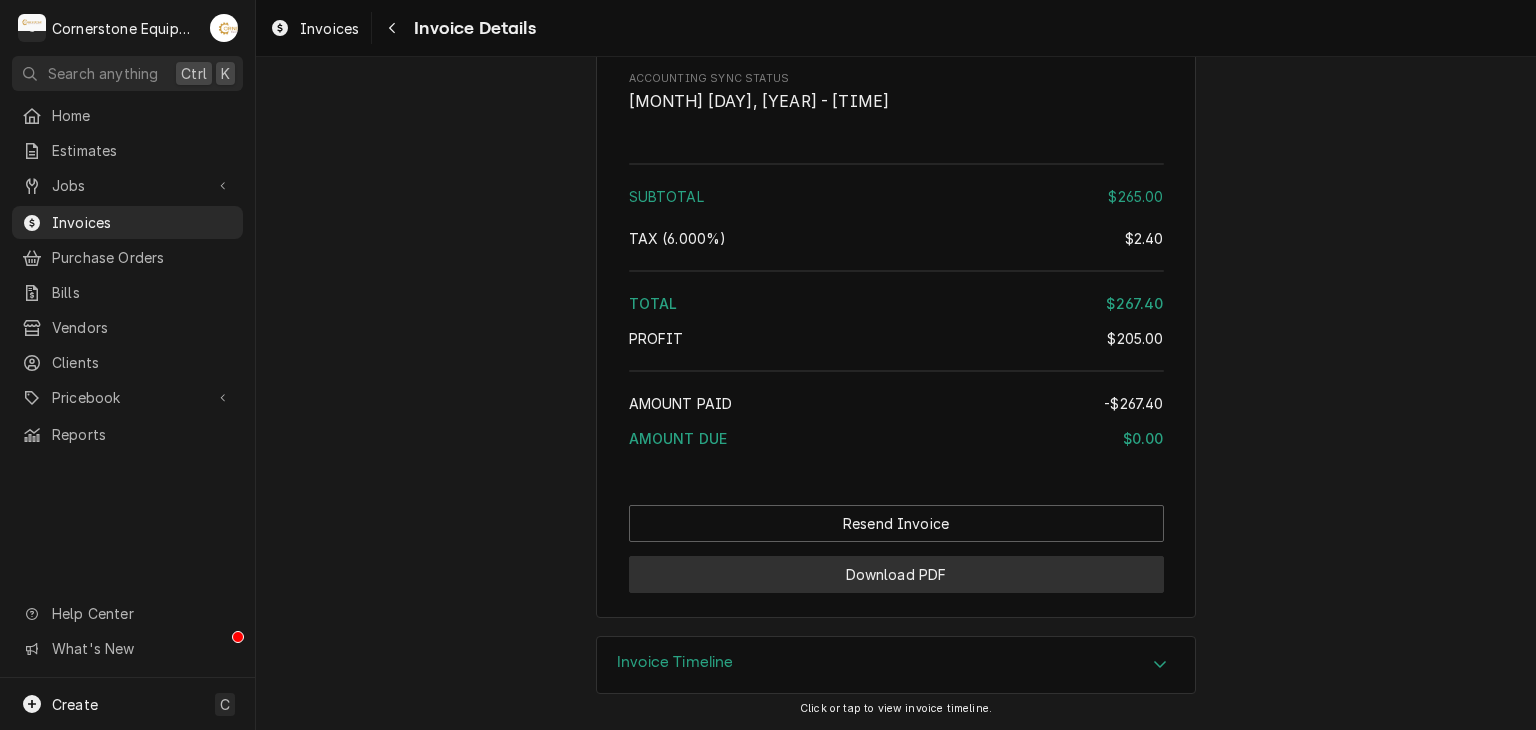 click on "Download PDF" at bounding box center [896, 574] 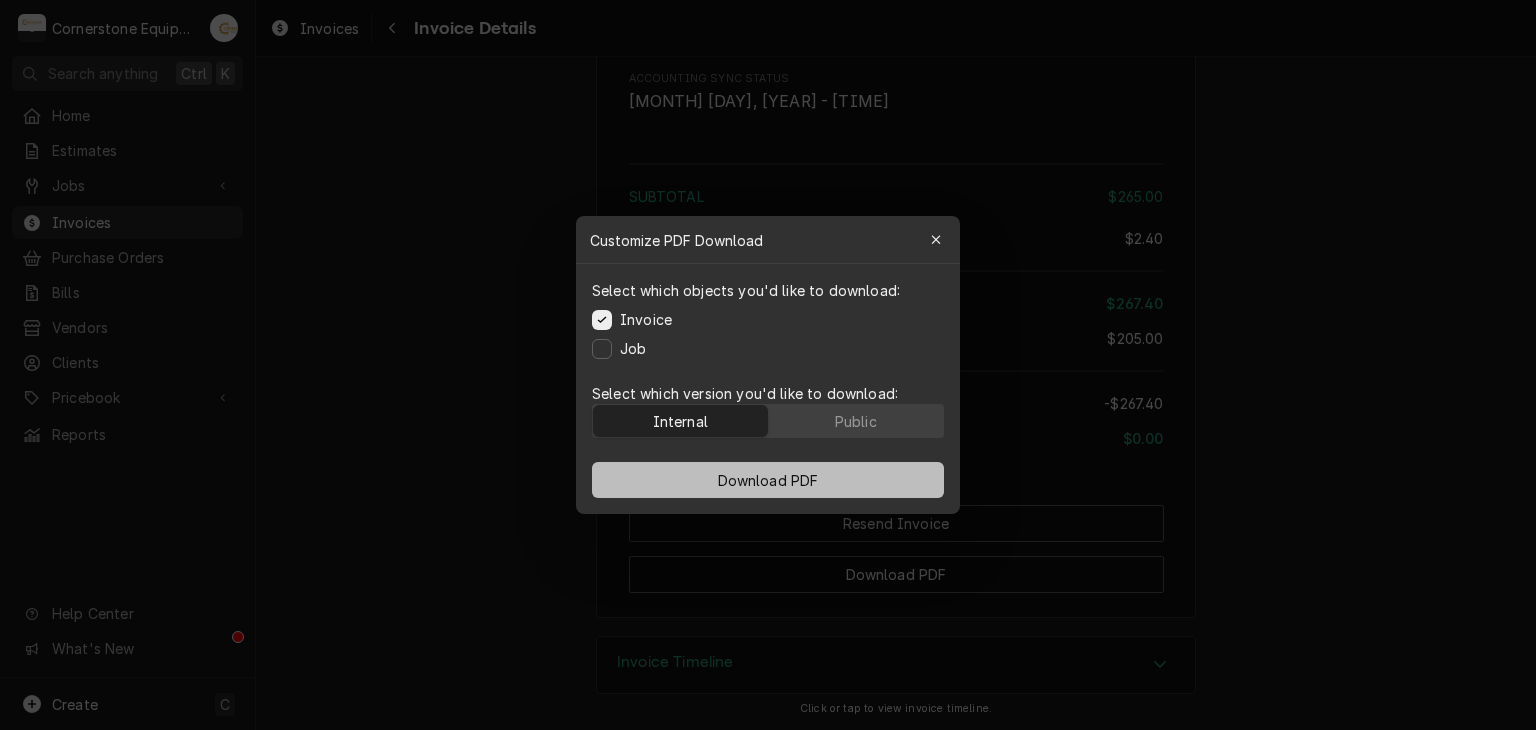 click on "Download PDF" at bounding box center [768, 480] 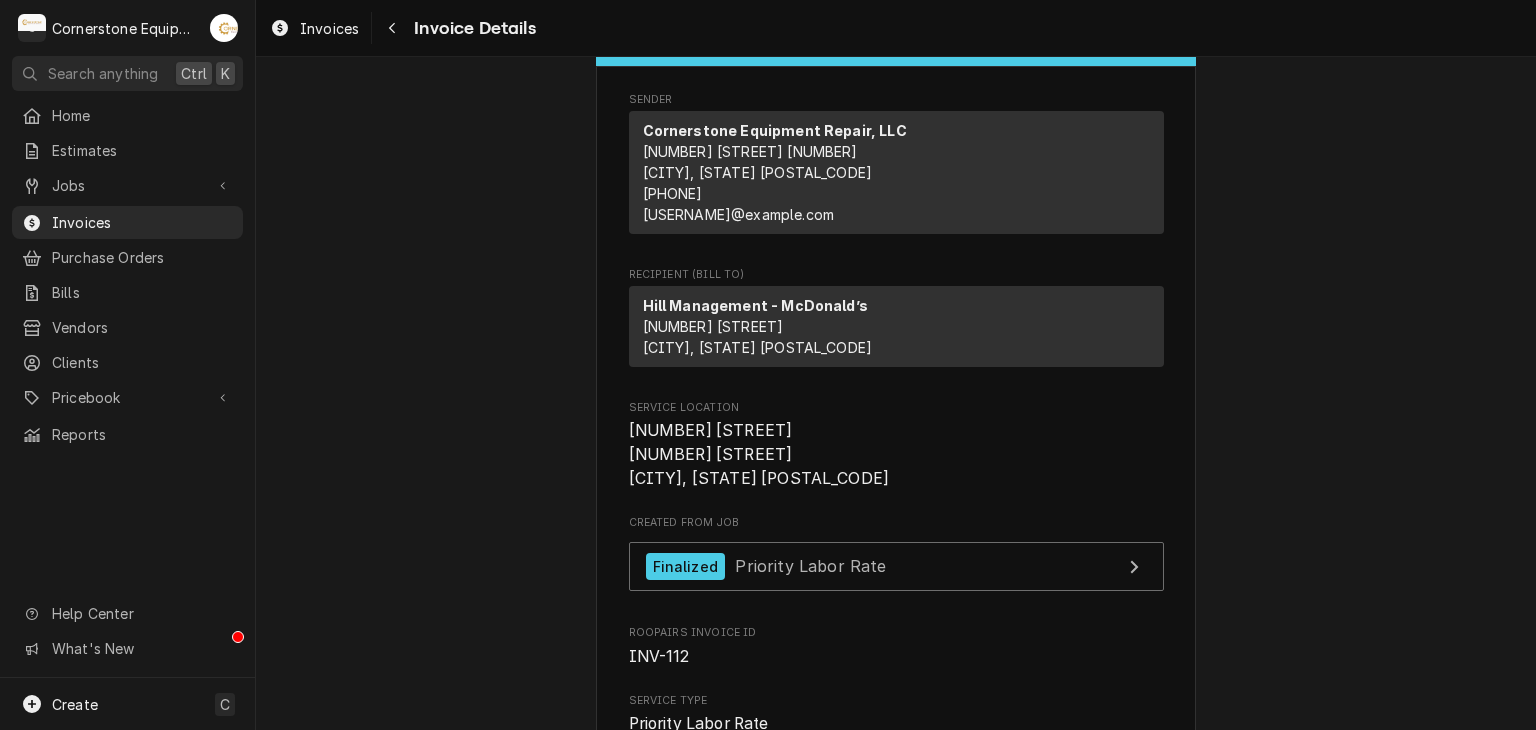 scroll, scrollTop: 0, scrollLeft: 0, axis: both 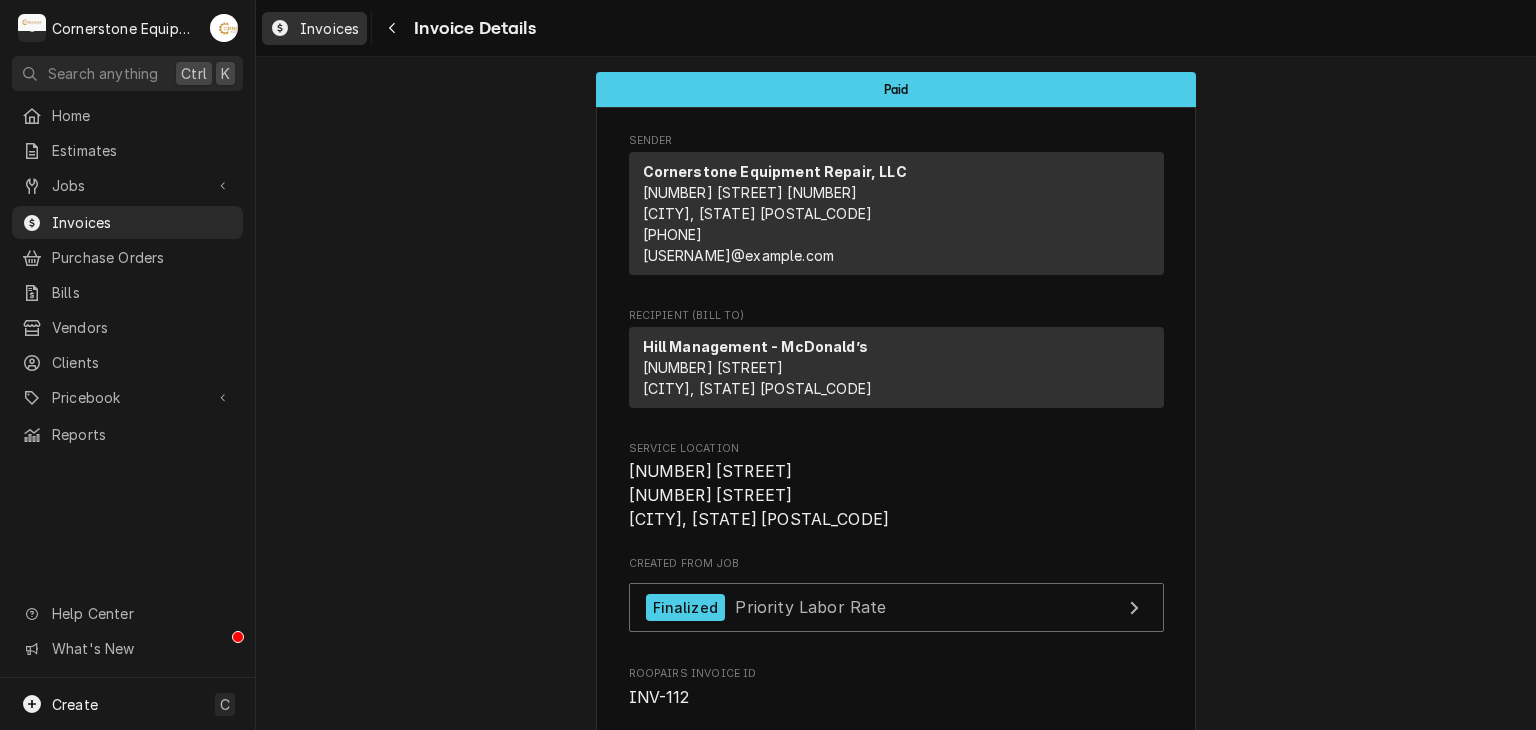 click on "Invoices" at bounding box center (329, 28) 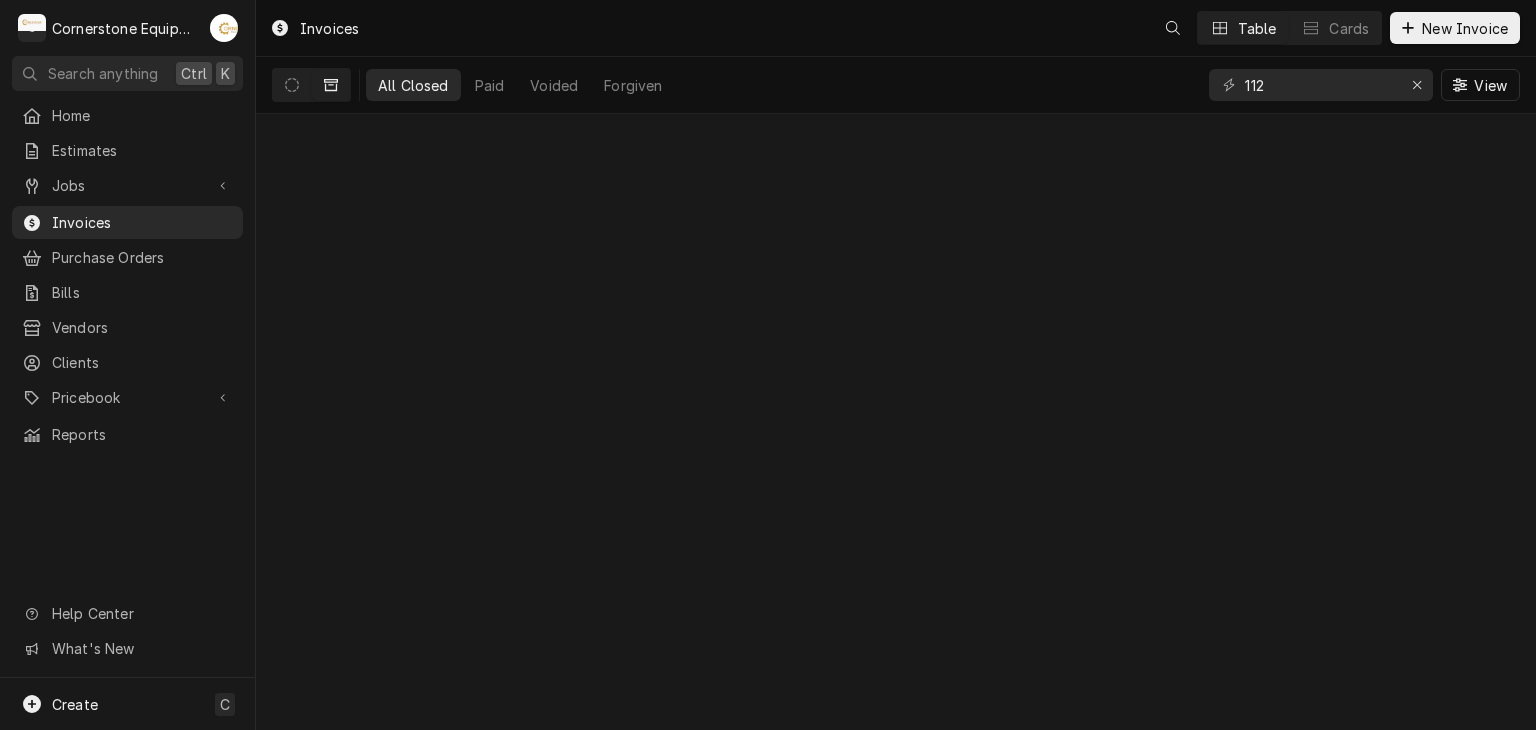 scroll, scrollTop: 0, scrollLeft: 0, axis: both 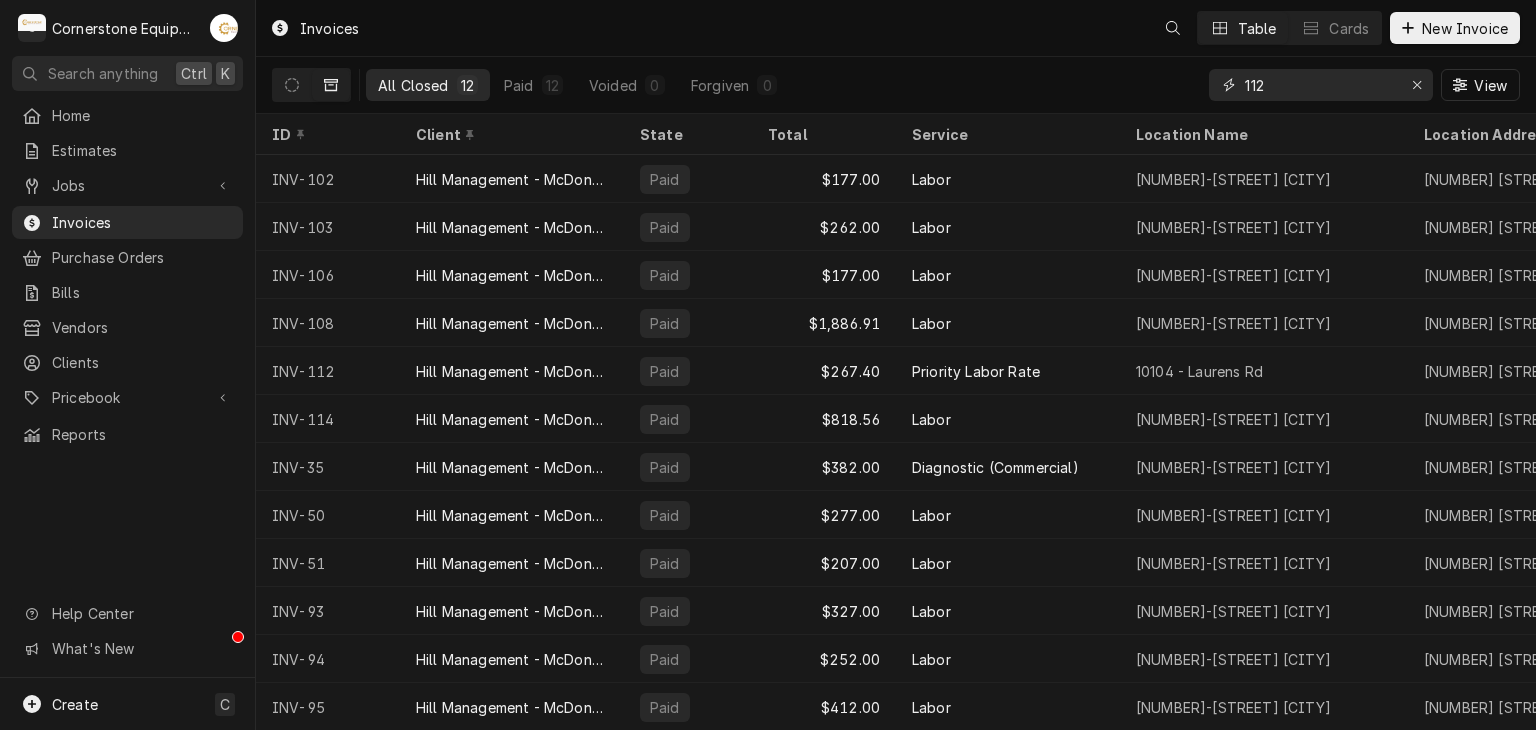 click on "112" at bounding box center [1320, 85] 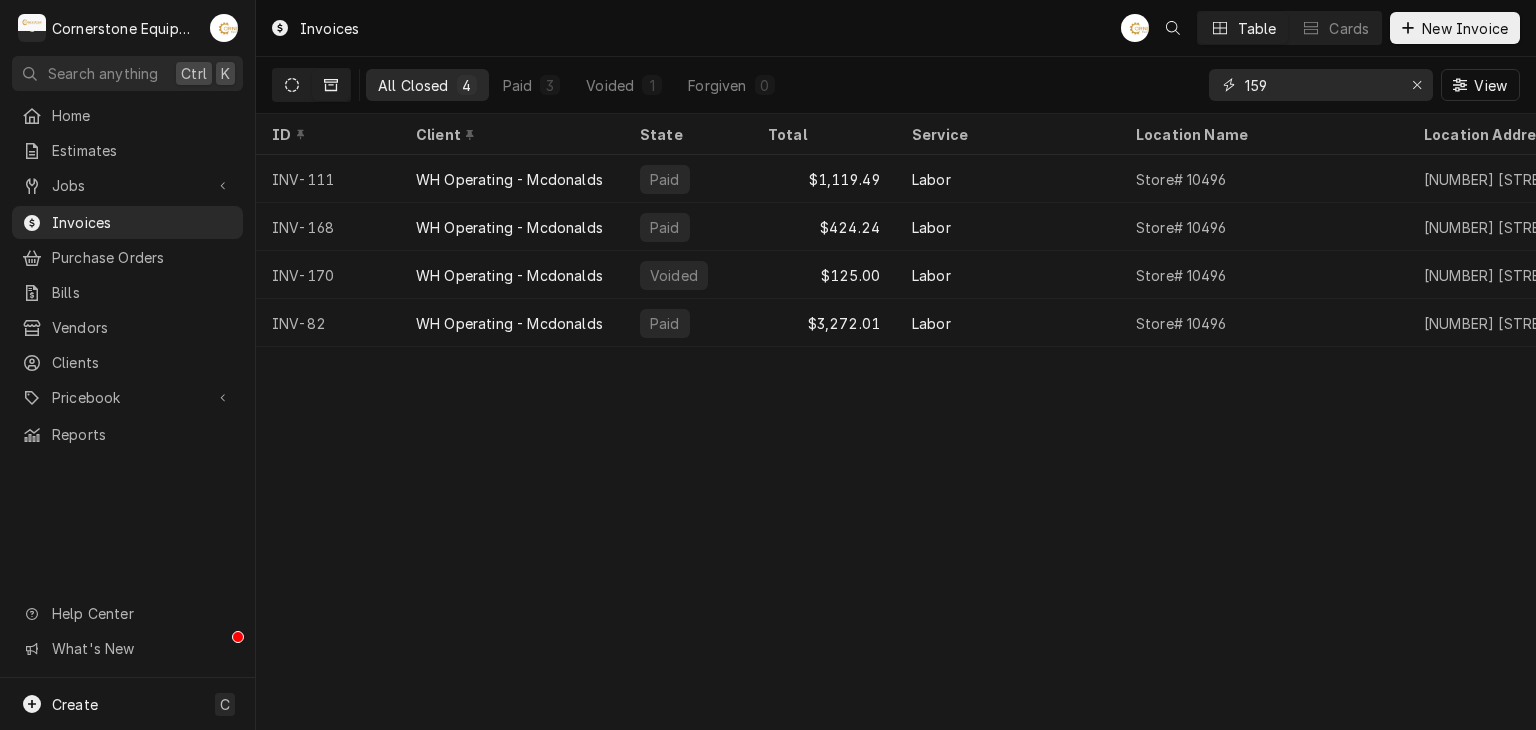 type on "159" 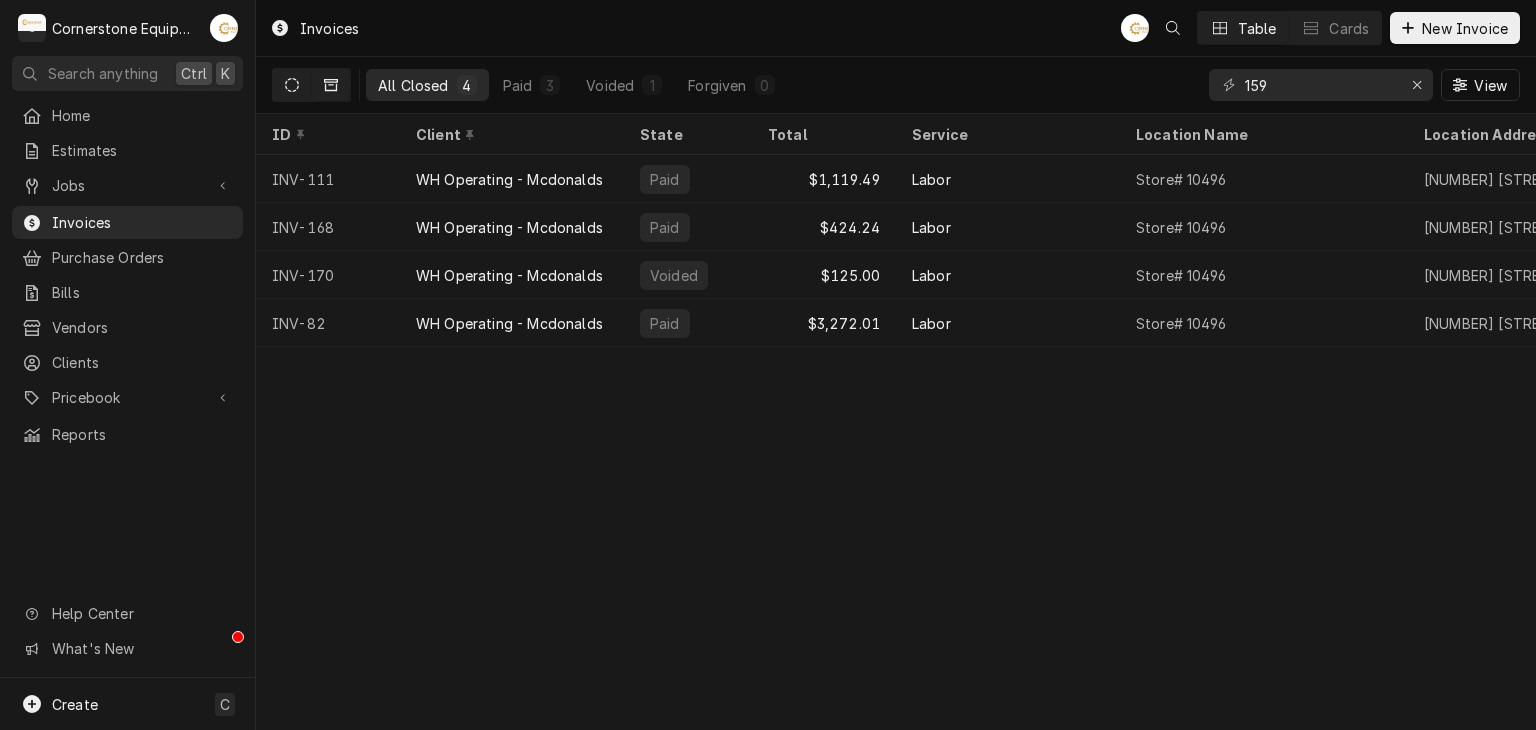 click at bounding box center (292, 85) 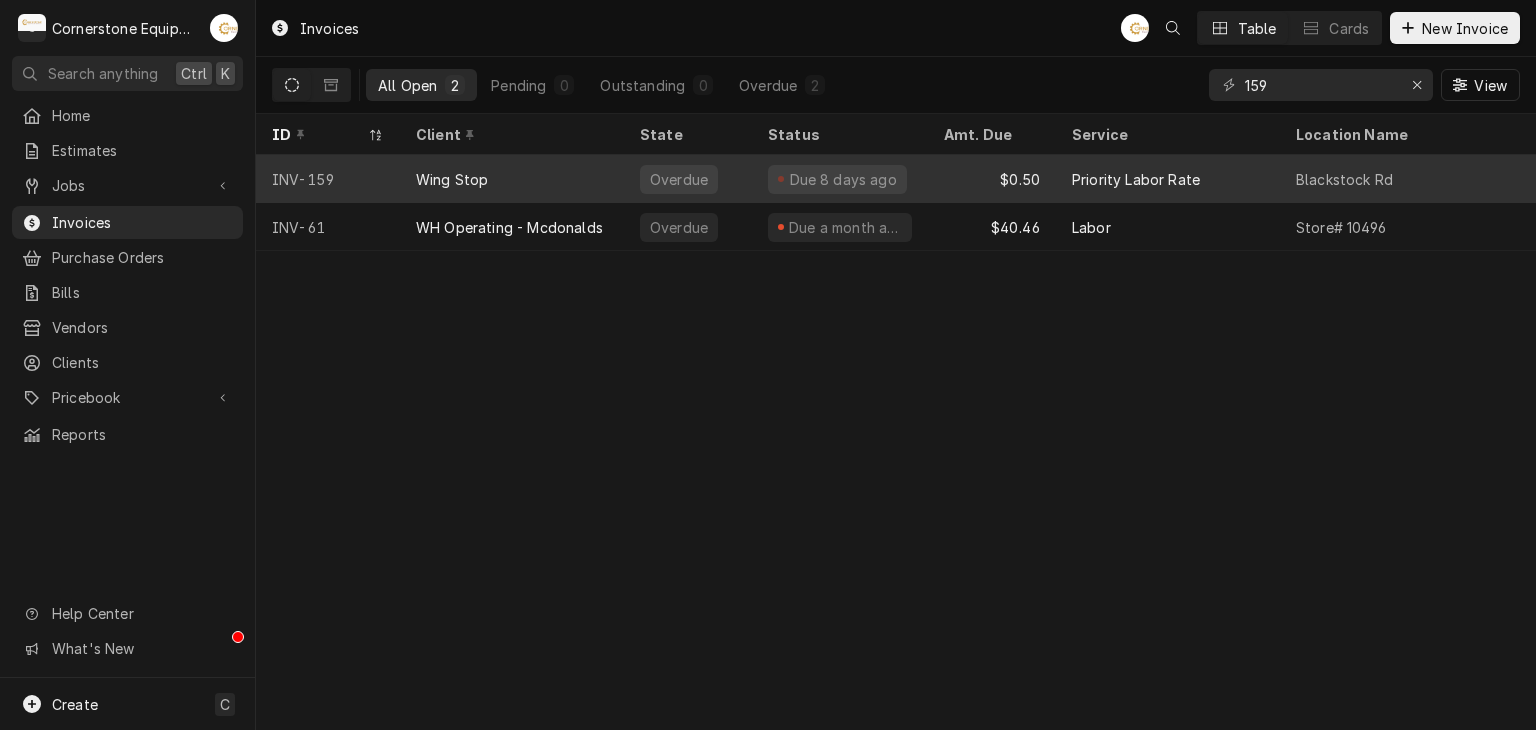 click on "Wing Stop" at bounding box center (452, 179) 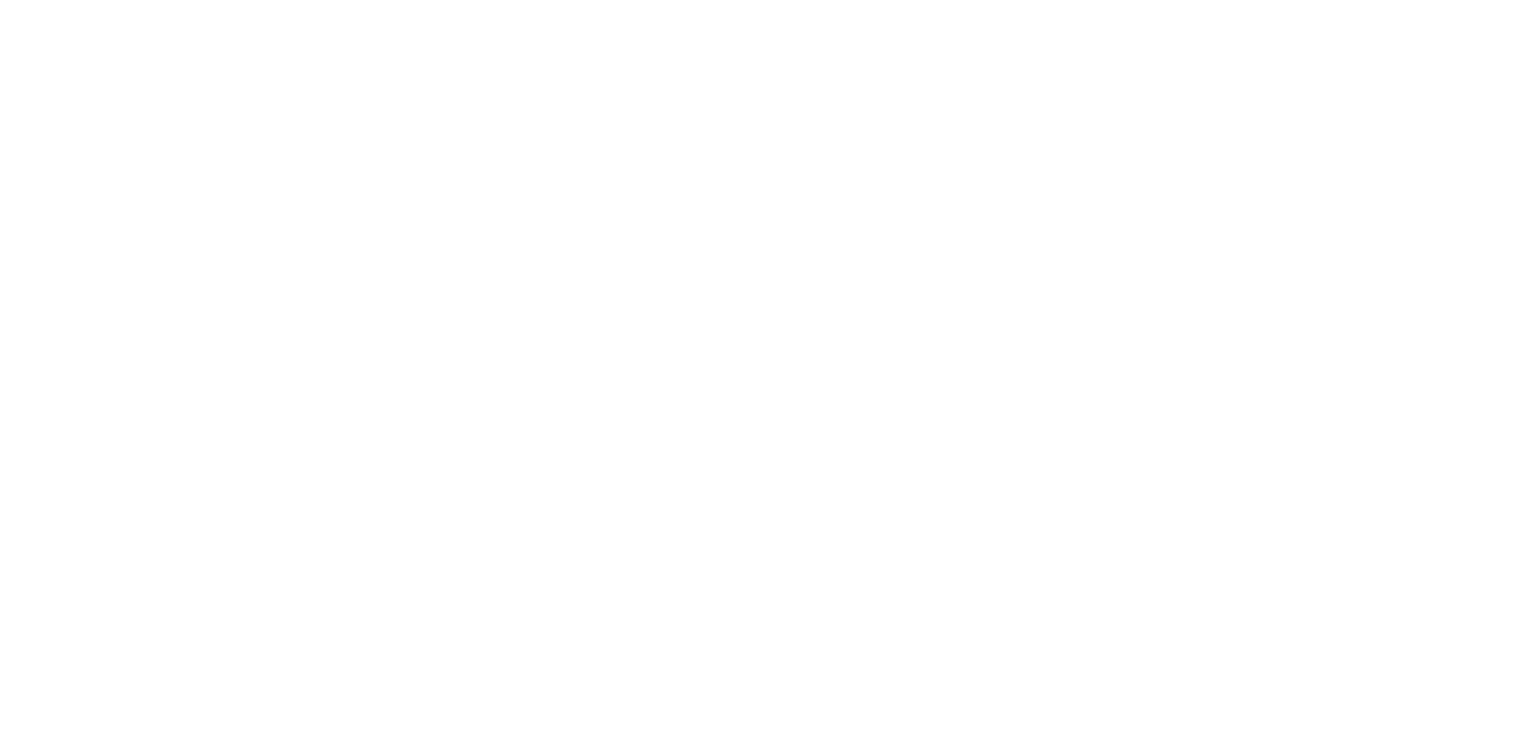 scroll, scrollTop: 0, scrollLeft: 0, axis: both 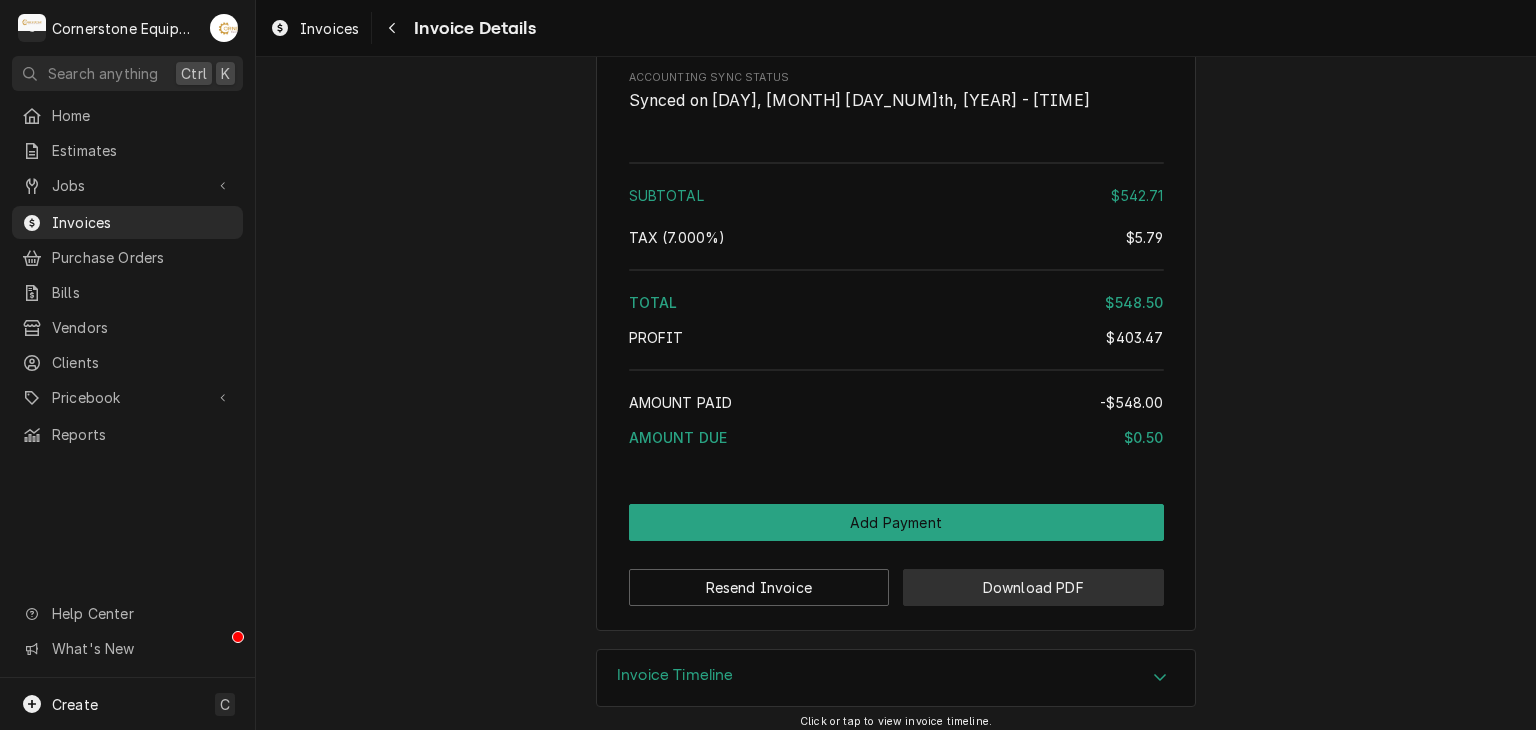 click on "Download PDF" at bounding box center [1033, 587] 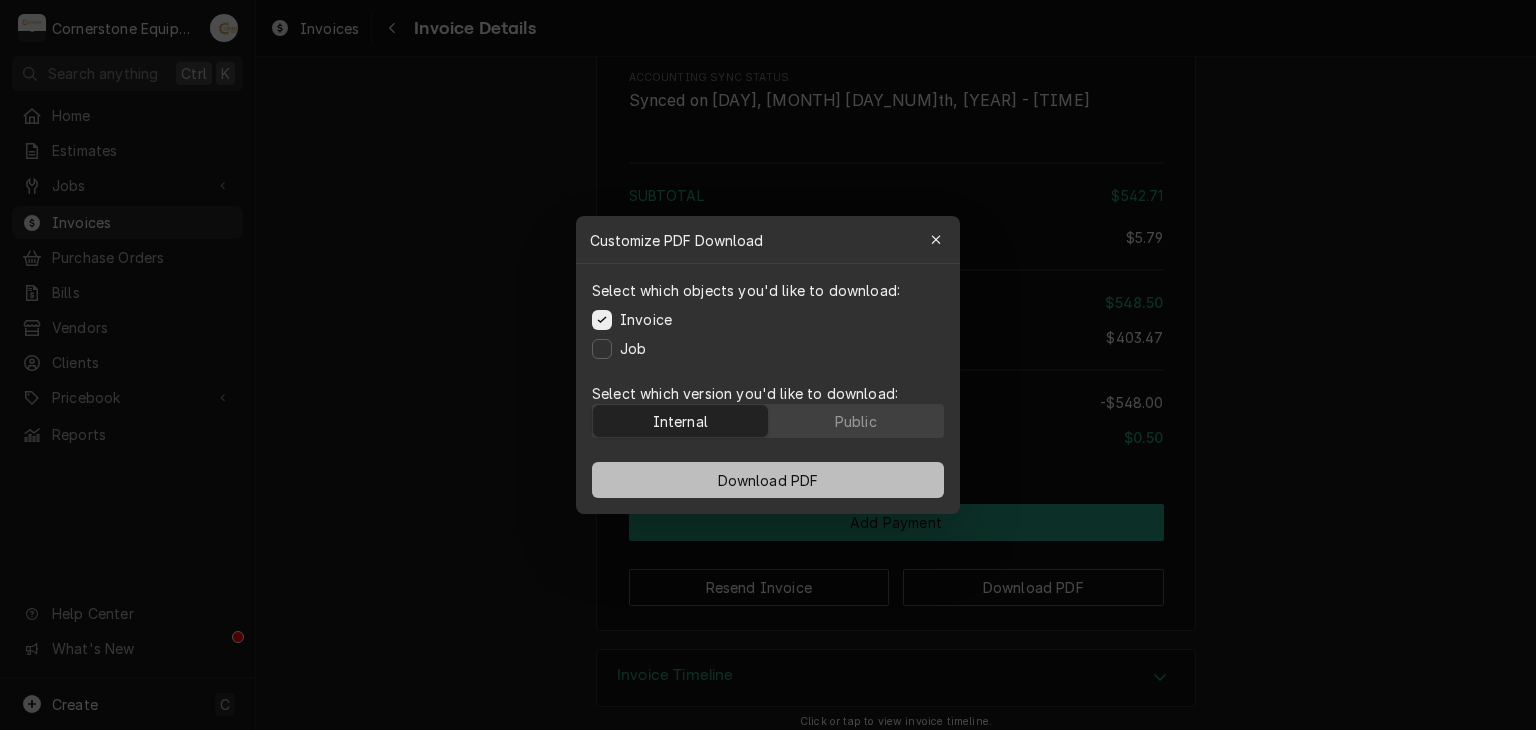click on "Download PDF" at bounding box center (768, 480) 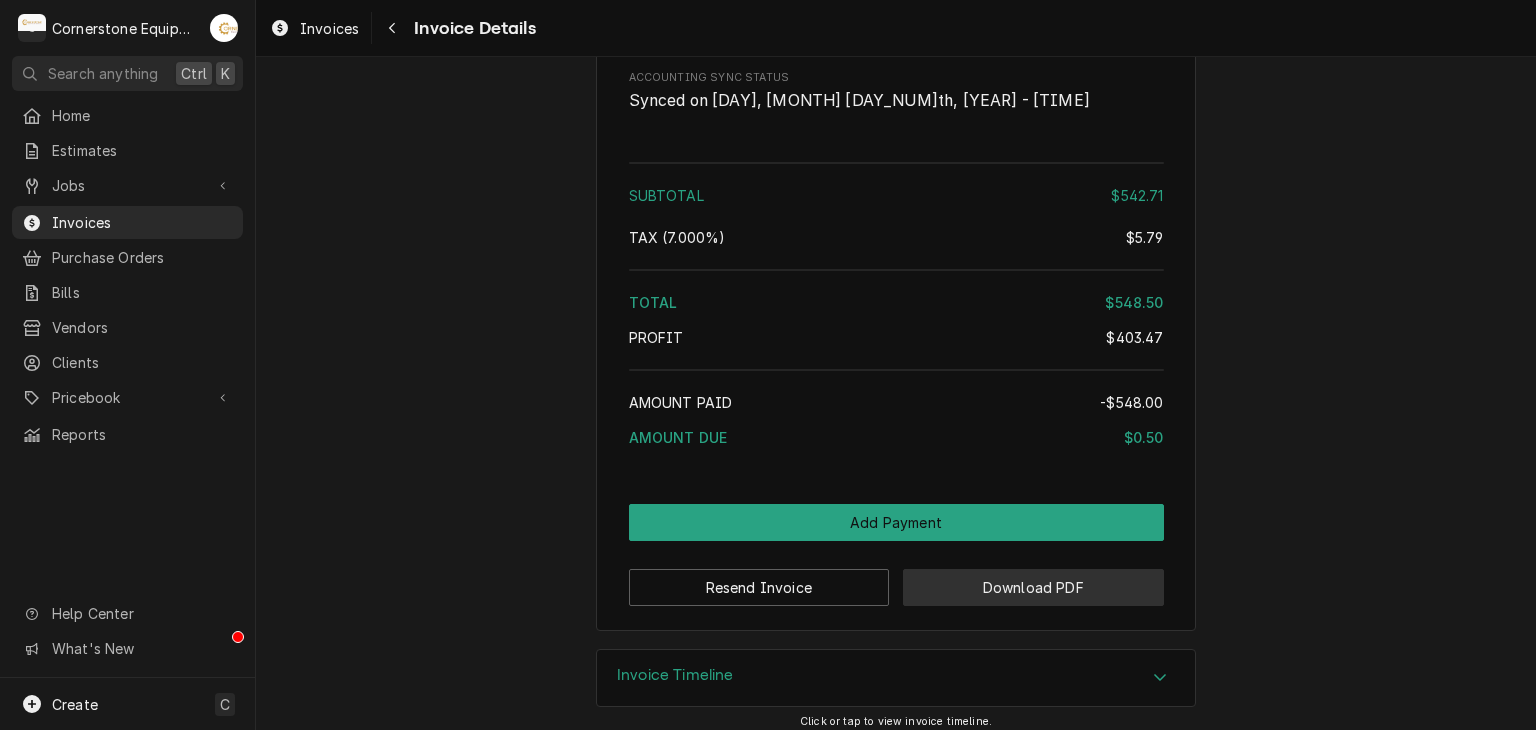 click on "Download PDF" at bounding box center (1033, 587) 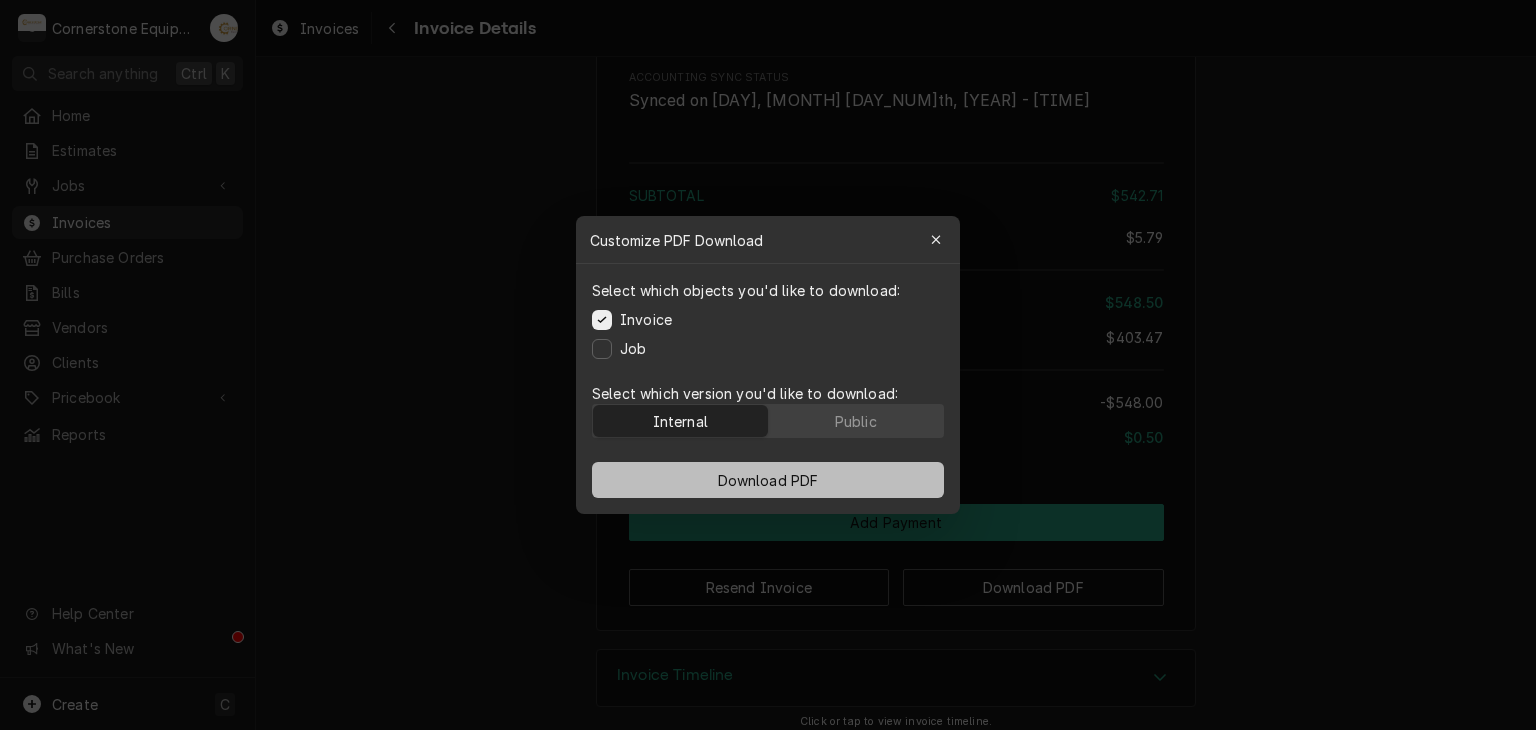 click on "Download PDF" at bounding box center [768, 480] 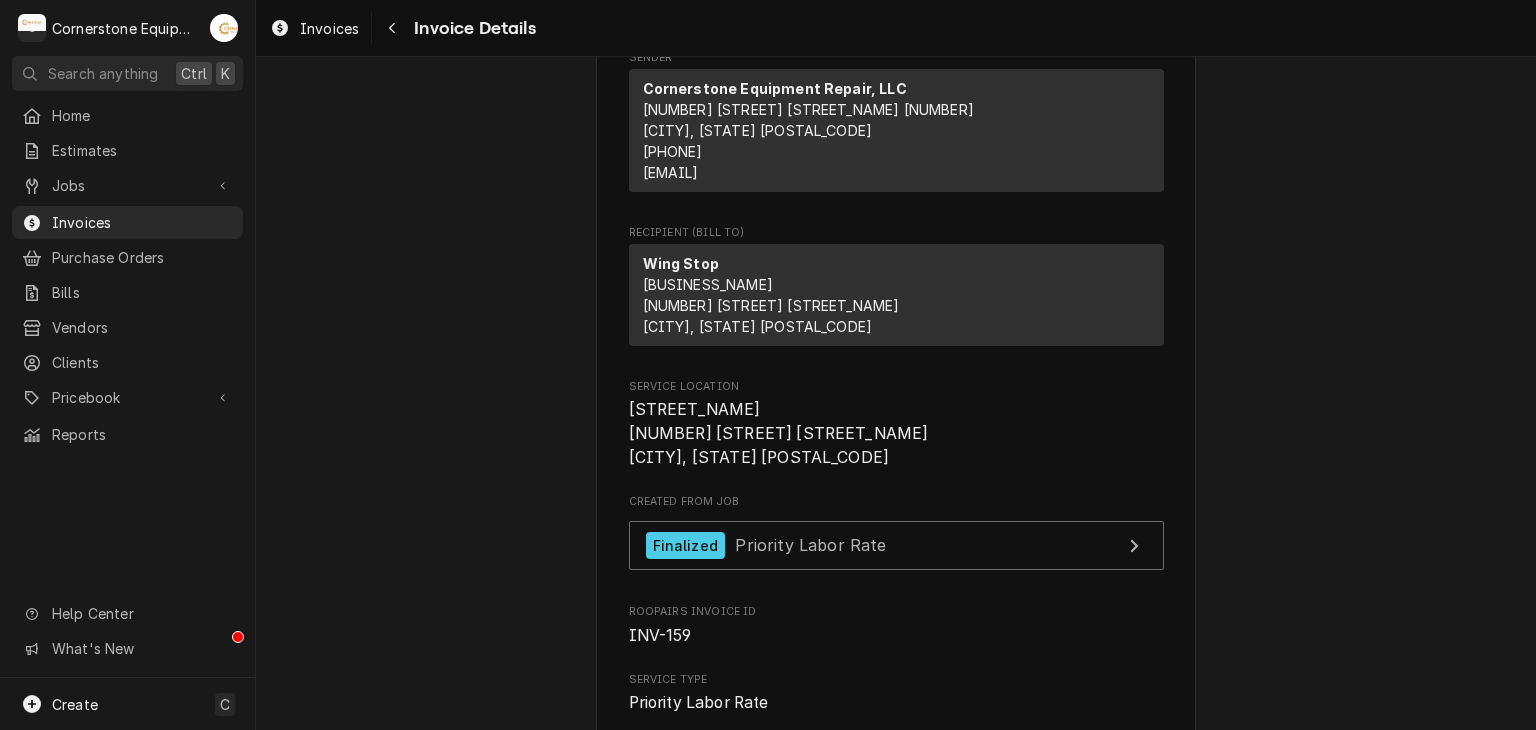 scroll, scrollTop: 0, scrollLeft: 0, axis: both 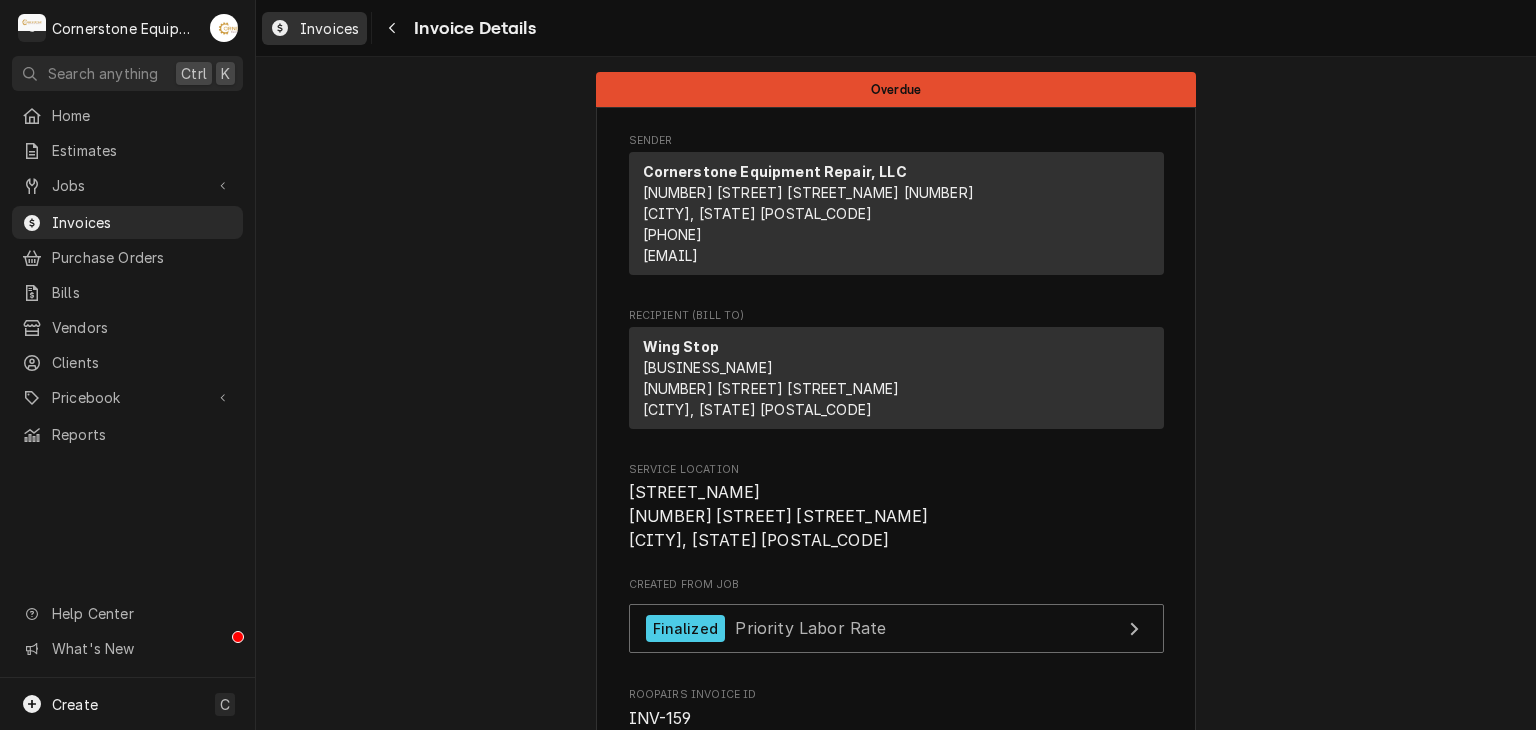 click on "Invoices" at bounding box center (329, 28) 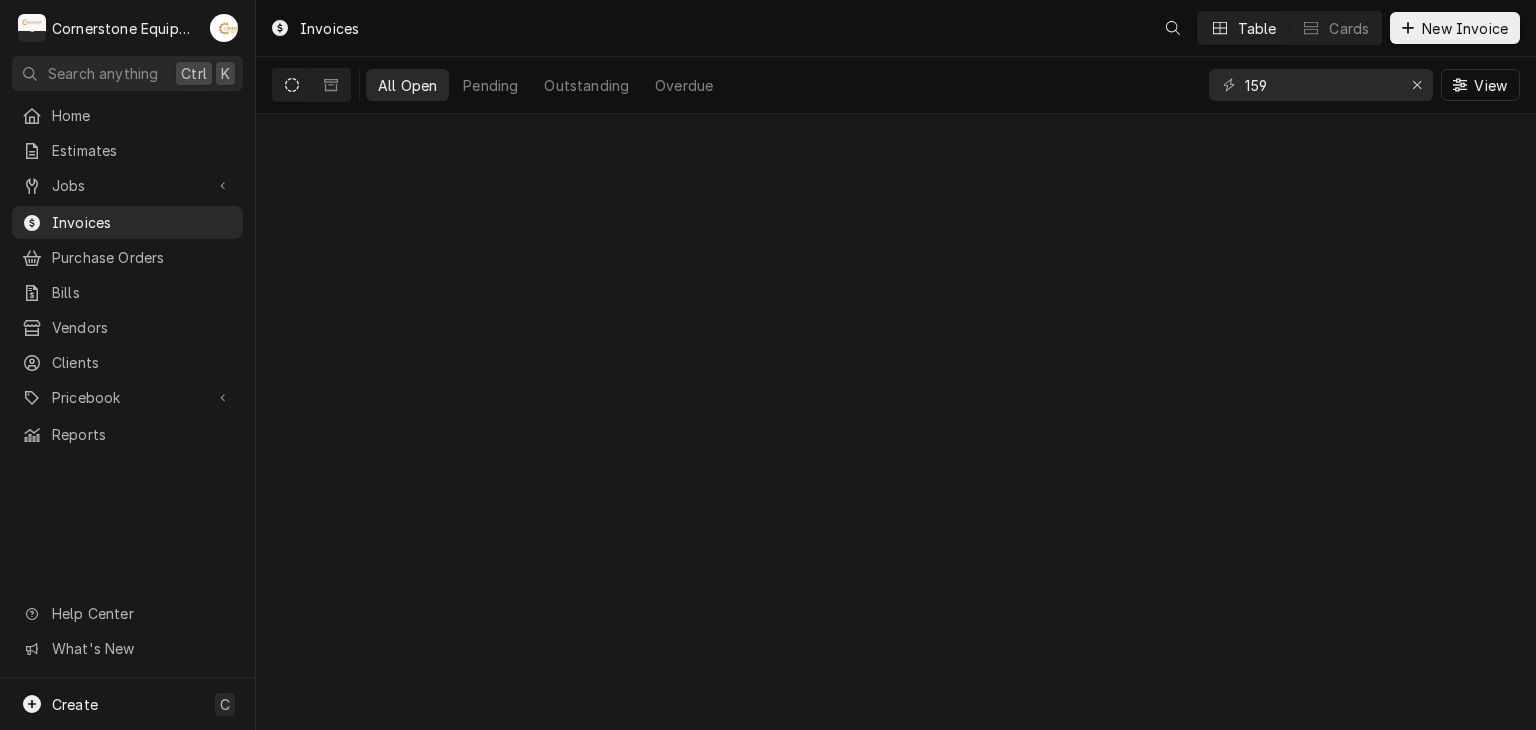 scroll, scrollTop: 0, scrollLeft: 0, axis: both 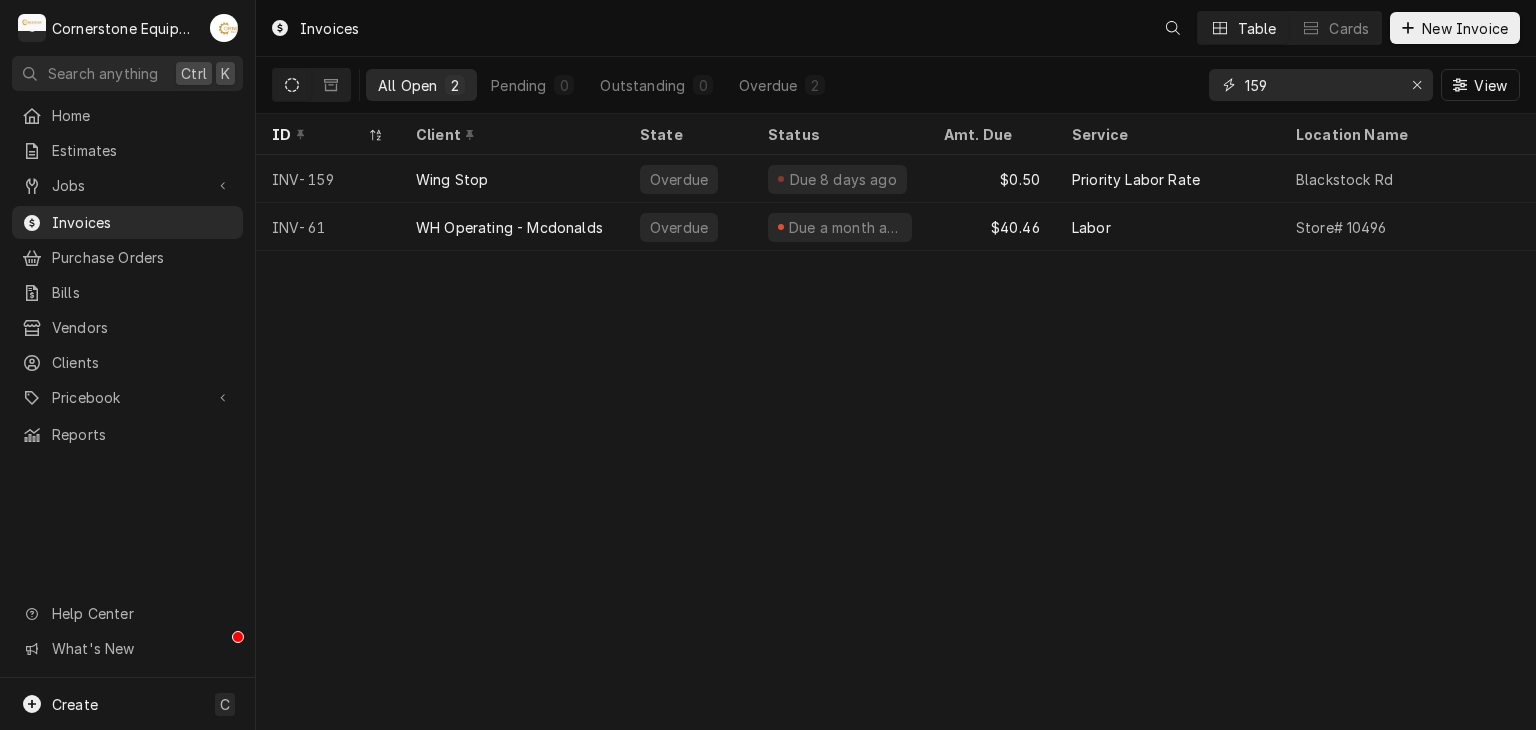 click on "159" at bounding box center (1320, 85) 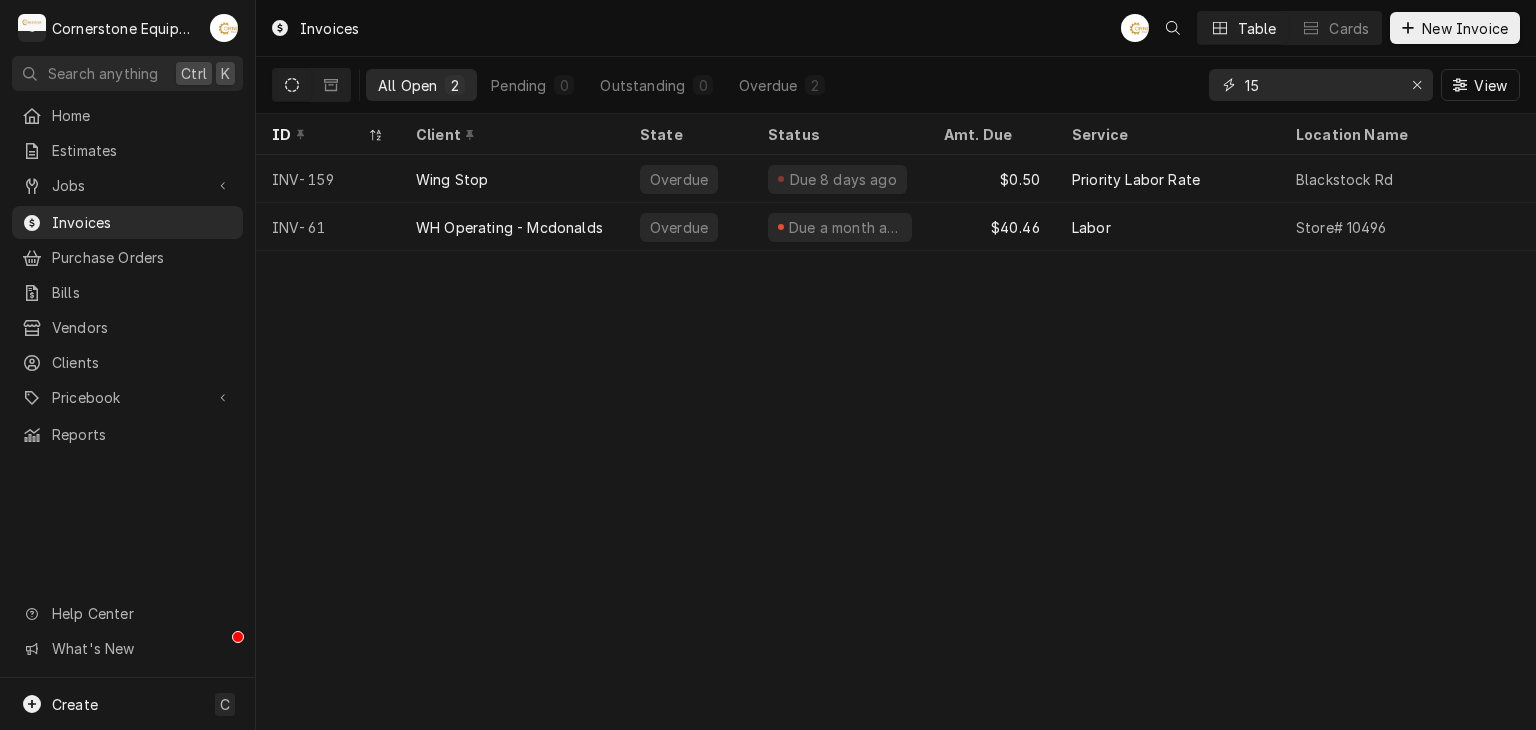 type on "1" 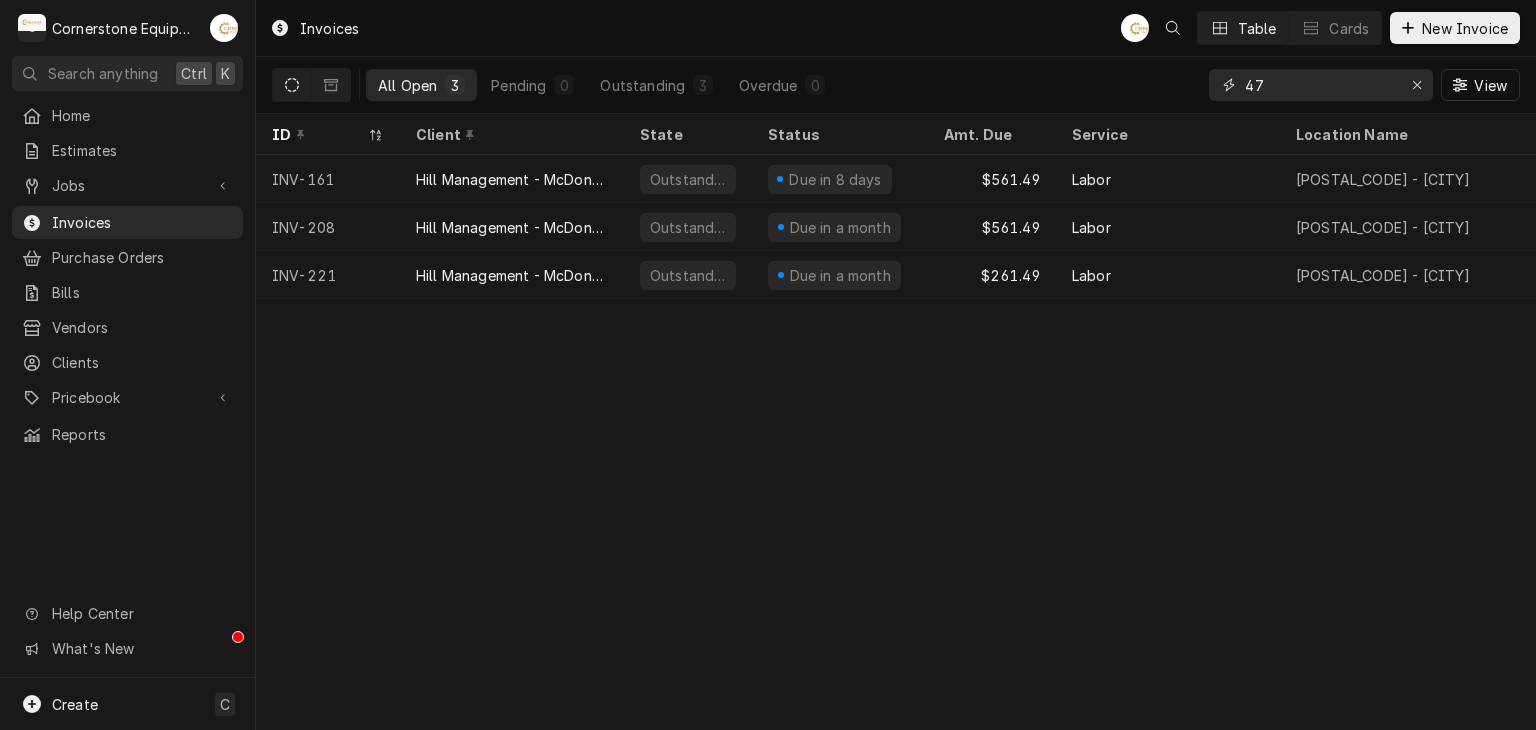 type on "4" 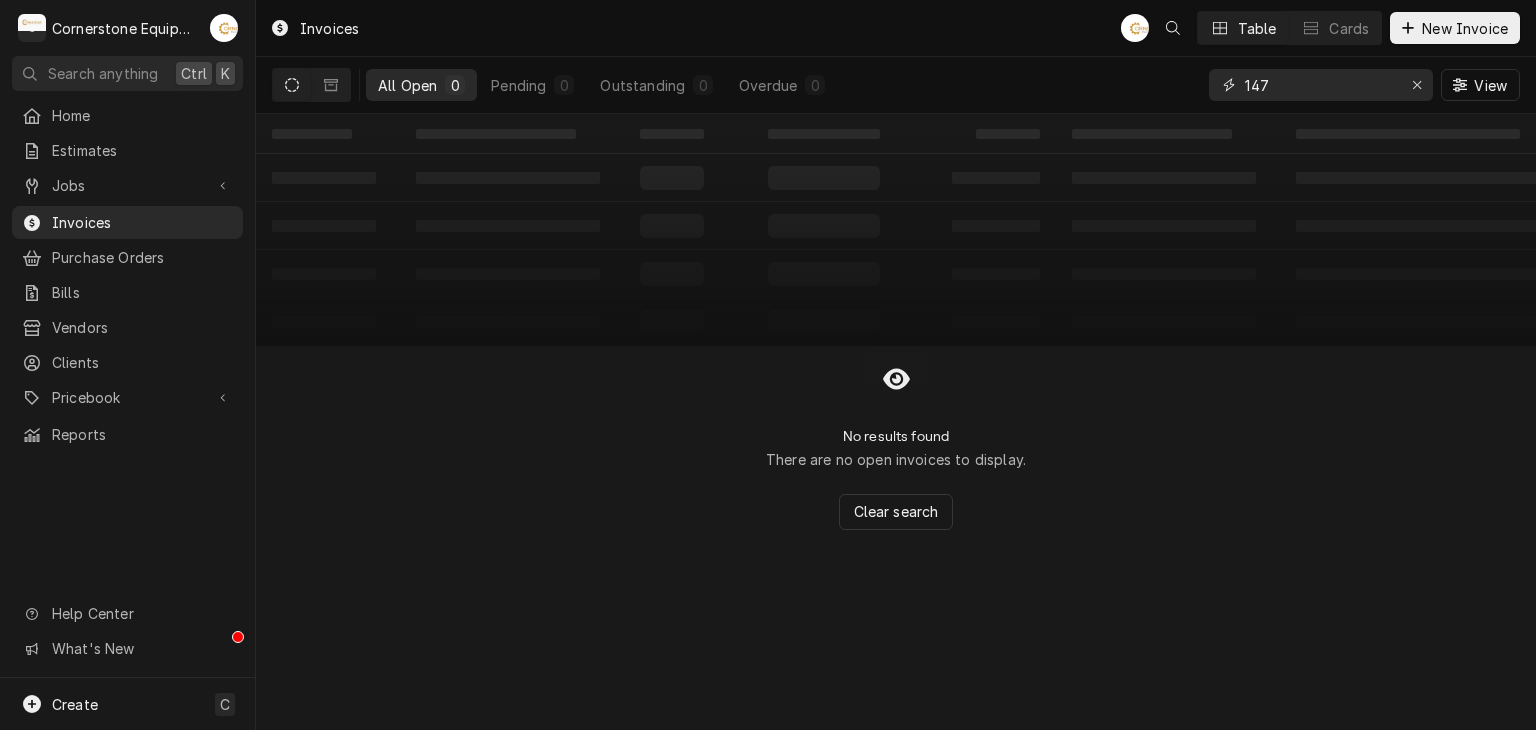 type on "147" 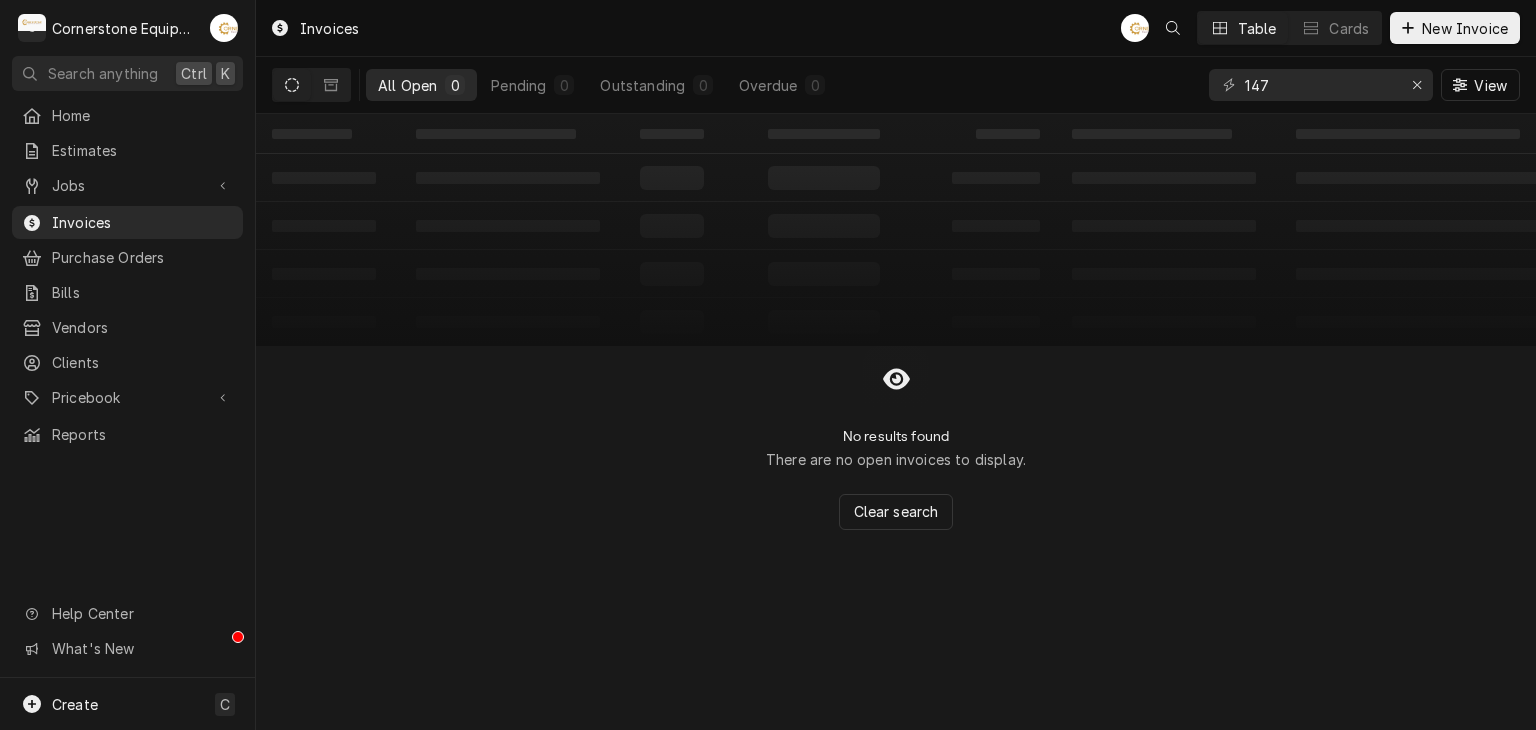 click 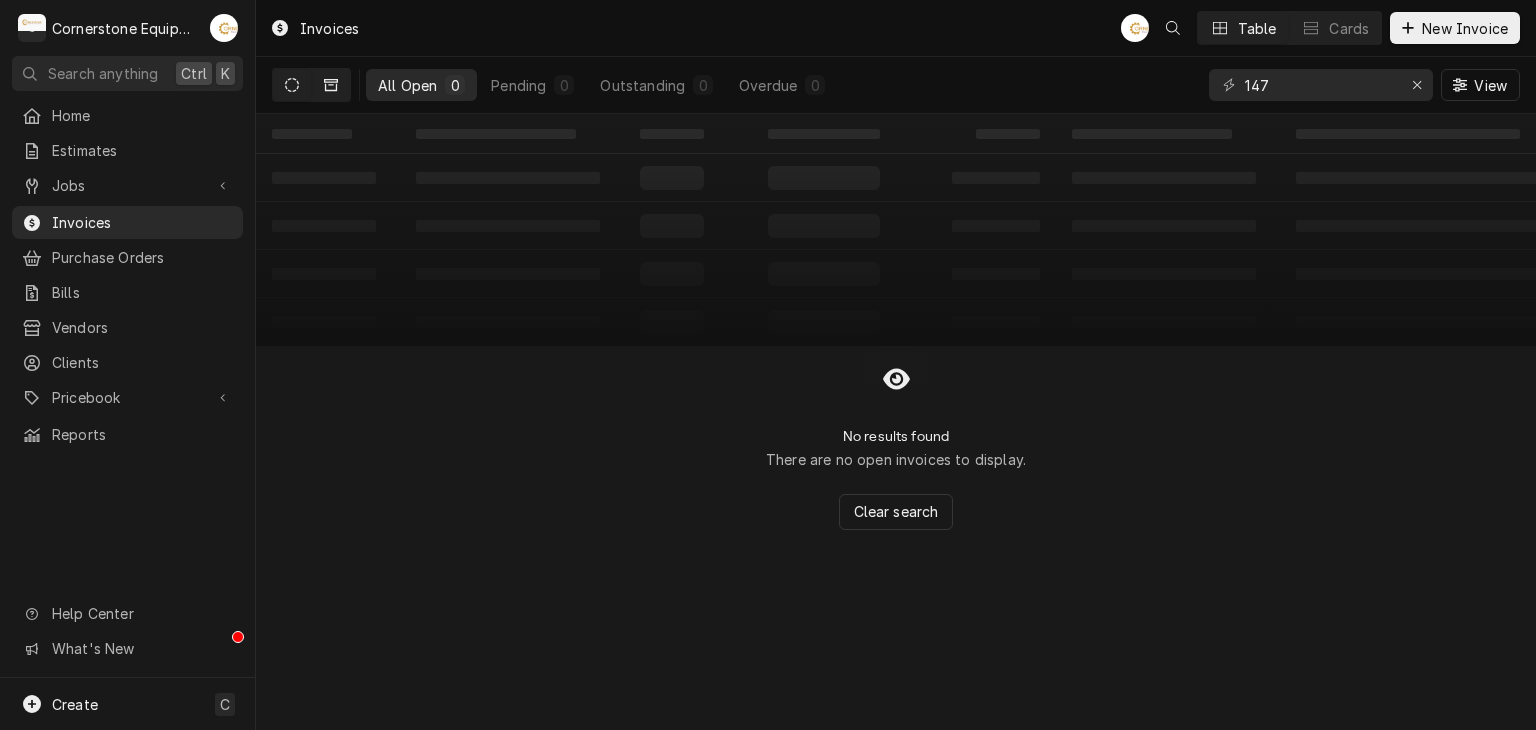 click 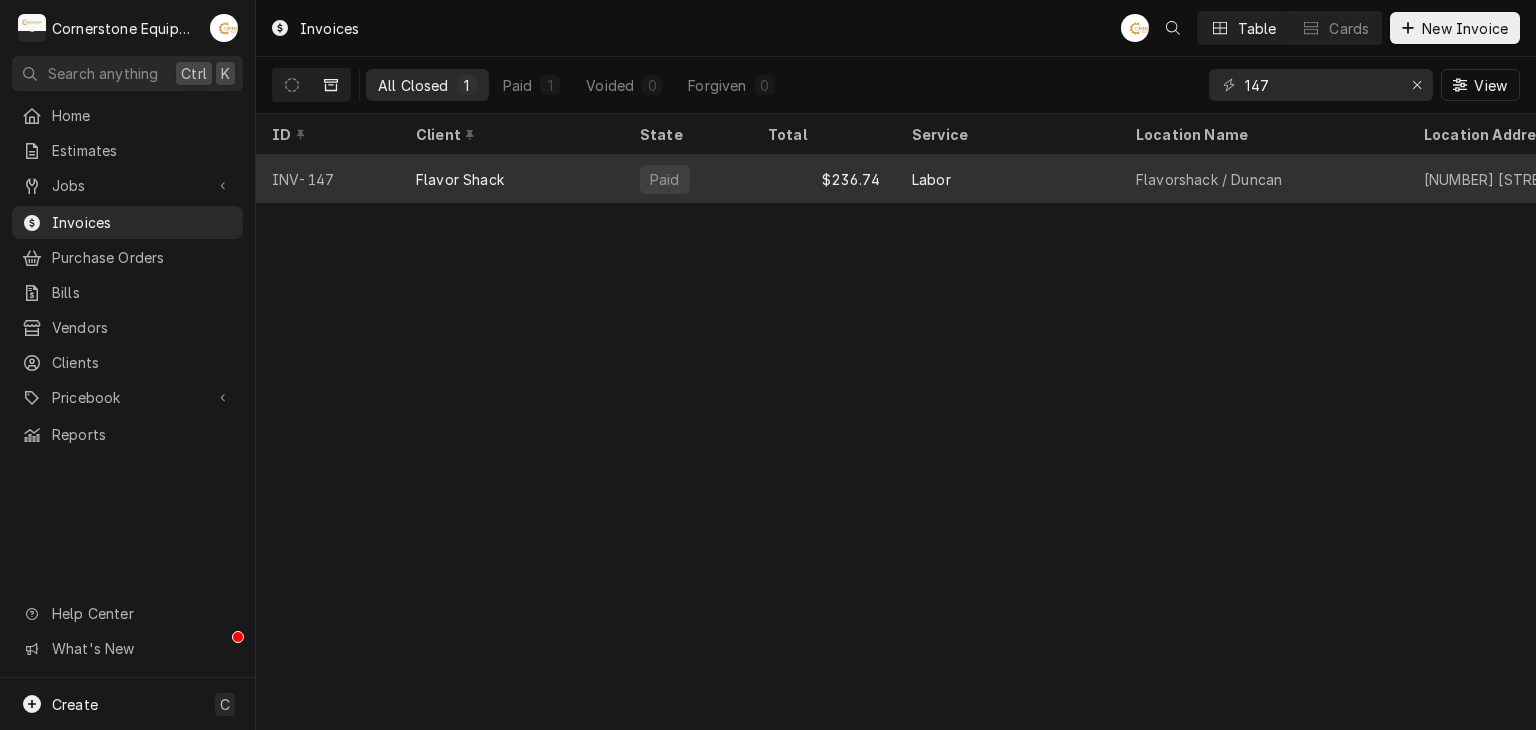 click on "Flavor Shack" at bounding box center (460, 179) 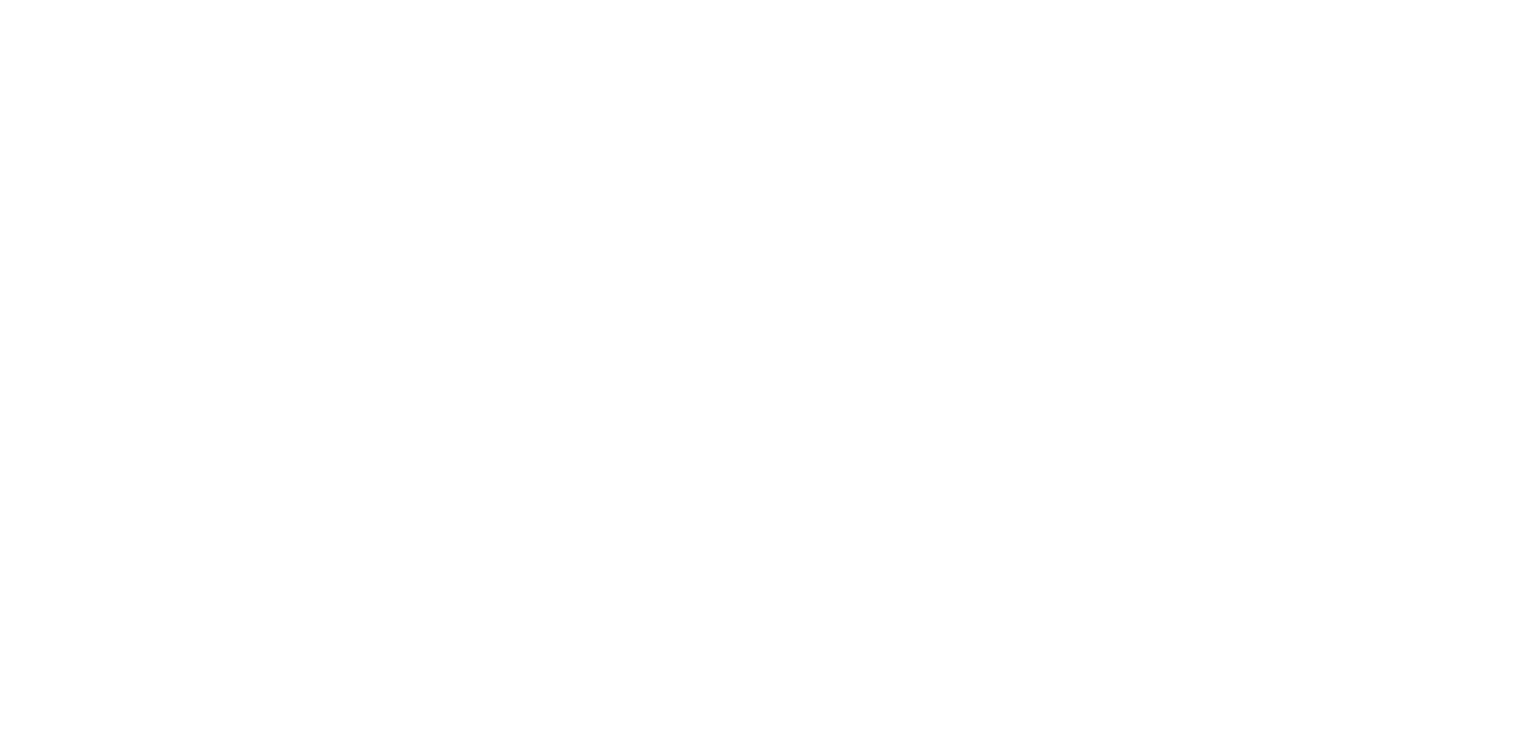 scroll, scrollTop: 0, scrollLeft: 0, axis: both 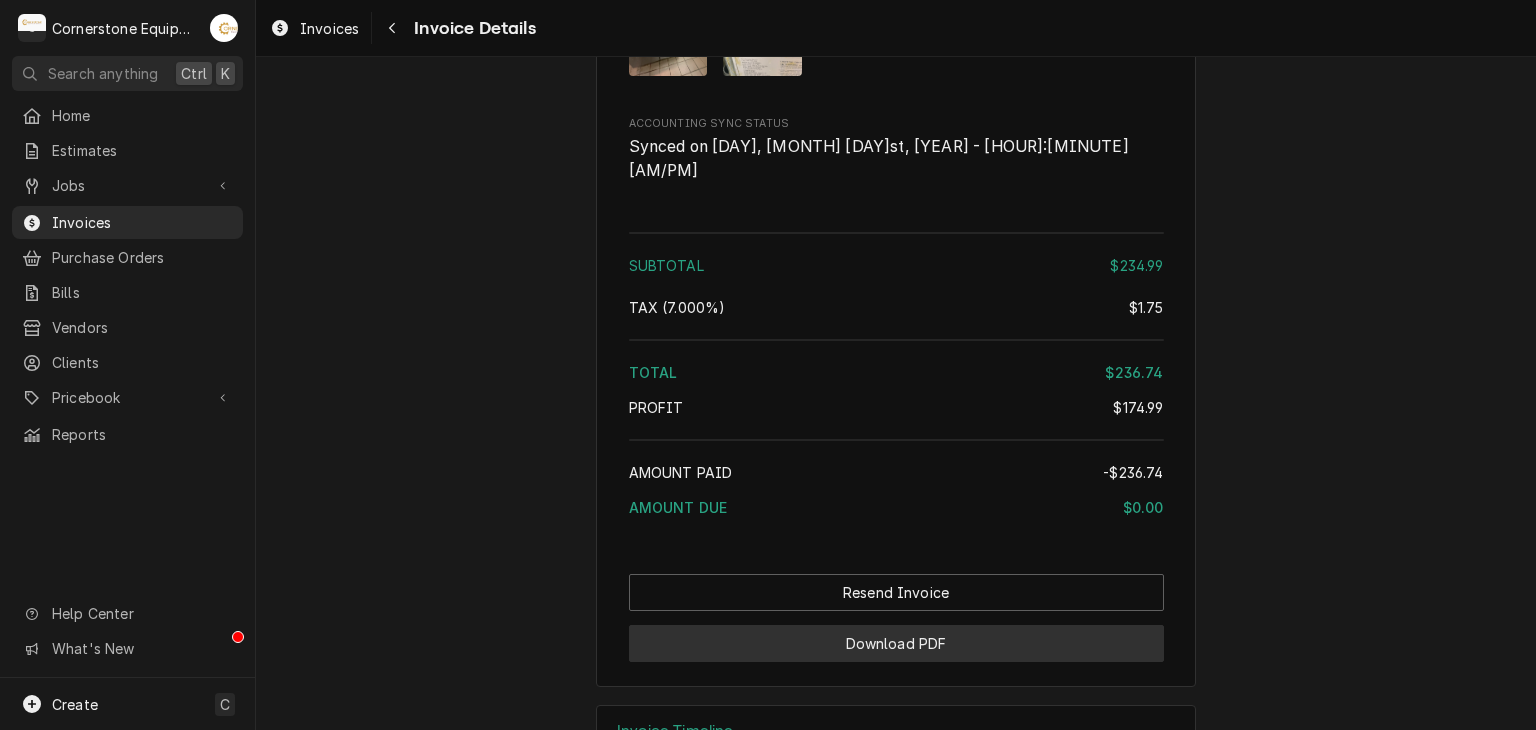 click on "Download PDF" at bounding box center (896, 643) 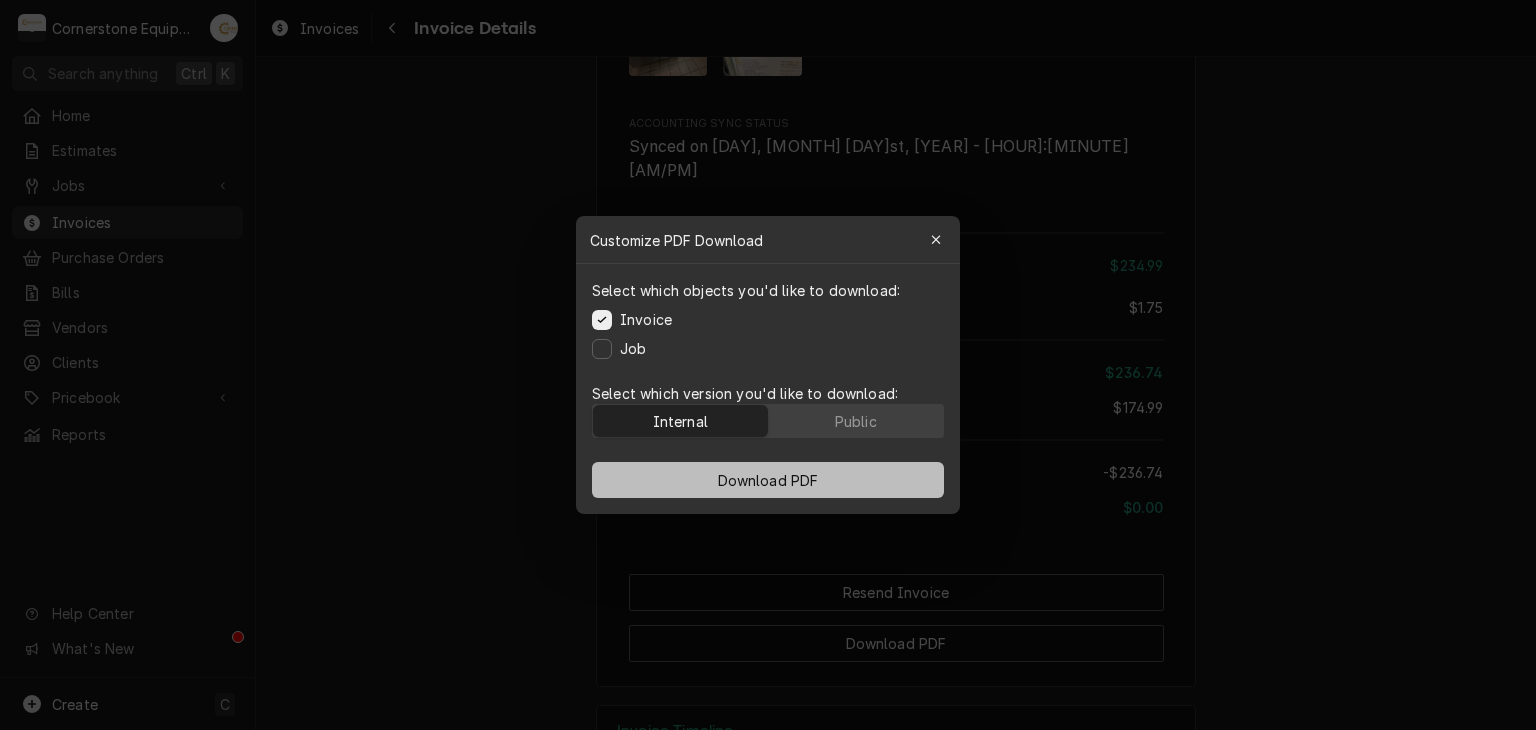 click on "Download PDF" at bounding box center [768, 480] 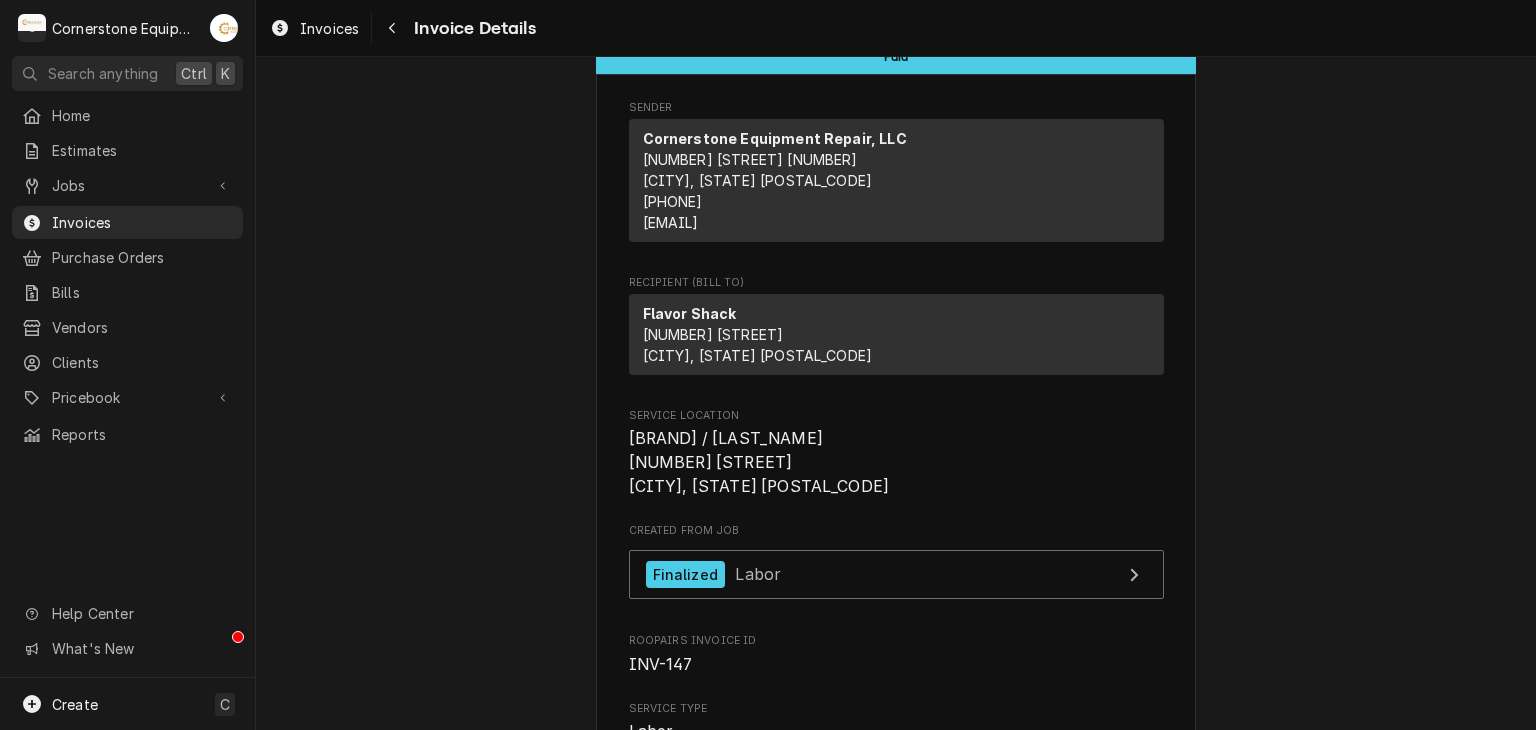 scroll, scrollTop: 0, scrollLeft: 0, axis: both 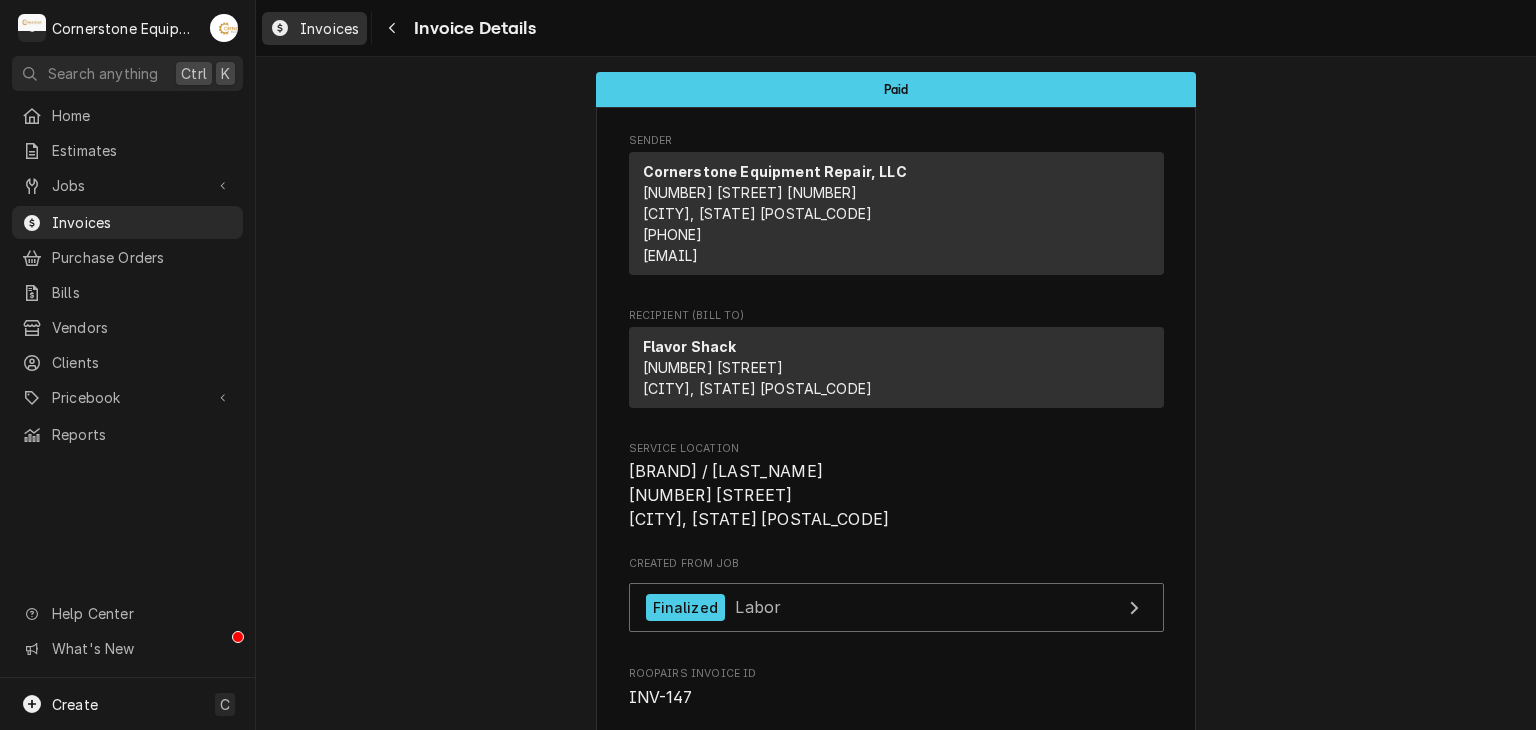 click on "Invoices" at bounding box center [329, 28] 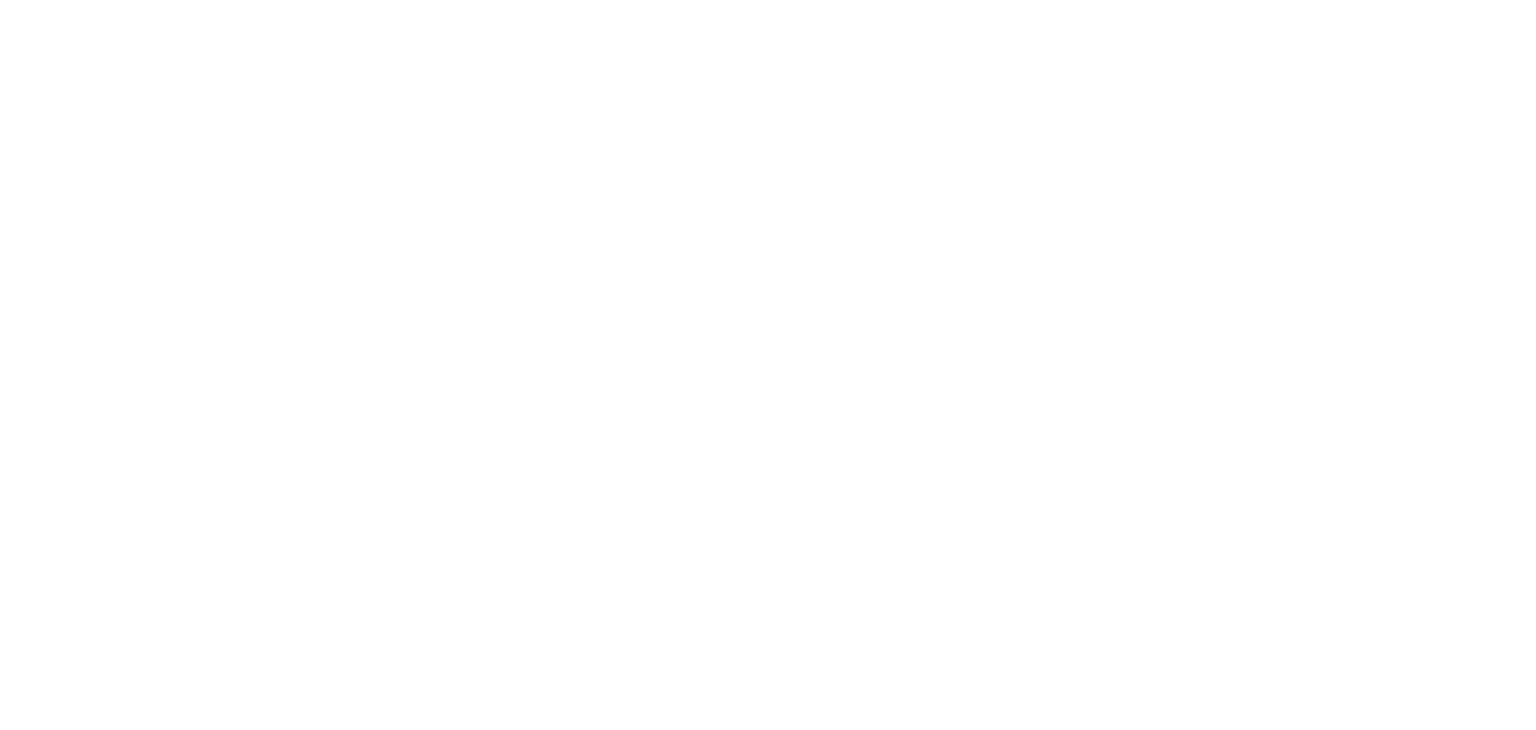 scroll, scrollTop: 0, scrollLeft: 0, axis: both 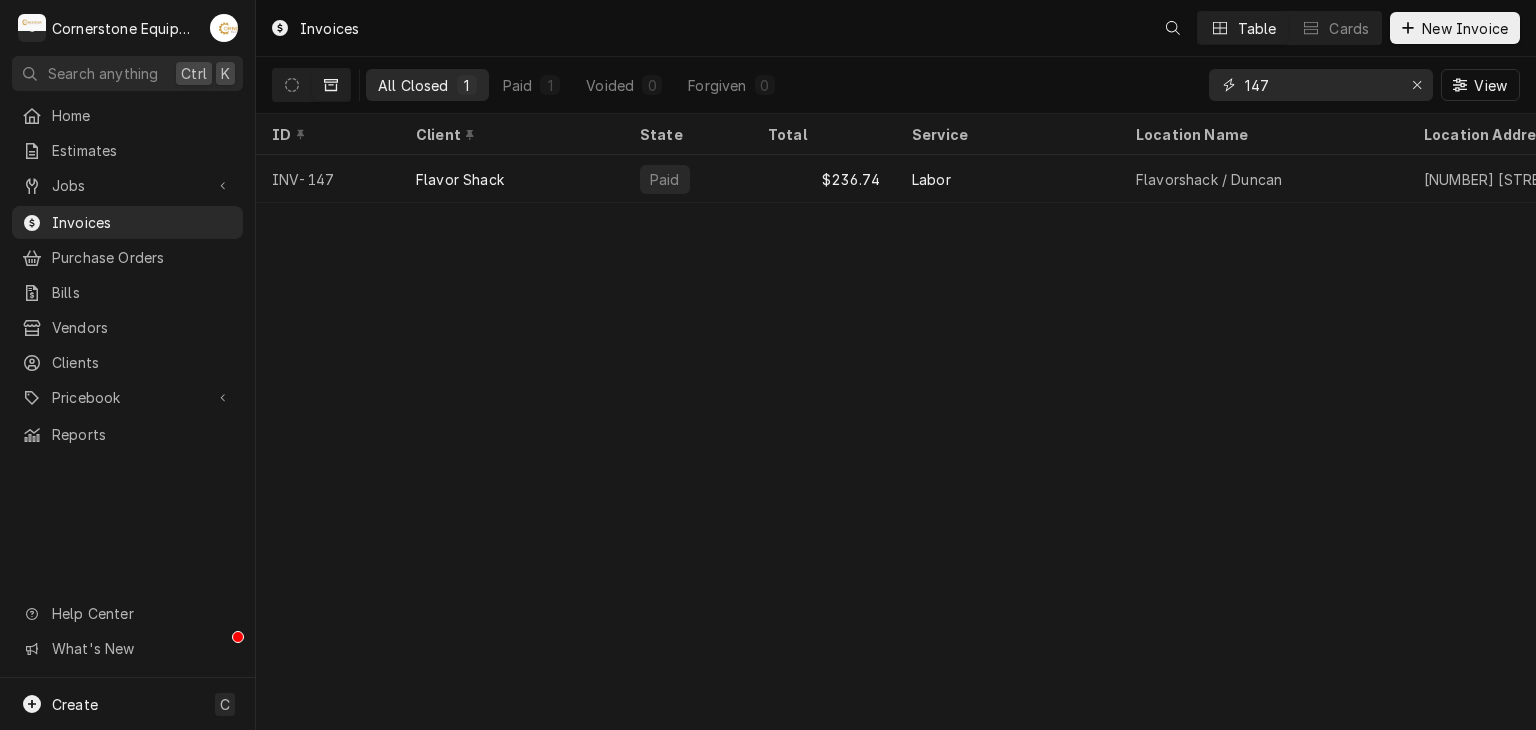 click on "147" at bounding box center [1320, 85] 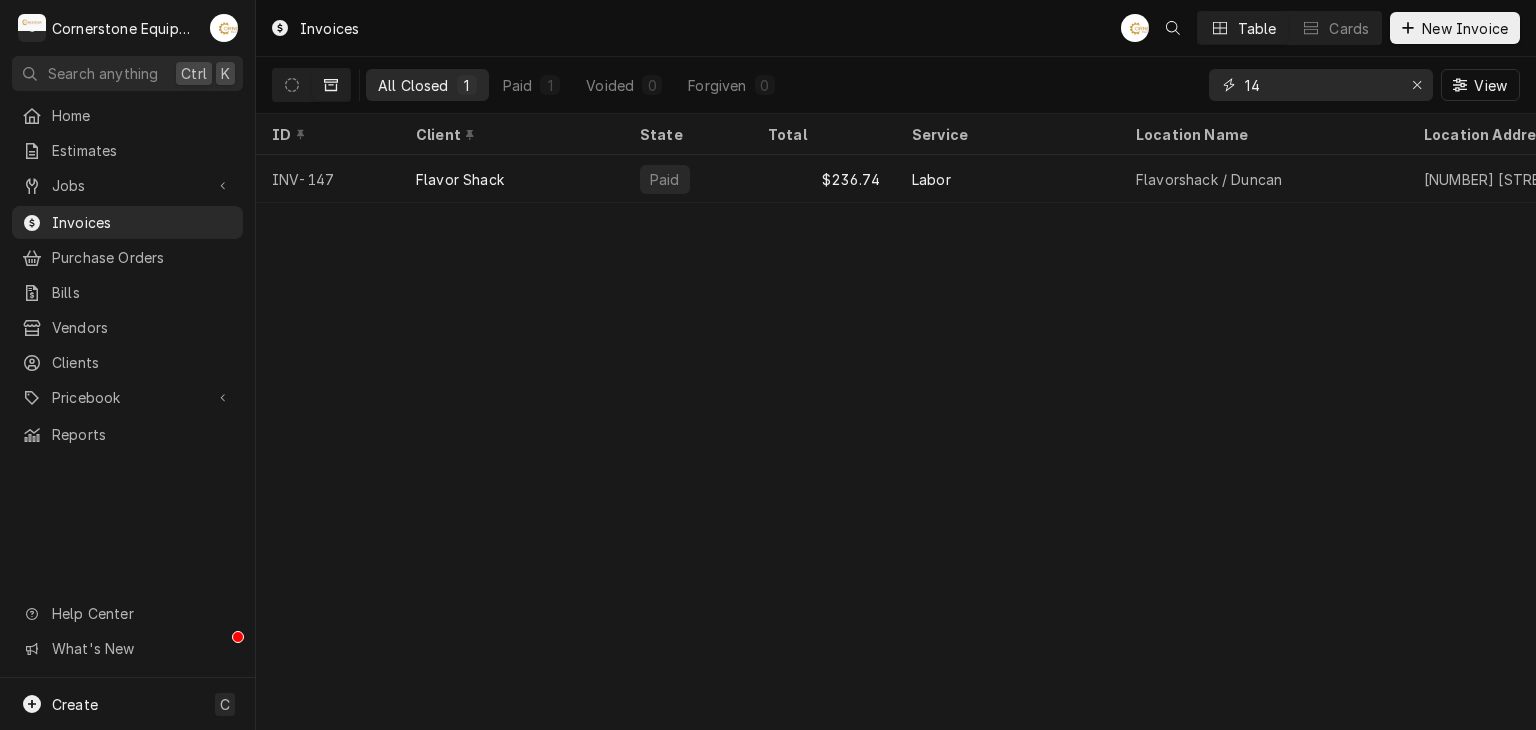 type on "1" 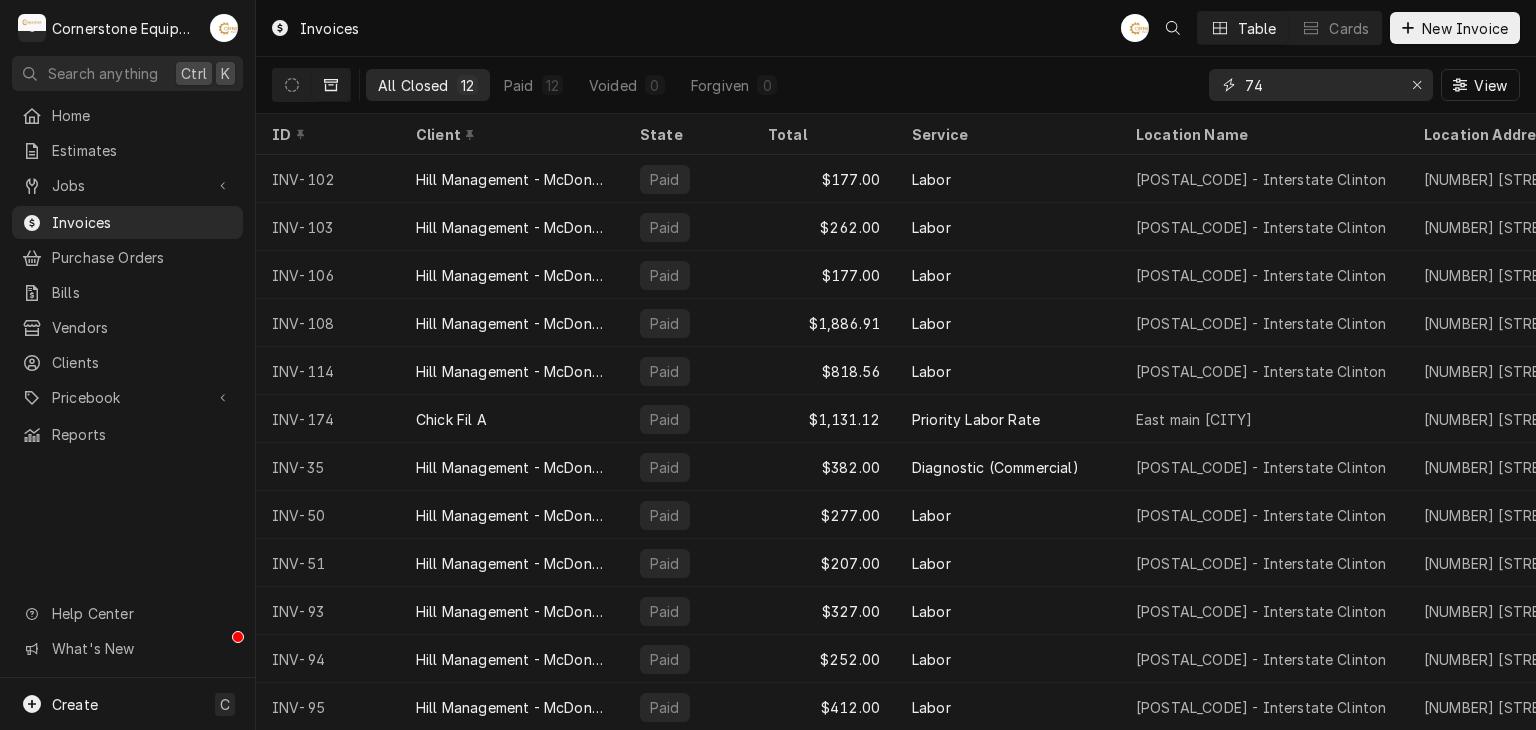 type on "7" 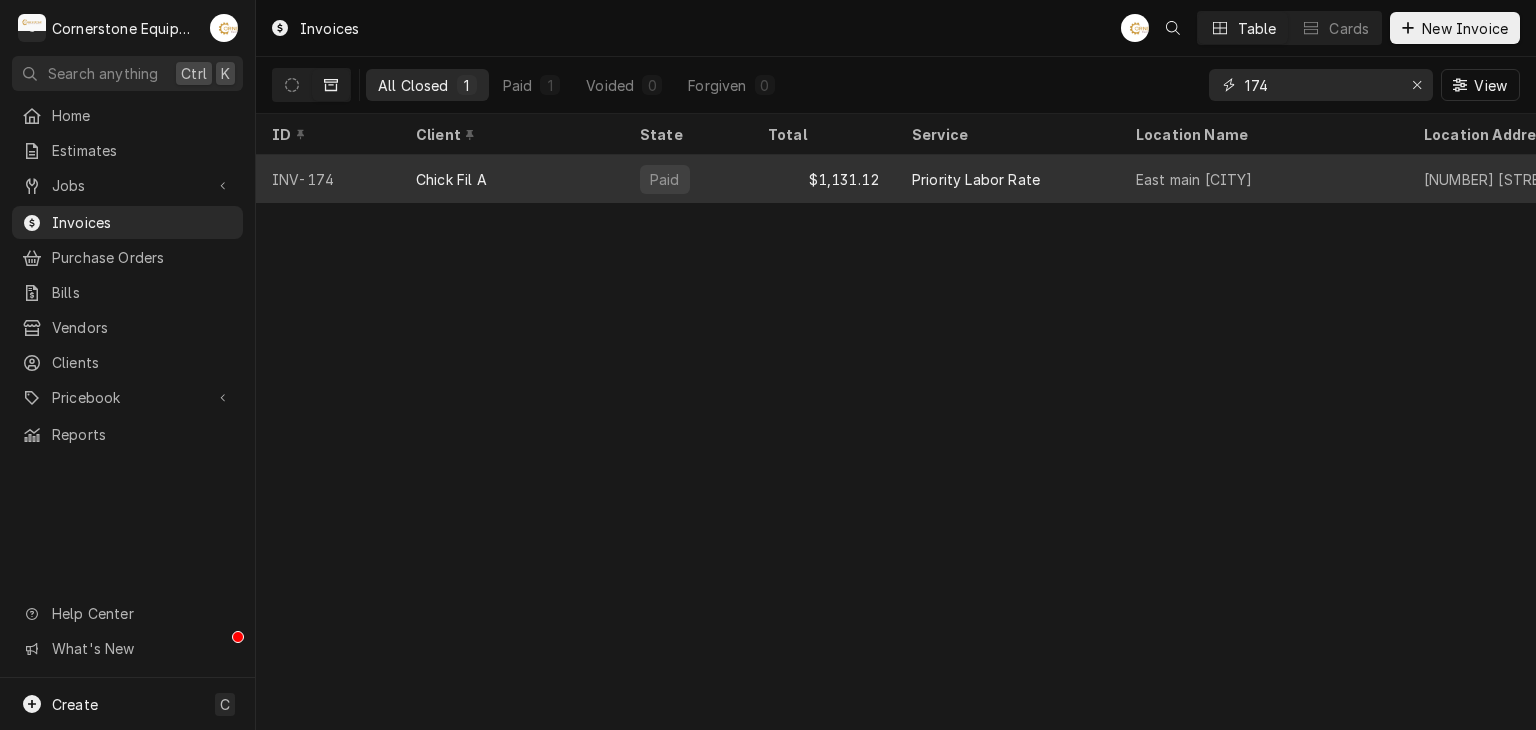 type on "174" 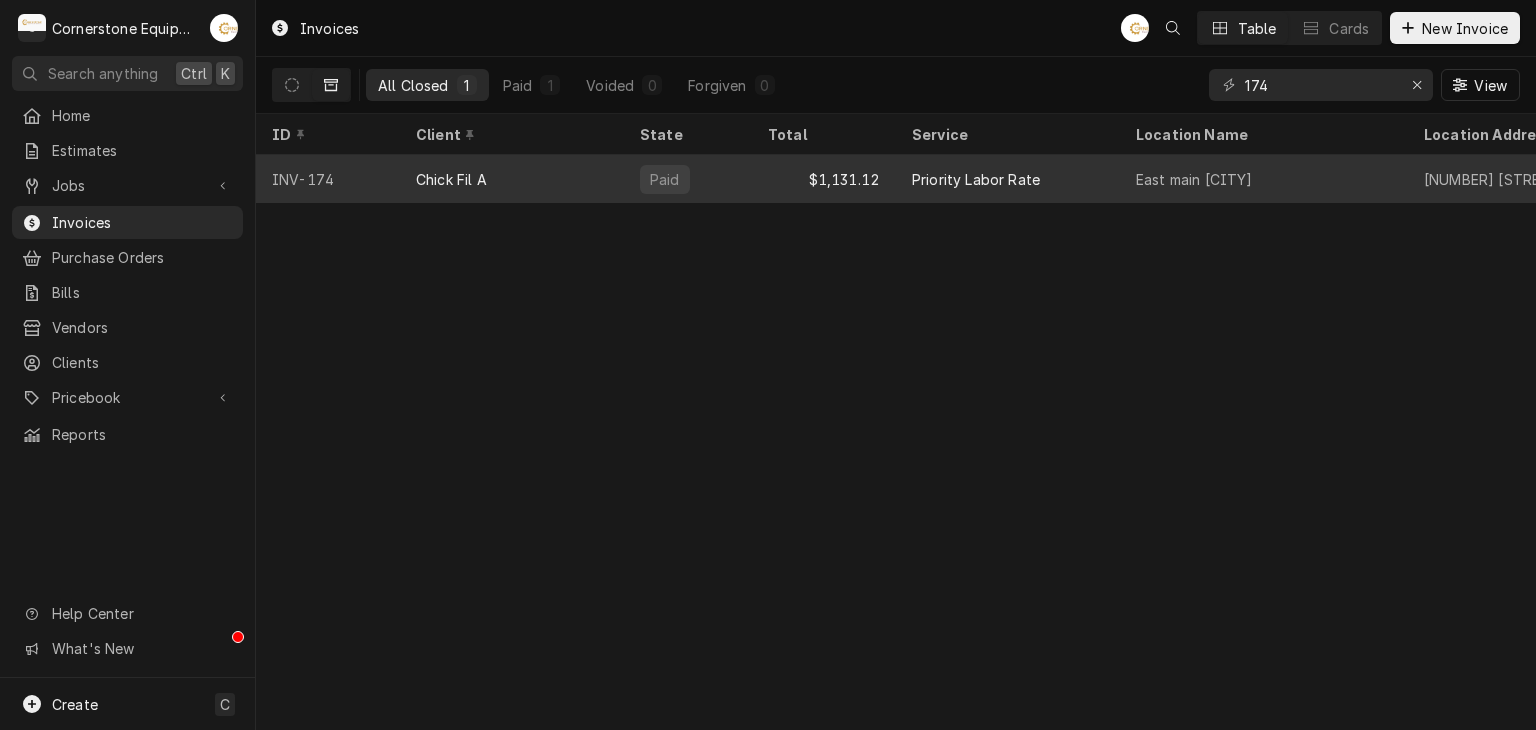 click on "Chick Fil A" at bounding box center [451, 179] 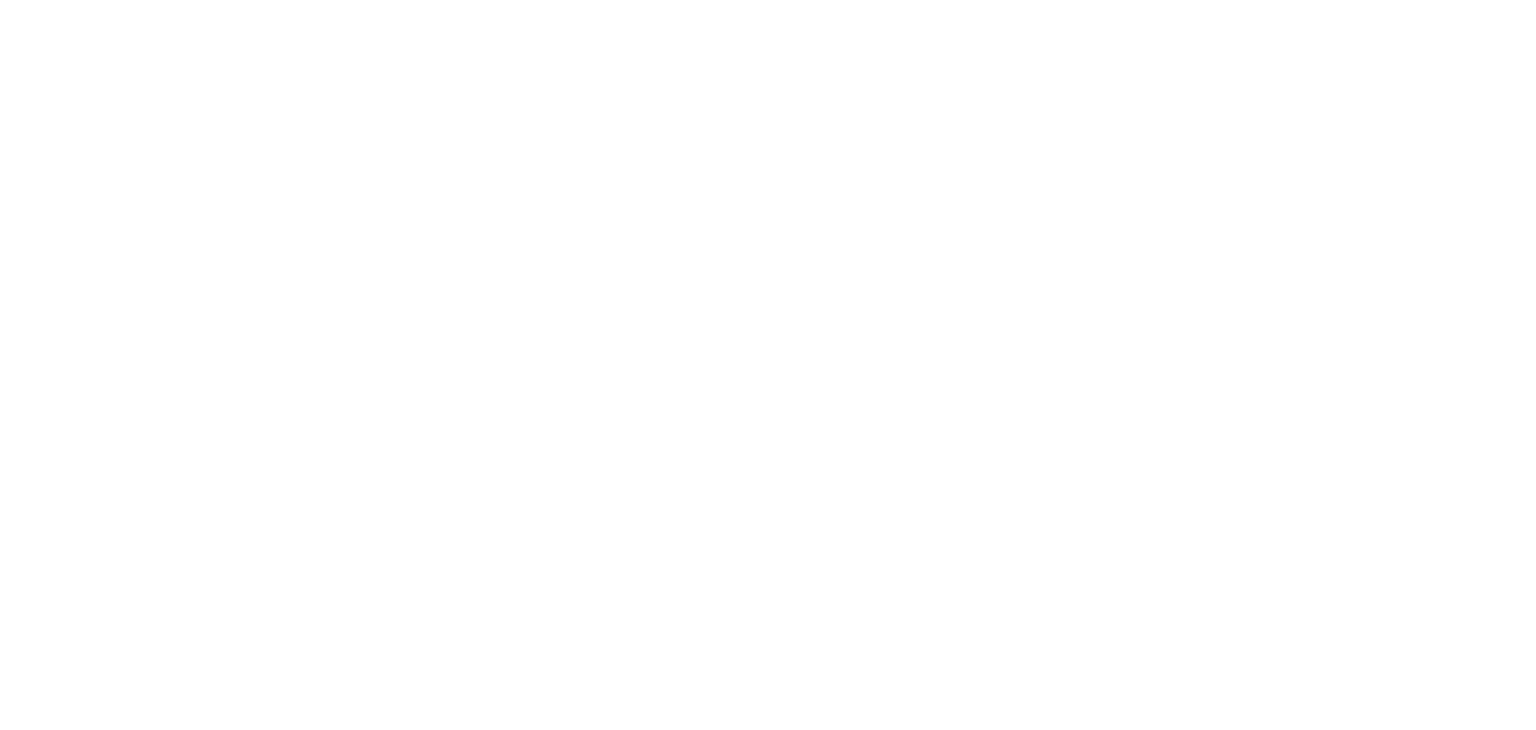 scroll, scrollTop: 0, scrollLeft: 0, axis: both 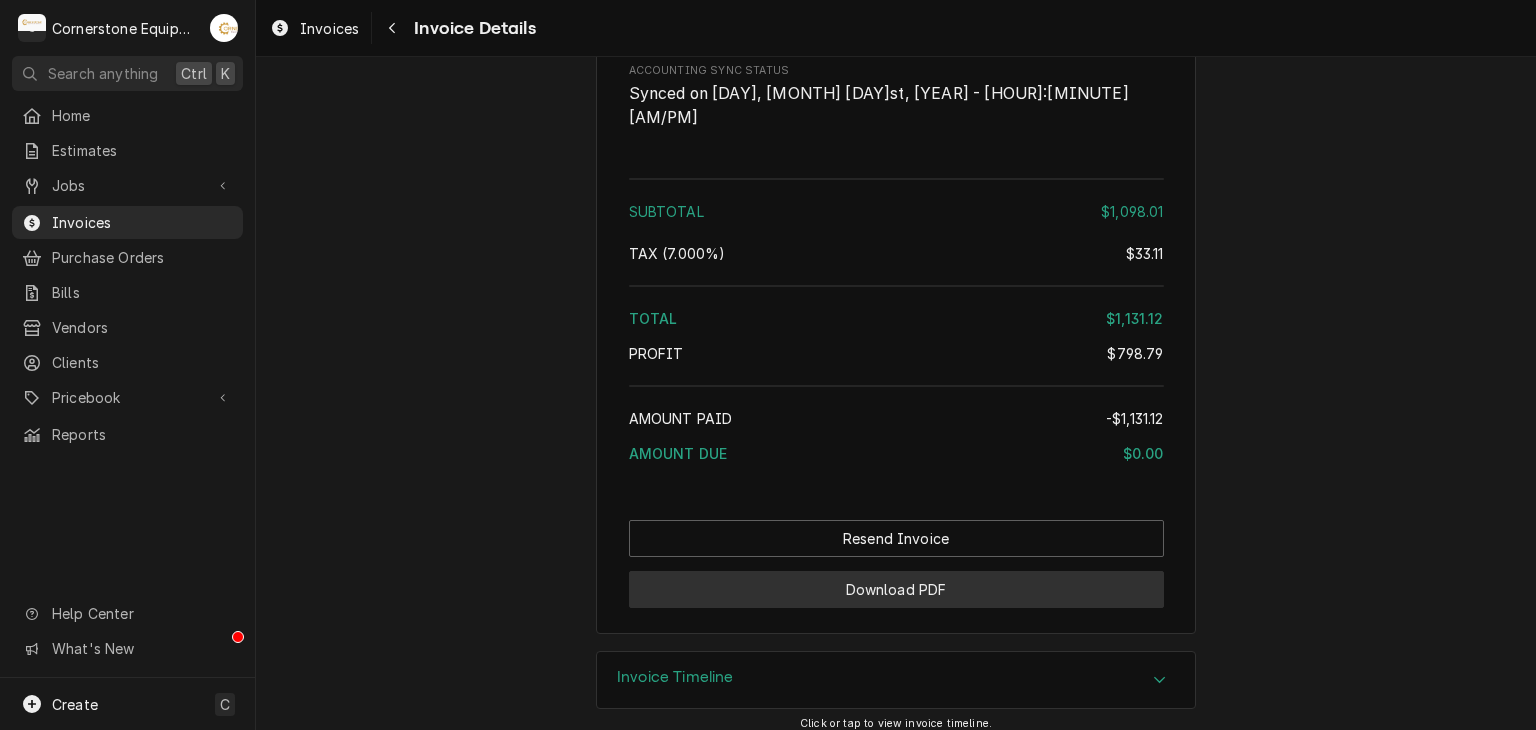 click on "Download PDF" at bounding box center [896, 589] 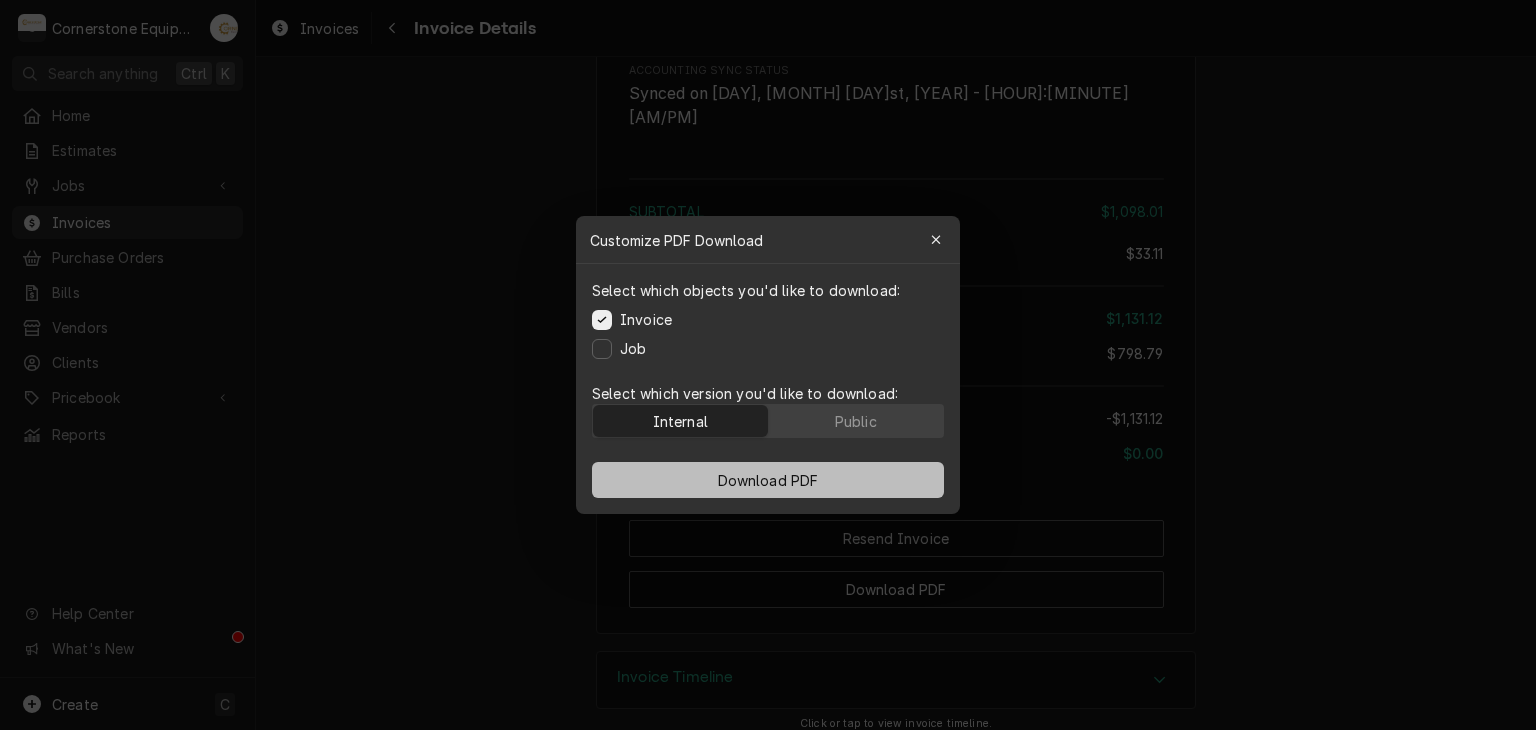 click on "Download PDF" at bounding box center (768, 480) 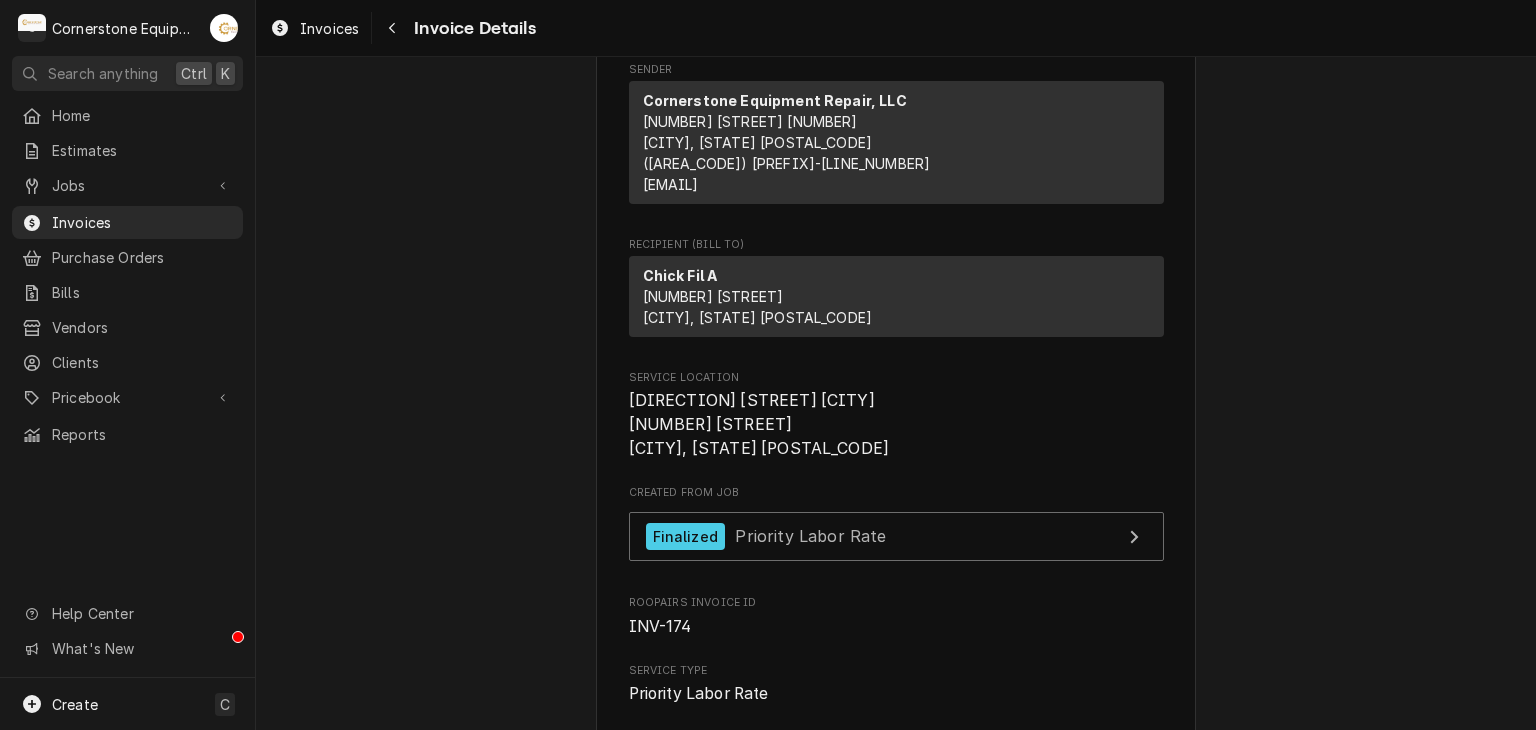 scroll, scrollTop: 0, scrollLeft: 0, axis: both 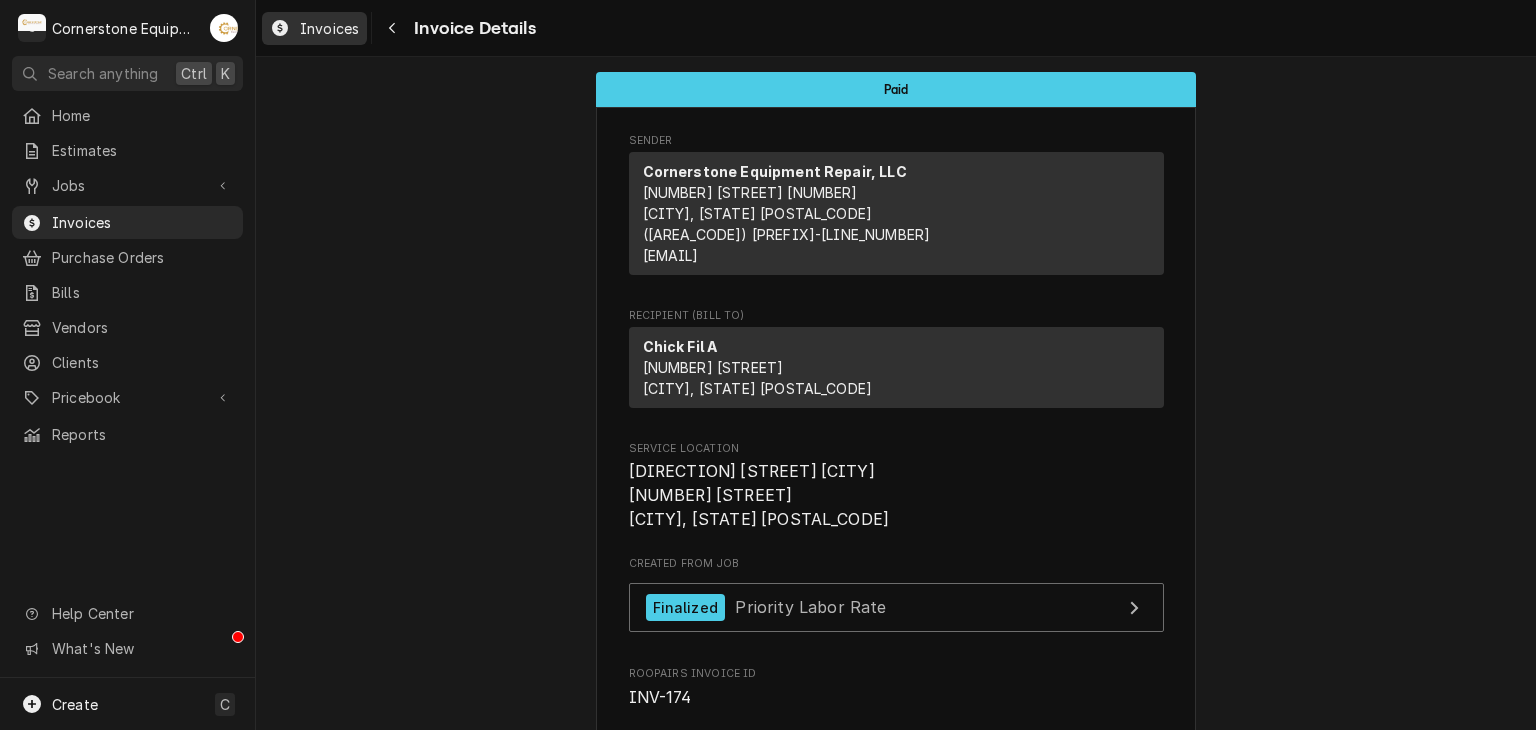 click on "Invoices" at bounding box center (329, 28) 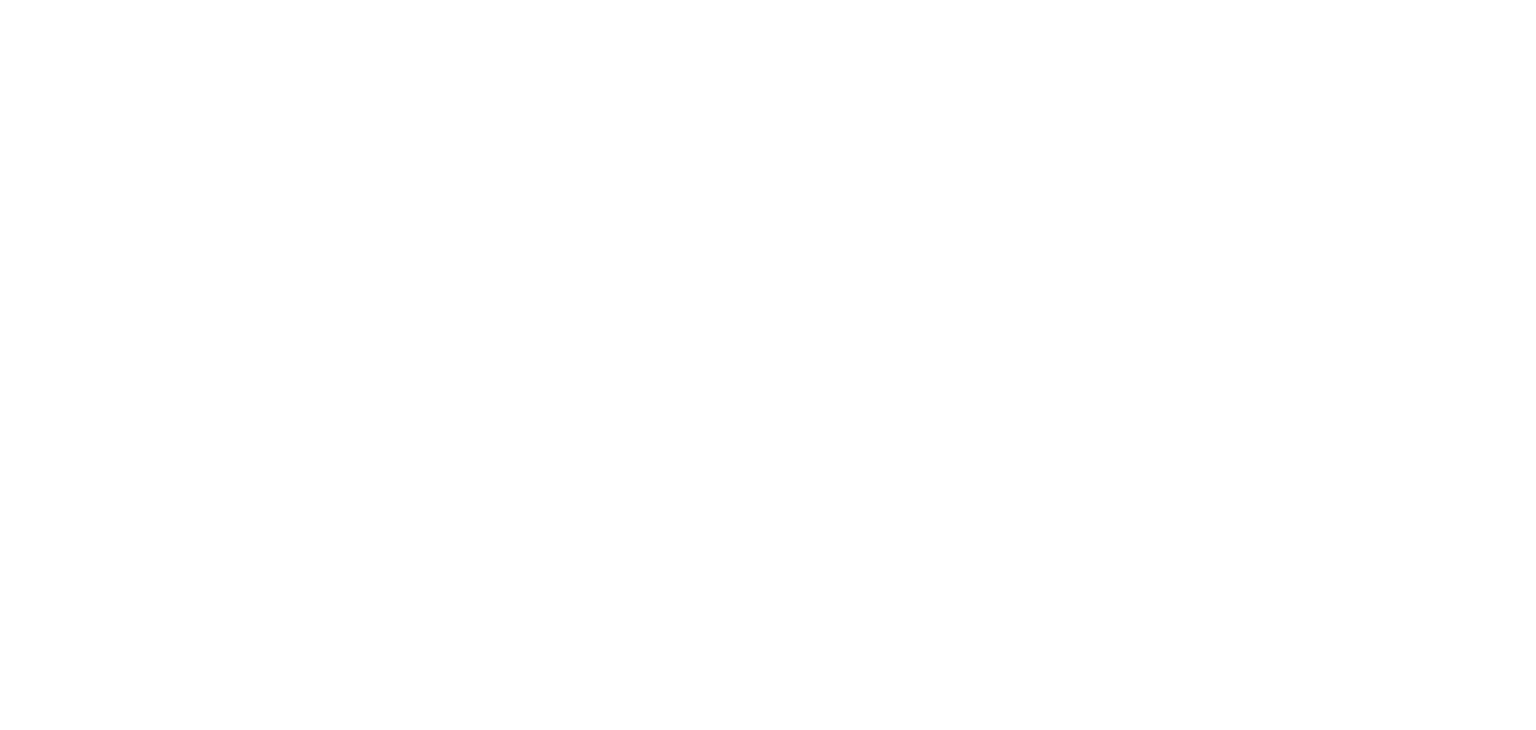 scroll, scrollTop: 0, scrollLeft: 0, axis: both 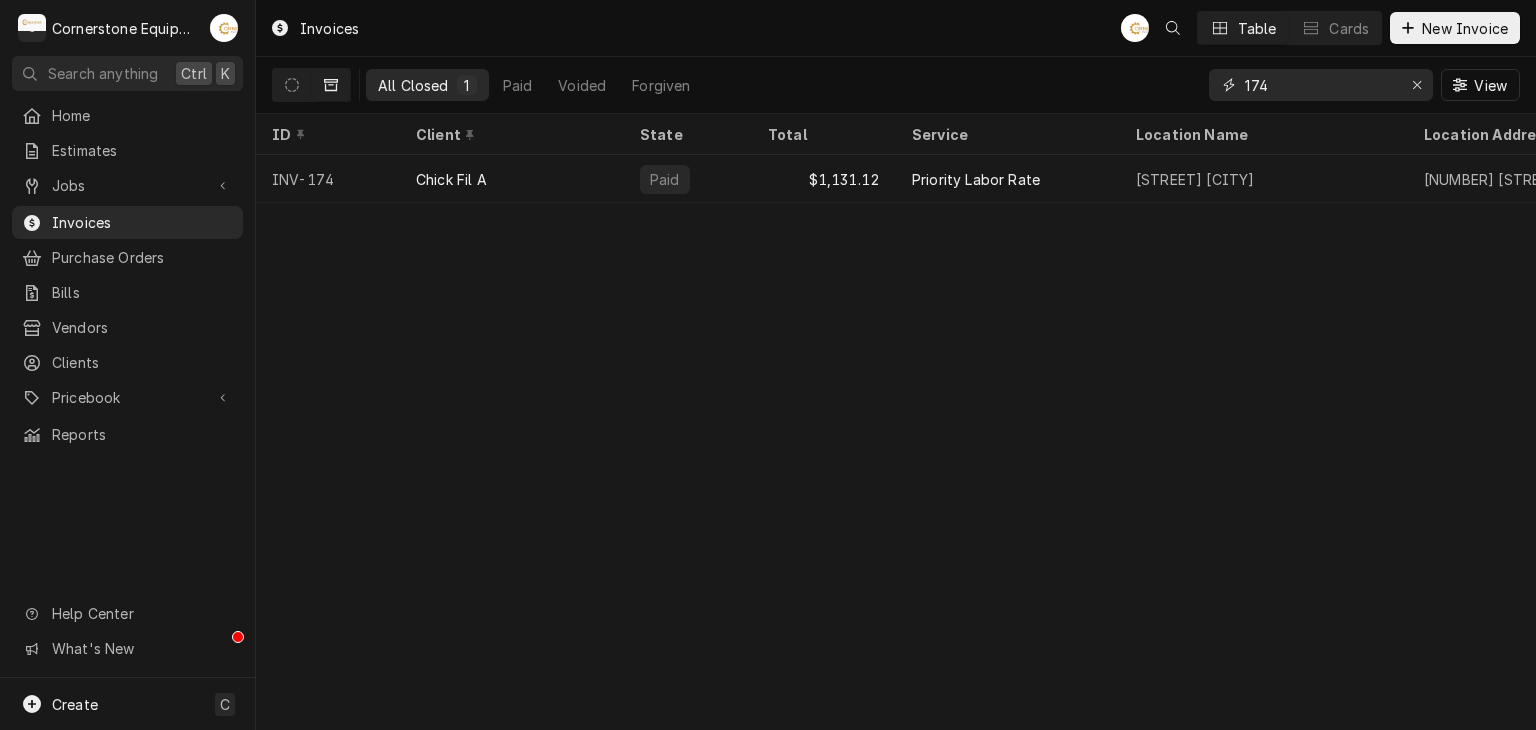 click on "174" at bounding box center [1320, 85] 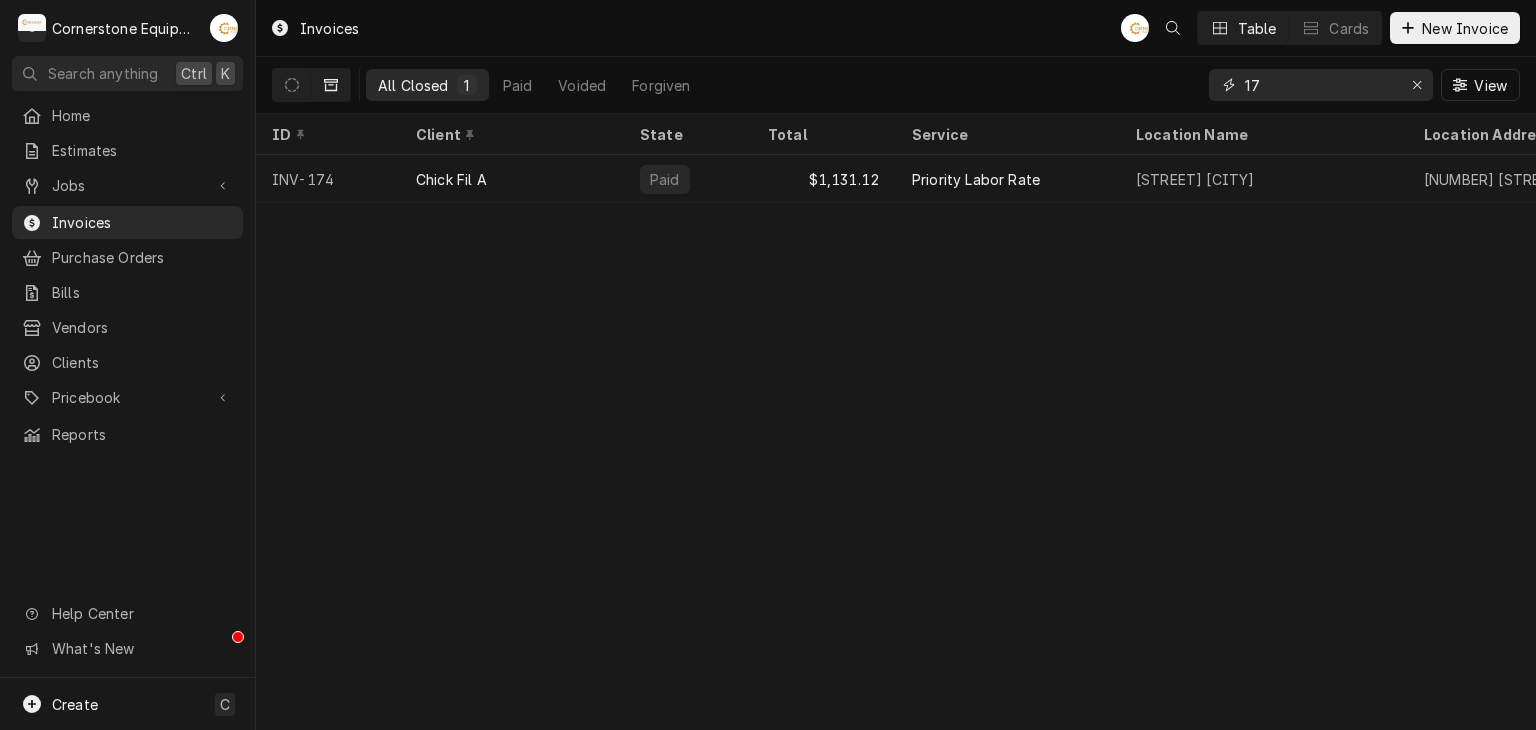 type on "1" 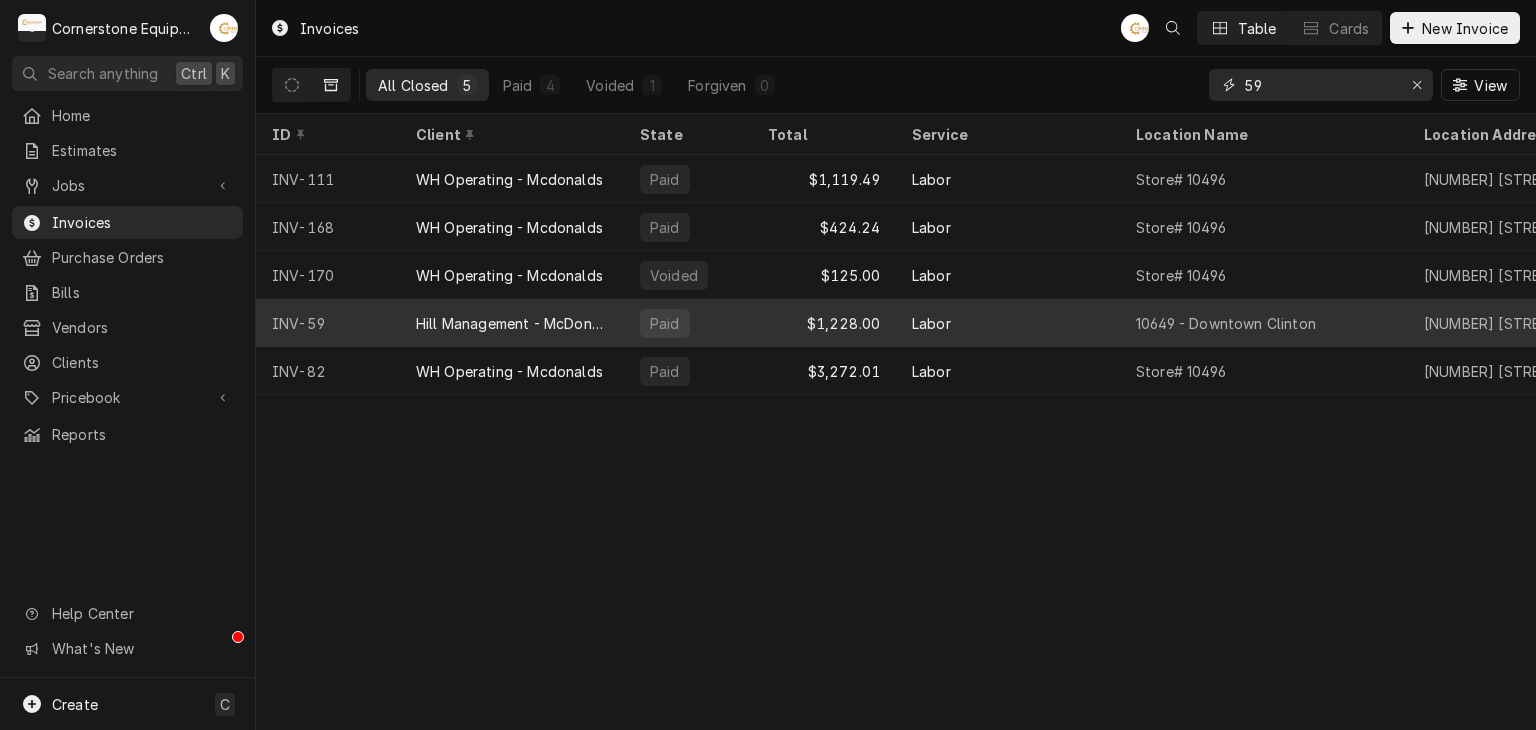 type on "59" 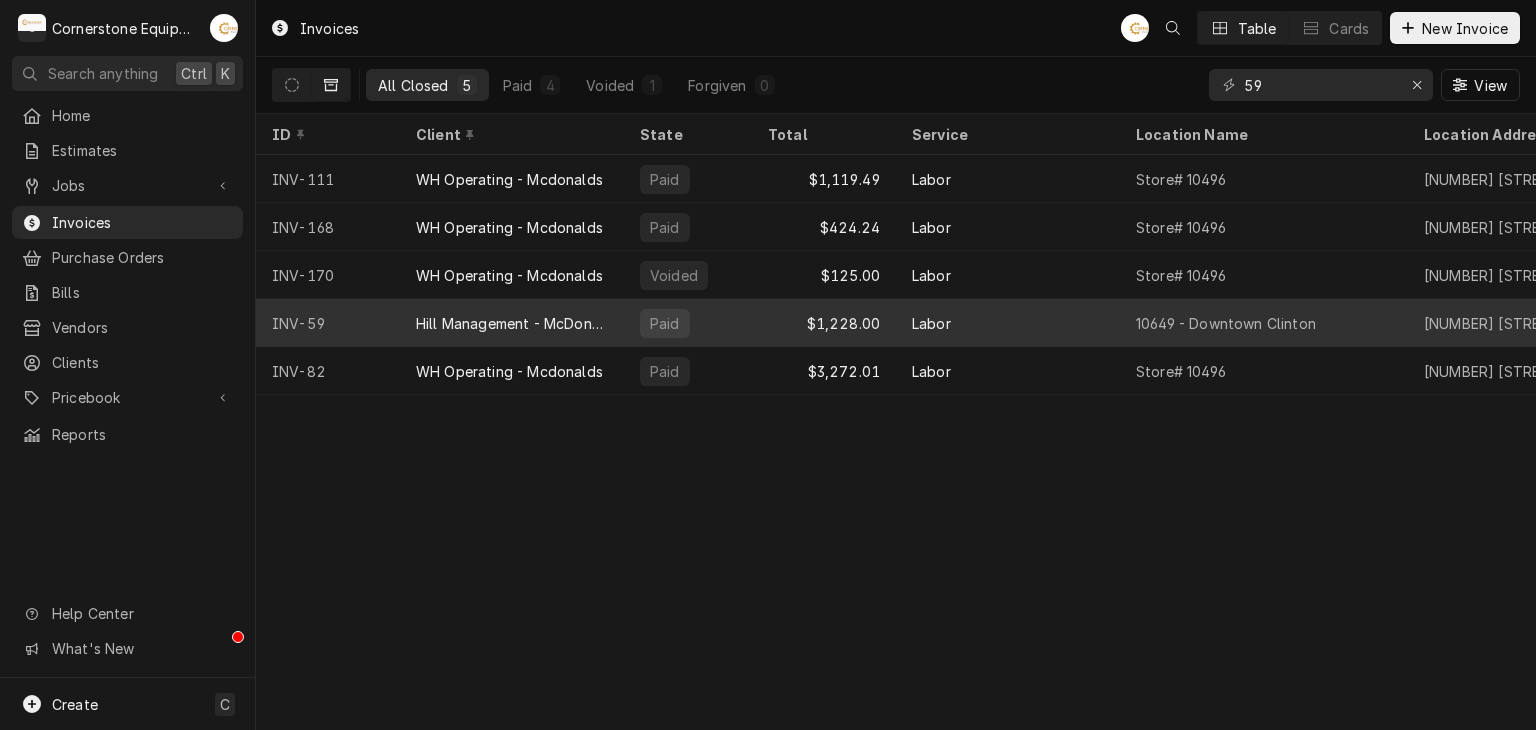 click on "Hill Management - McDonald’s" at bounding box center (512, 323) 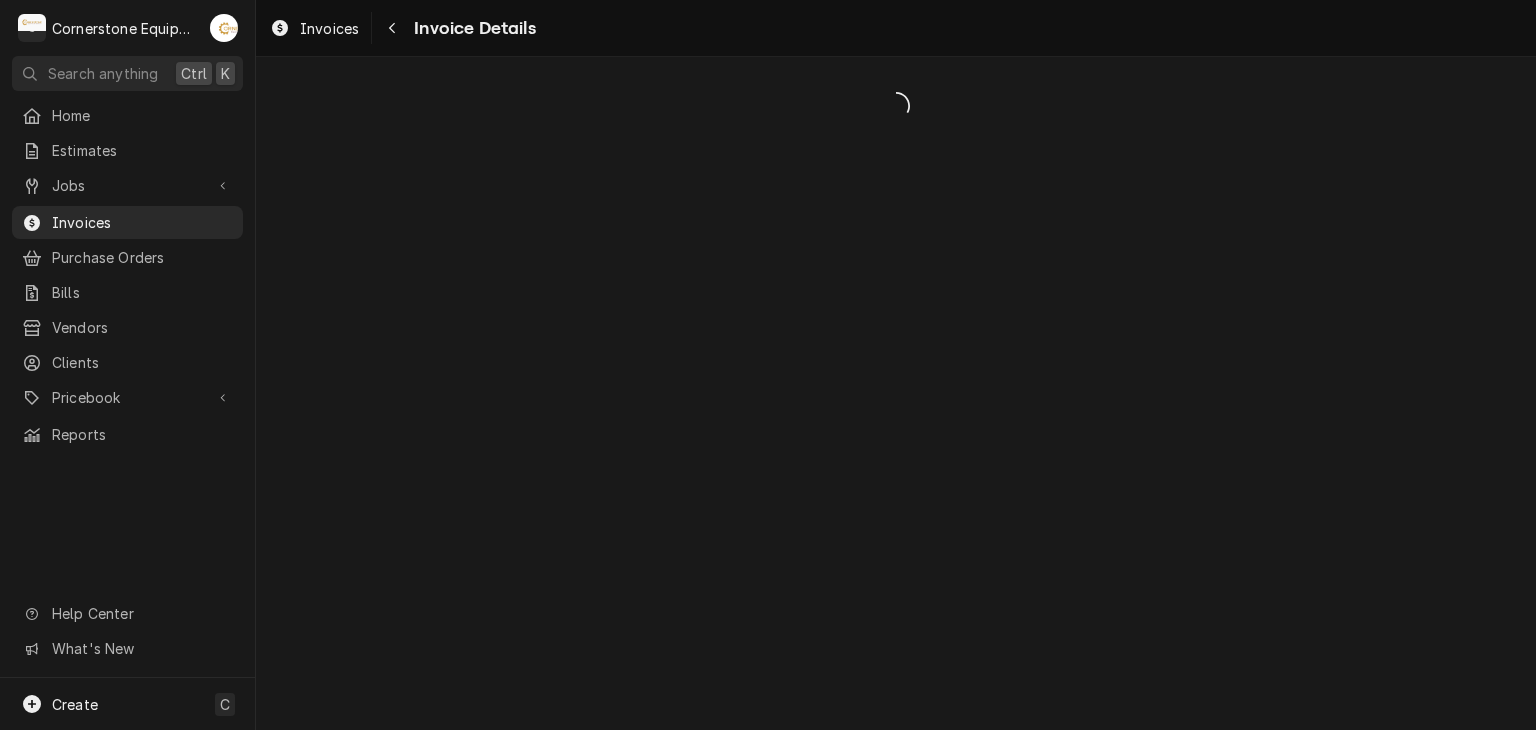 scroll, scrollTop: 0, scrollLeft: 0, axis: both 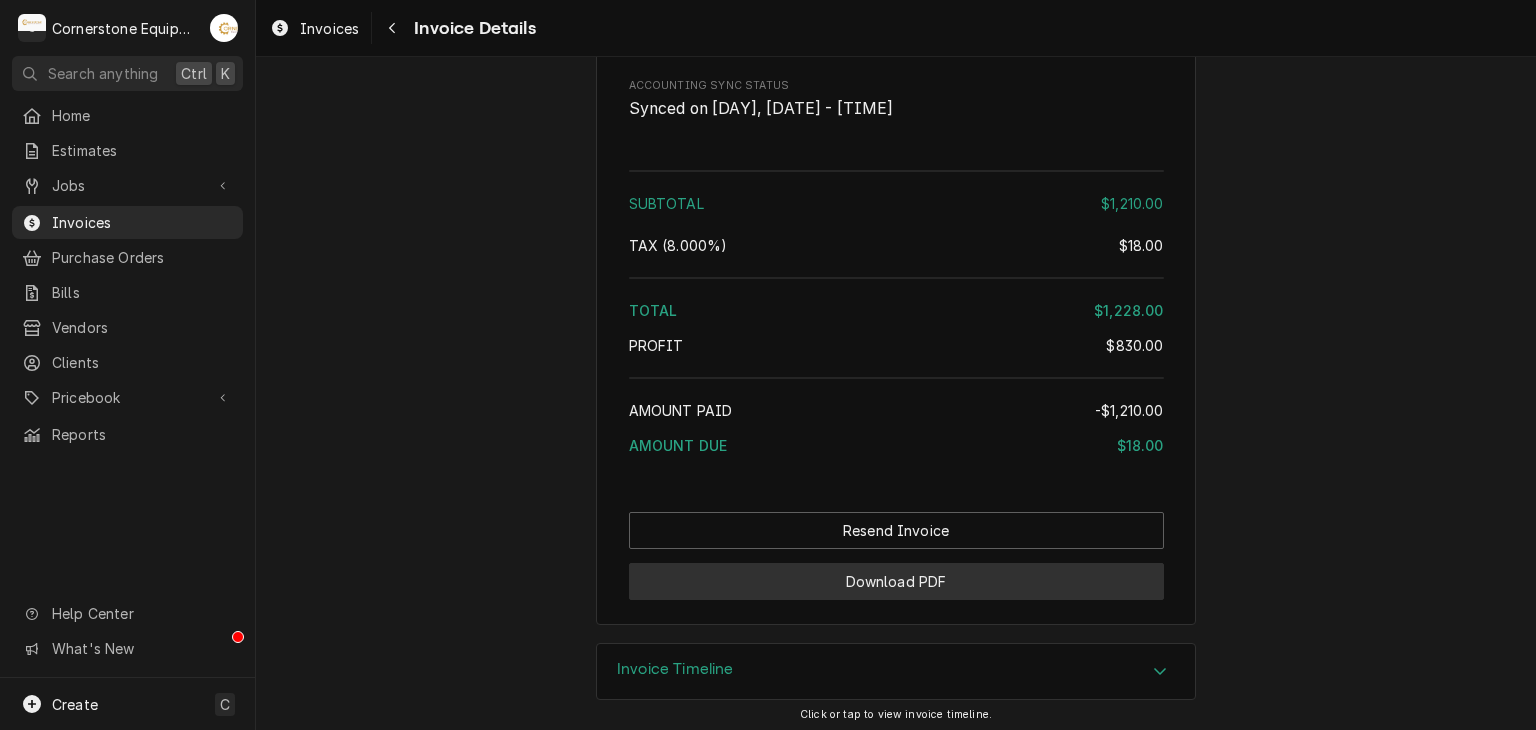 click on "Download PDF" at bounding box center (896, 581) 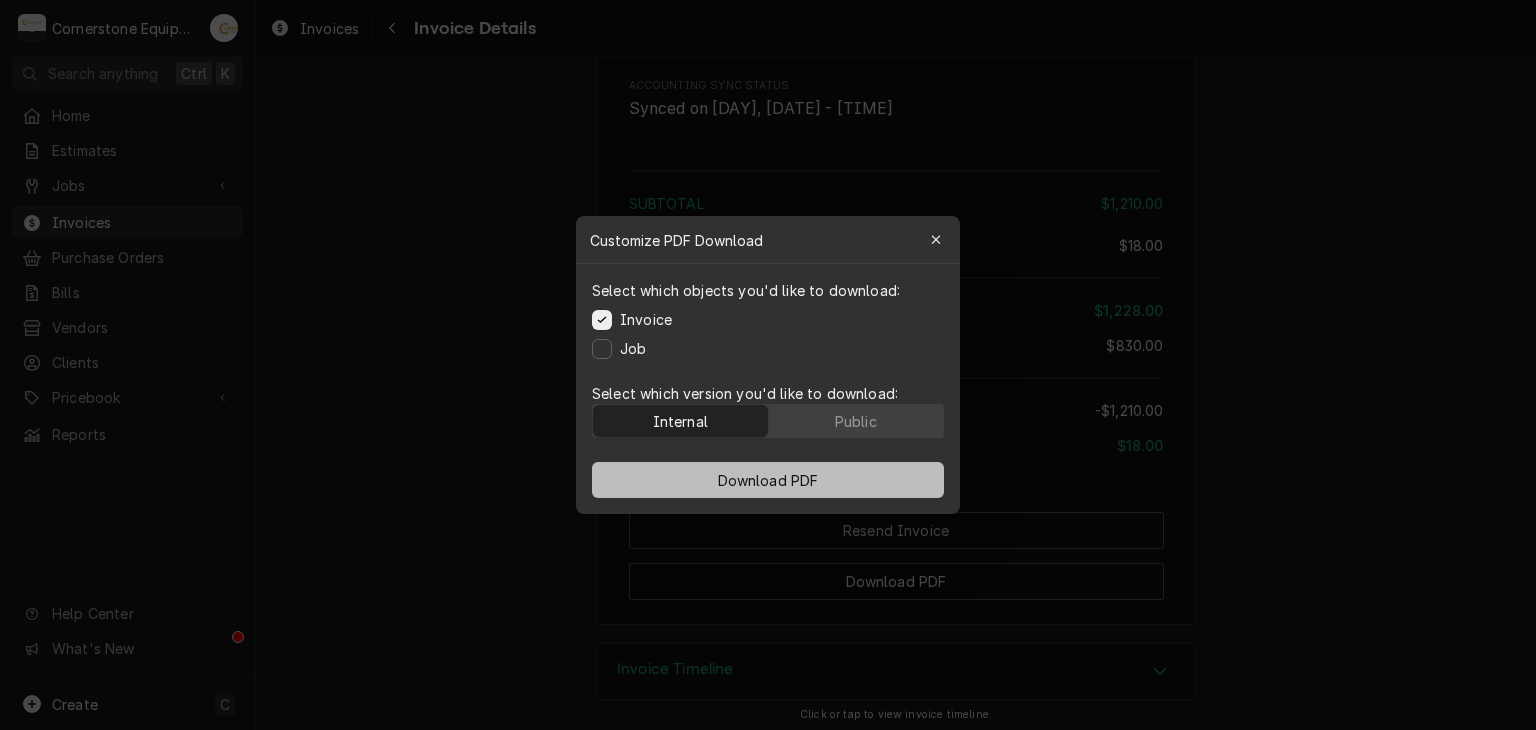 click on "Download PDF" at bounding box center (768, 480) 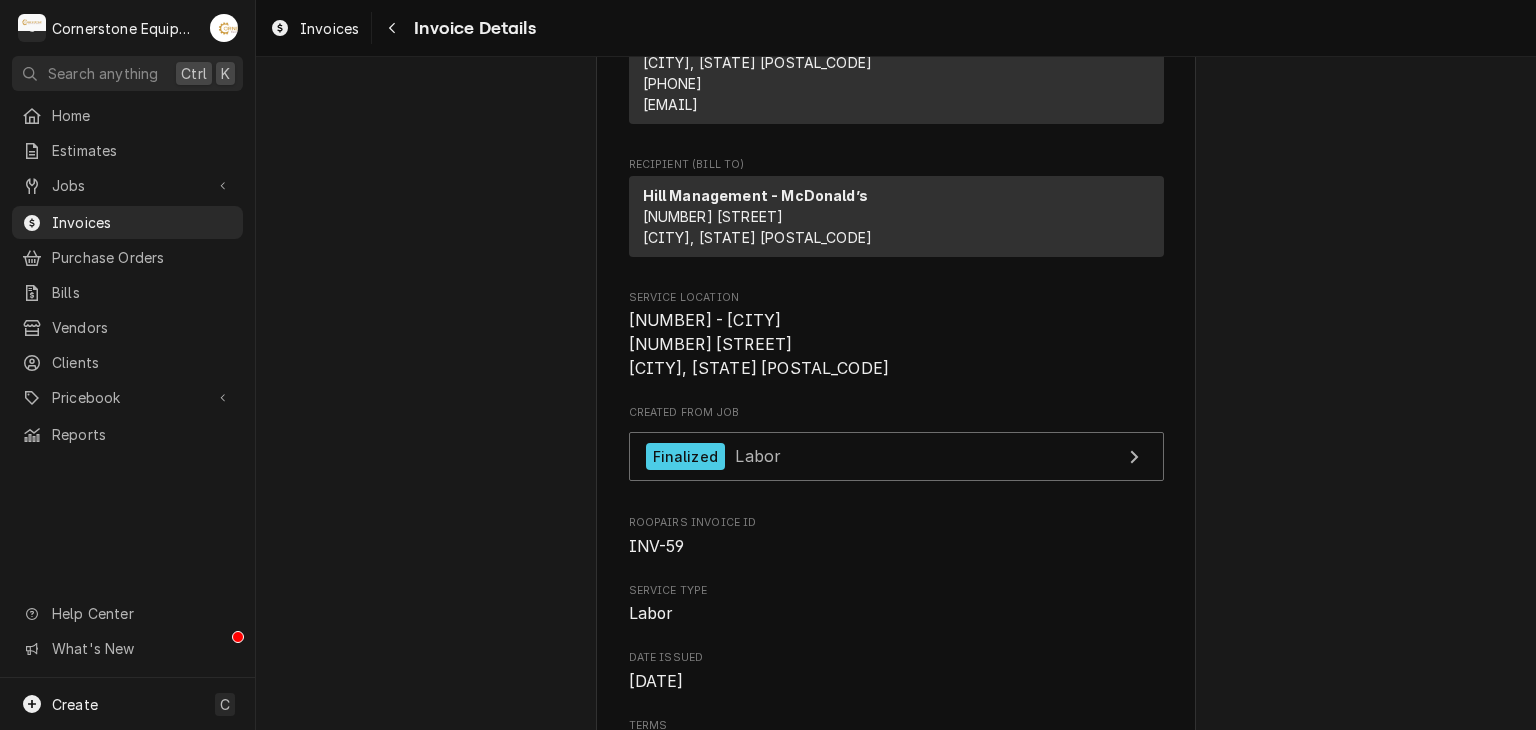 scroll, scrollTop: 0, scrollLeft: 0, axis: both 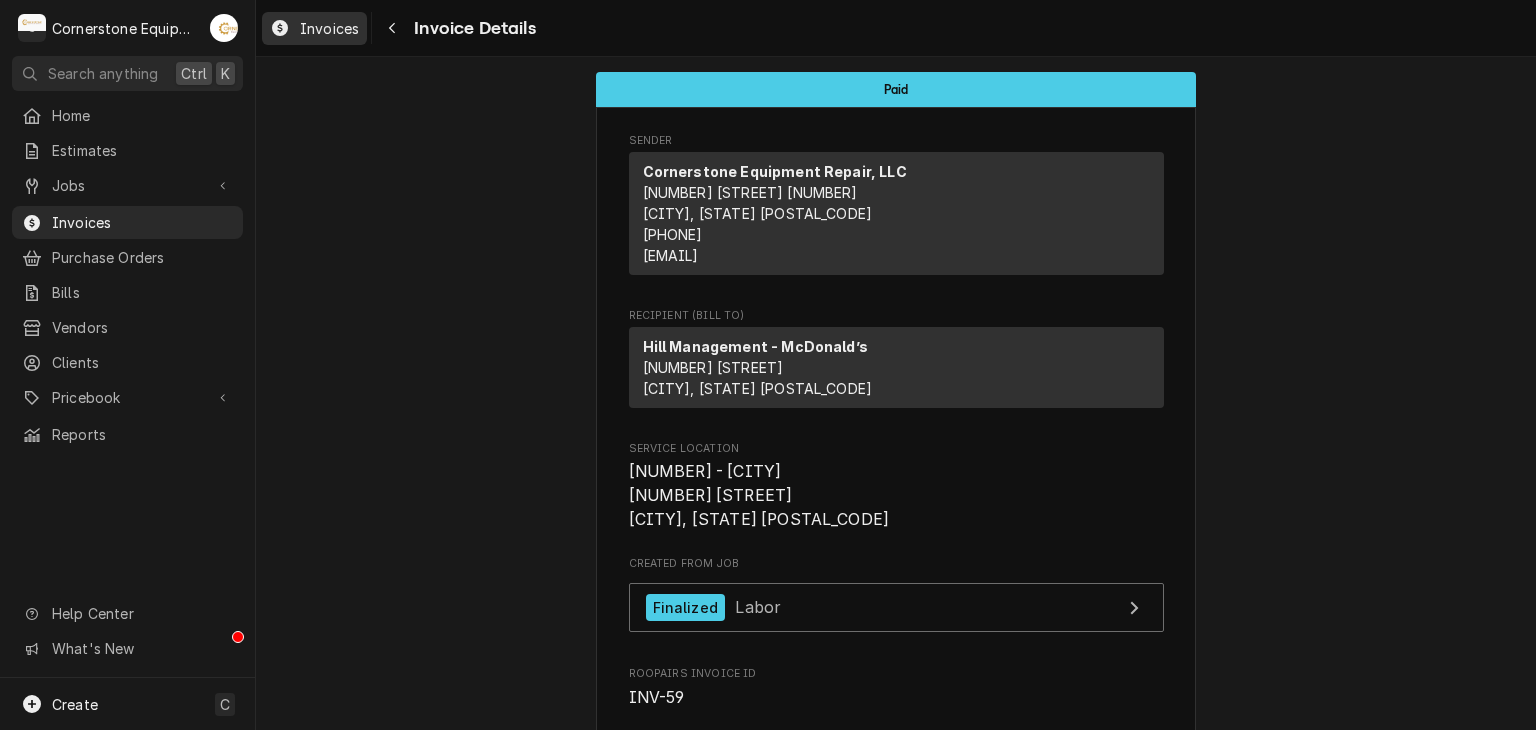 click on "Invoices" at bounding box center [329, 28] 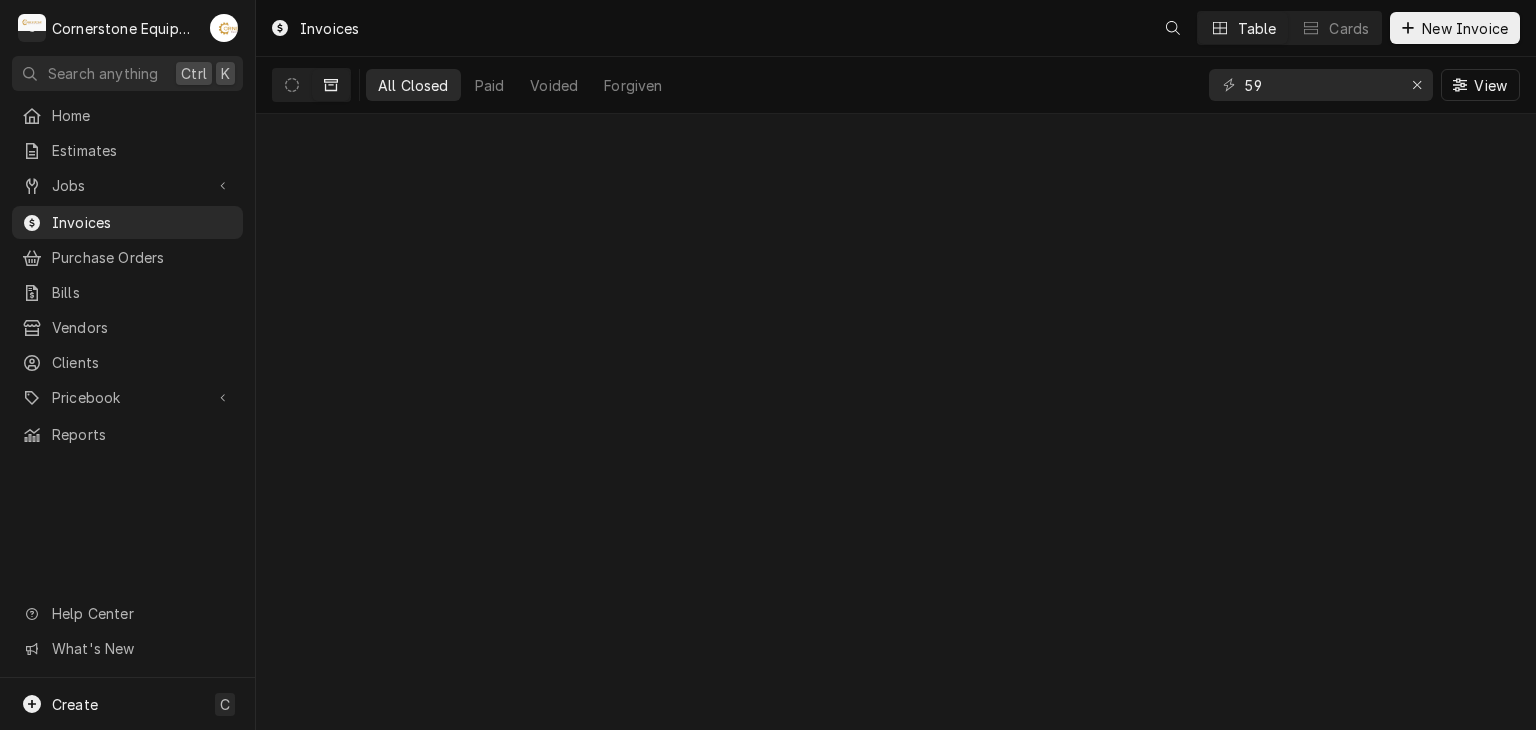 scroll, scrollTop: 0, scrollLeft: 0, axis: both 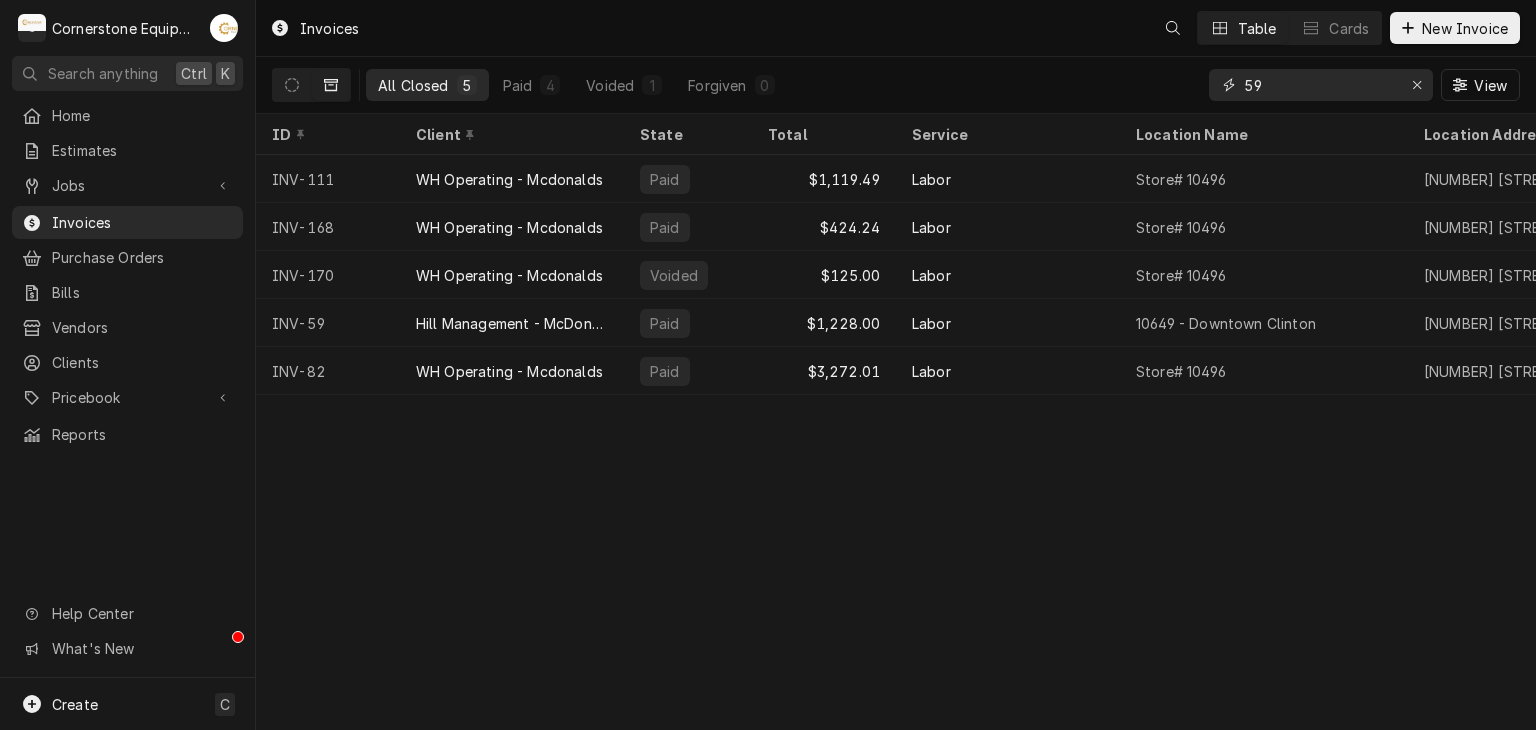 click on "59" at bounding box center (1320, 85) 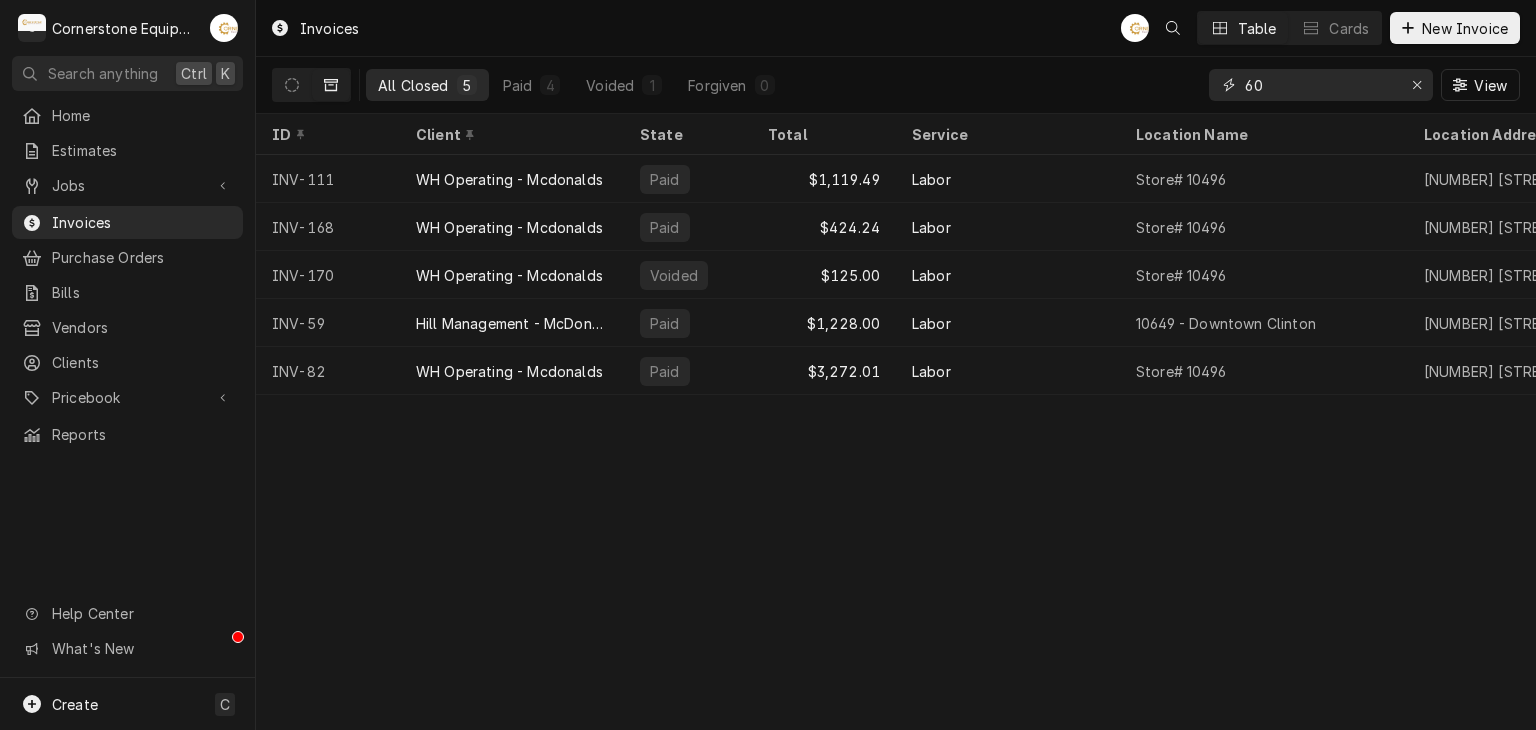 type on "60" 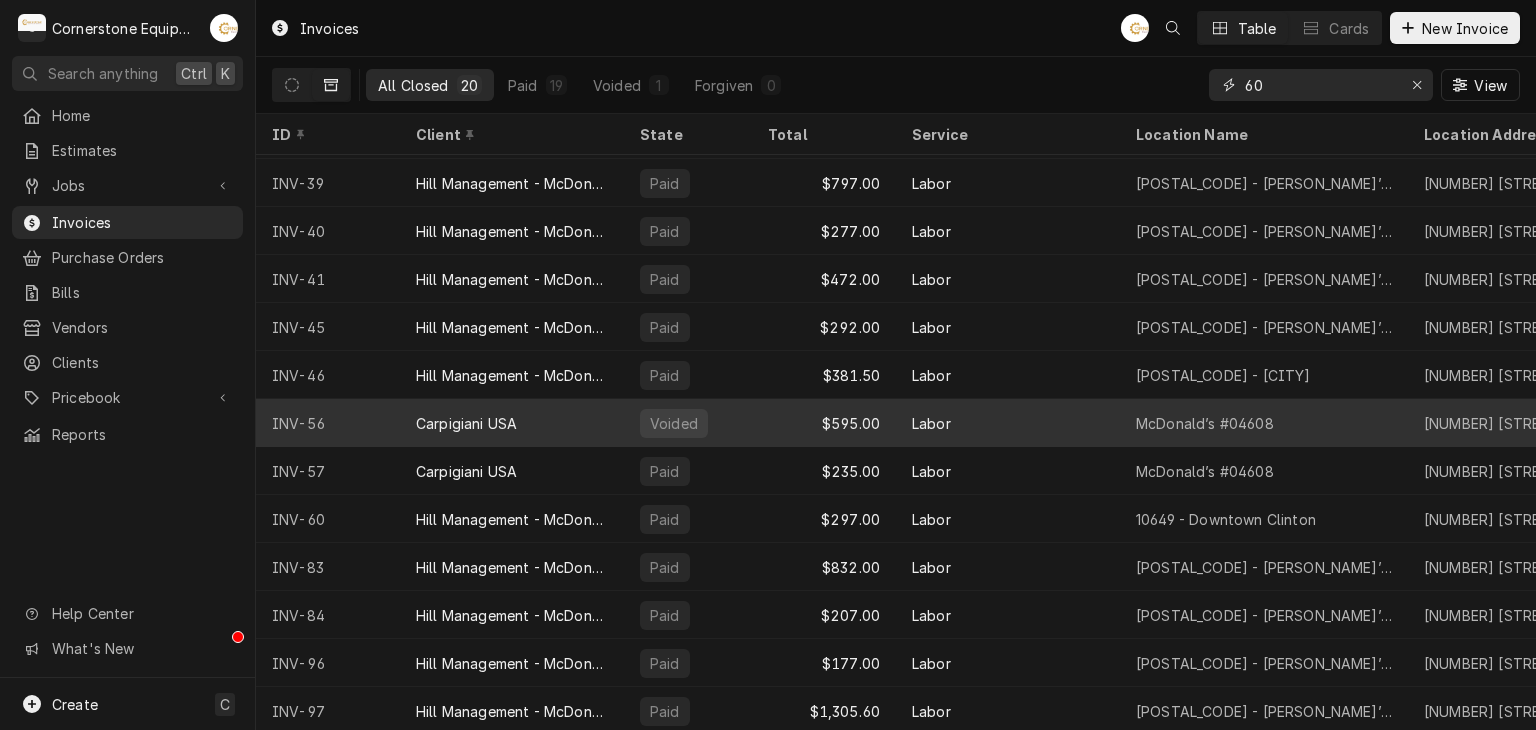 scroll, scrollTop: 397, scrollLeft: 0, axis: vertical 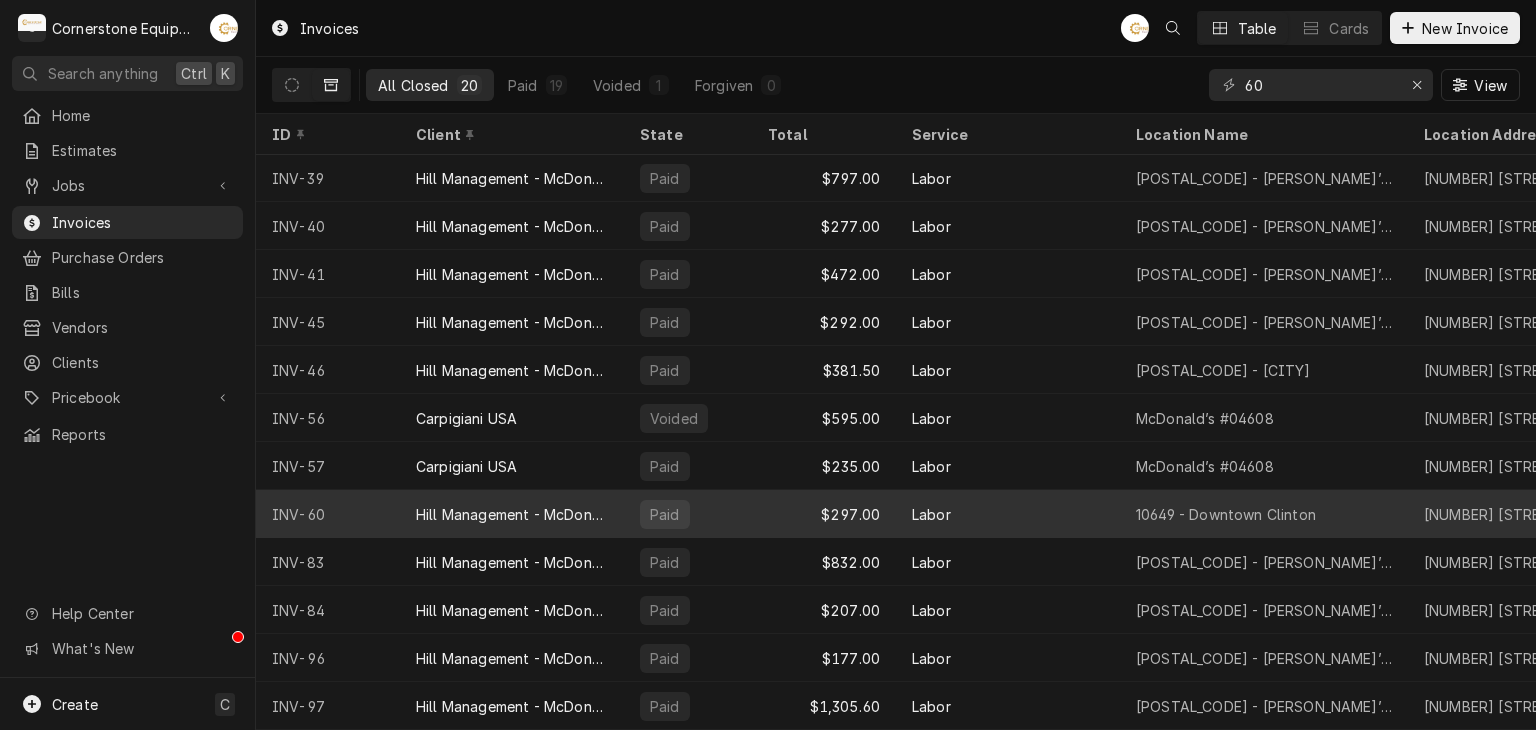 click on "Hill Management - McDonald’s" at bounding box center (512, 514) 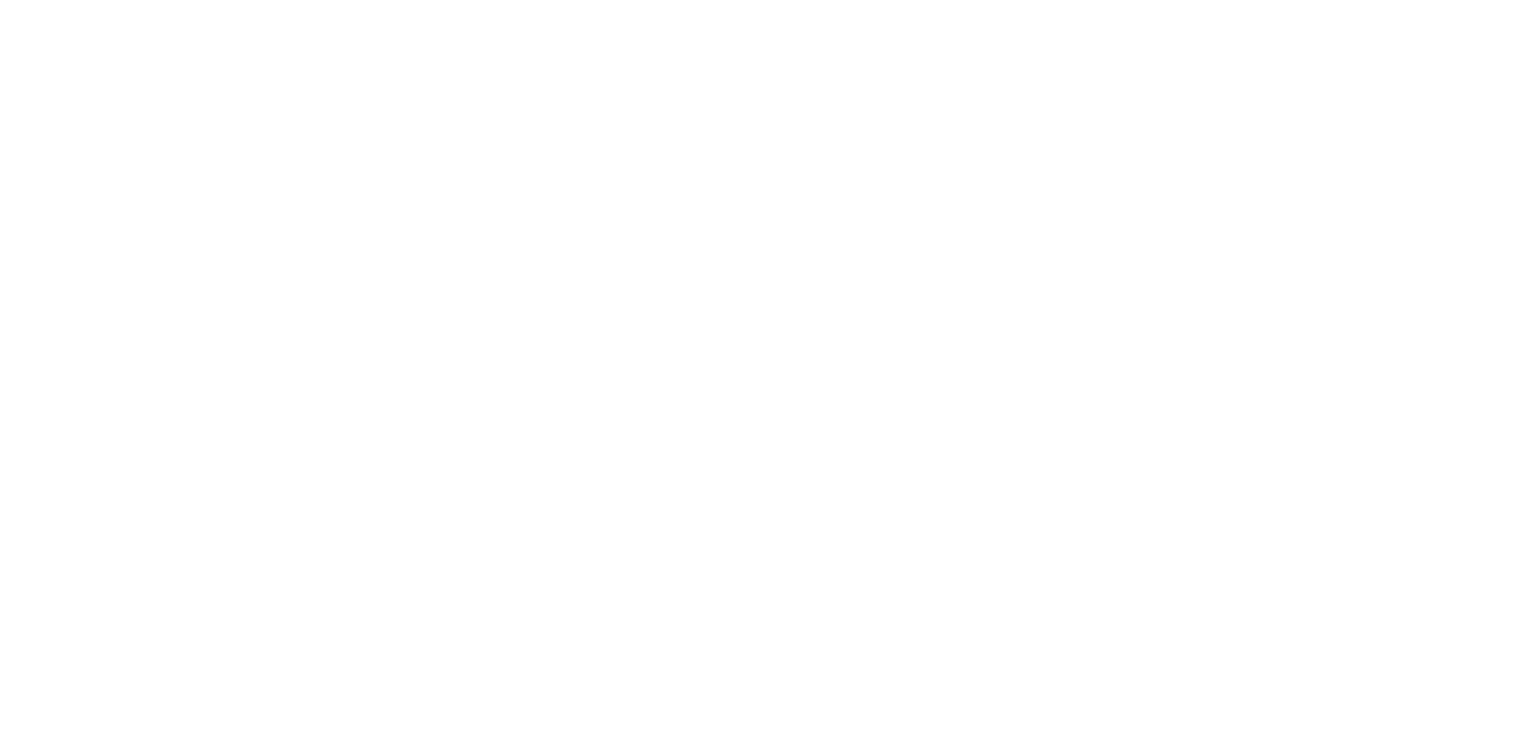 scroll, scrollTop: 0, scrollLeft: 0, axis: both 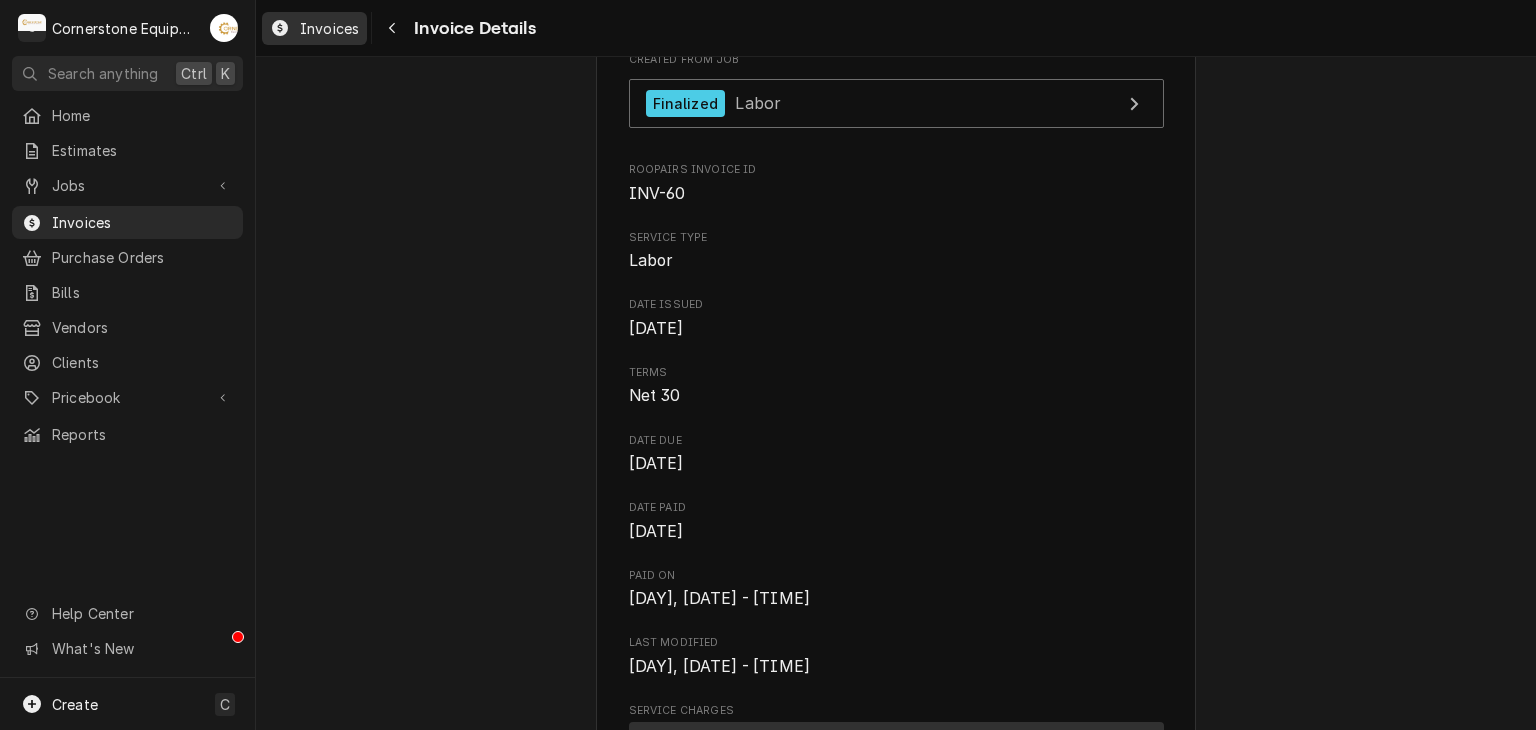 click on "Invoices" at bounding box center (329, 28) 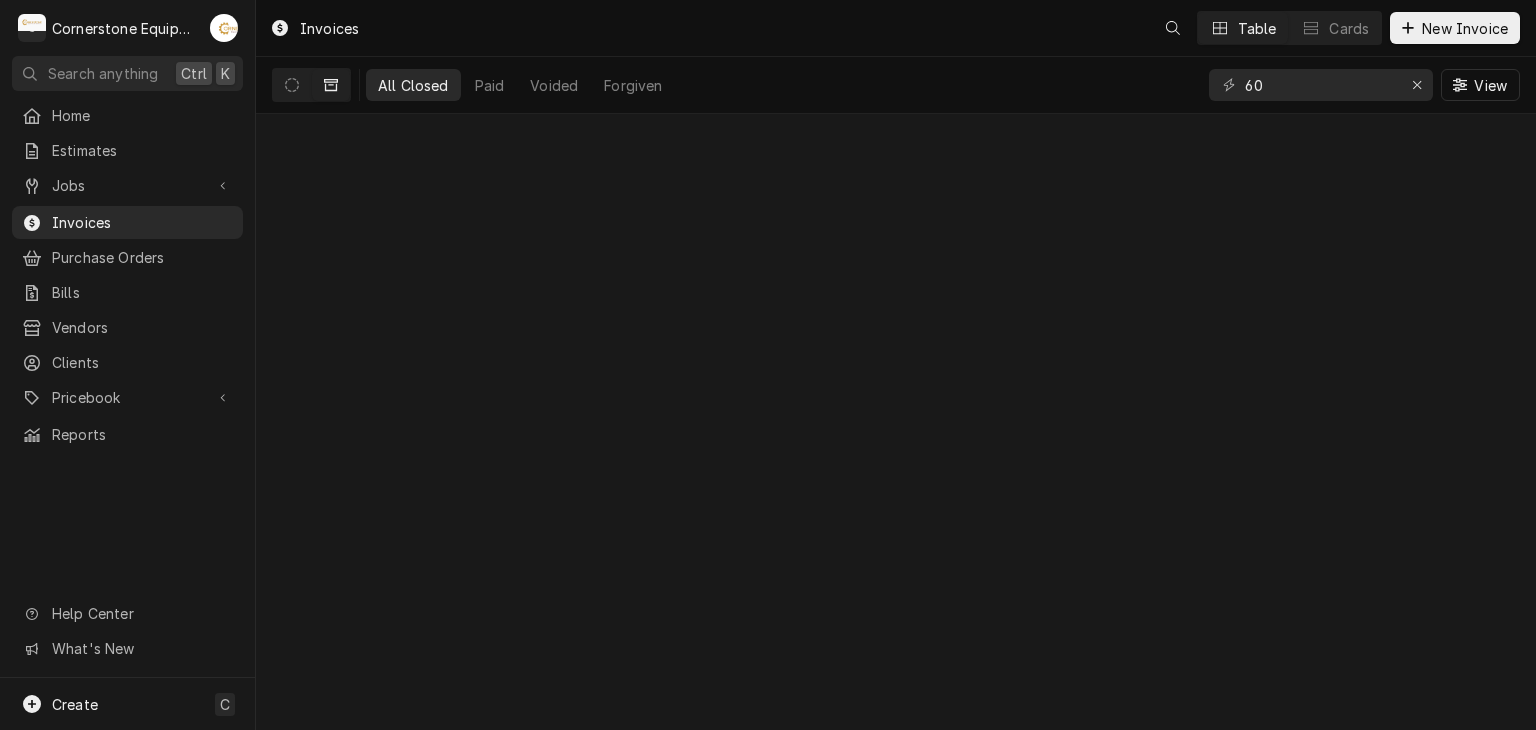 scroll, scrollTop: 0, scrollLeft: 0, axis: both 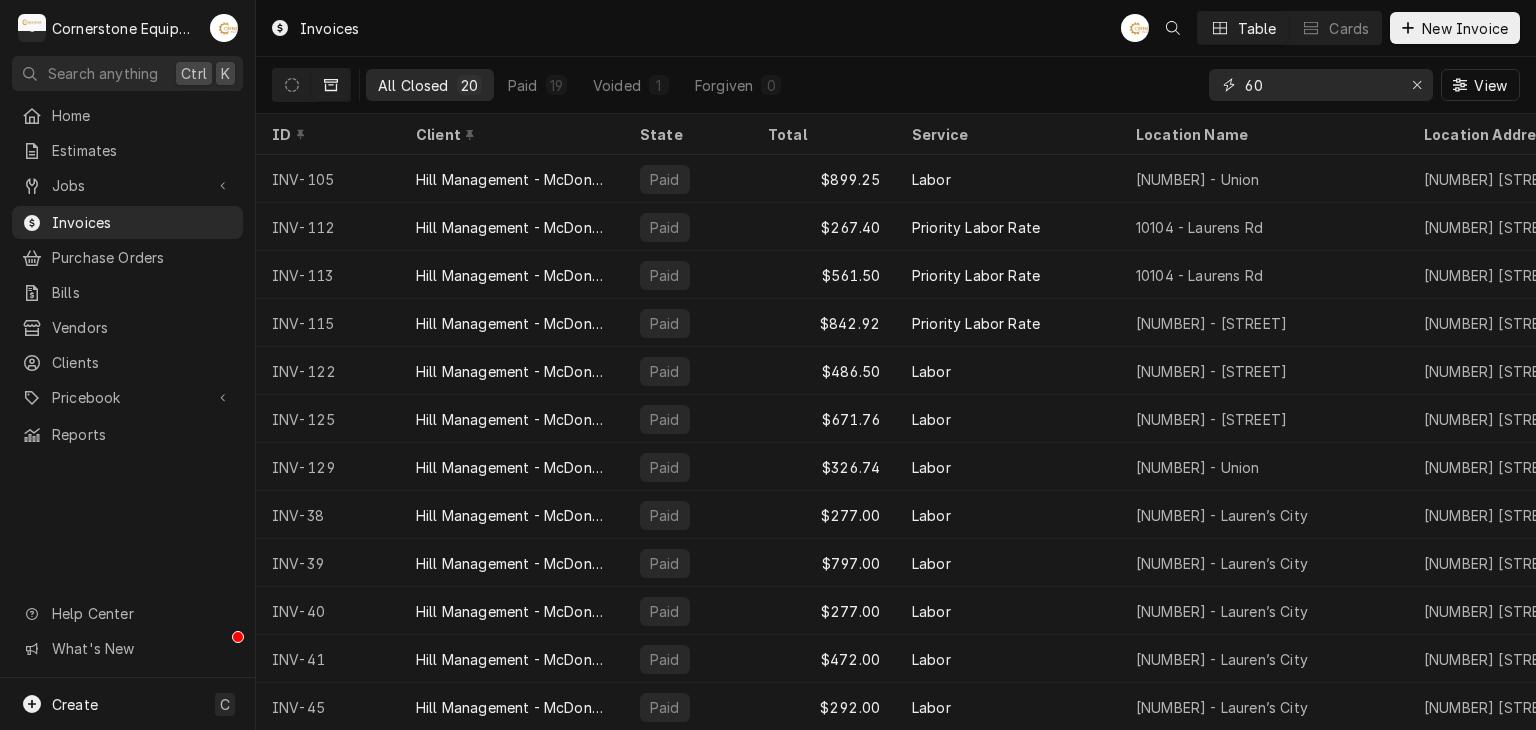 click on "60" at bounding box center [1320, 85] 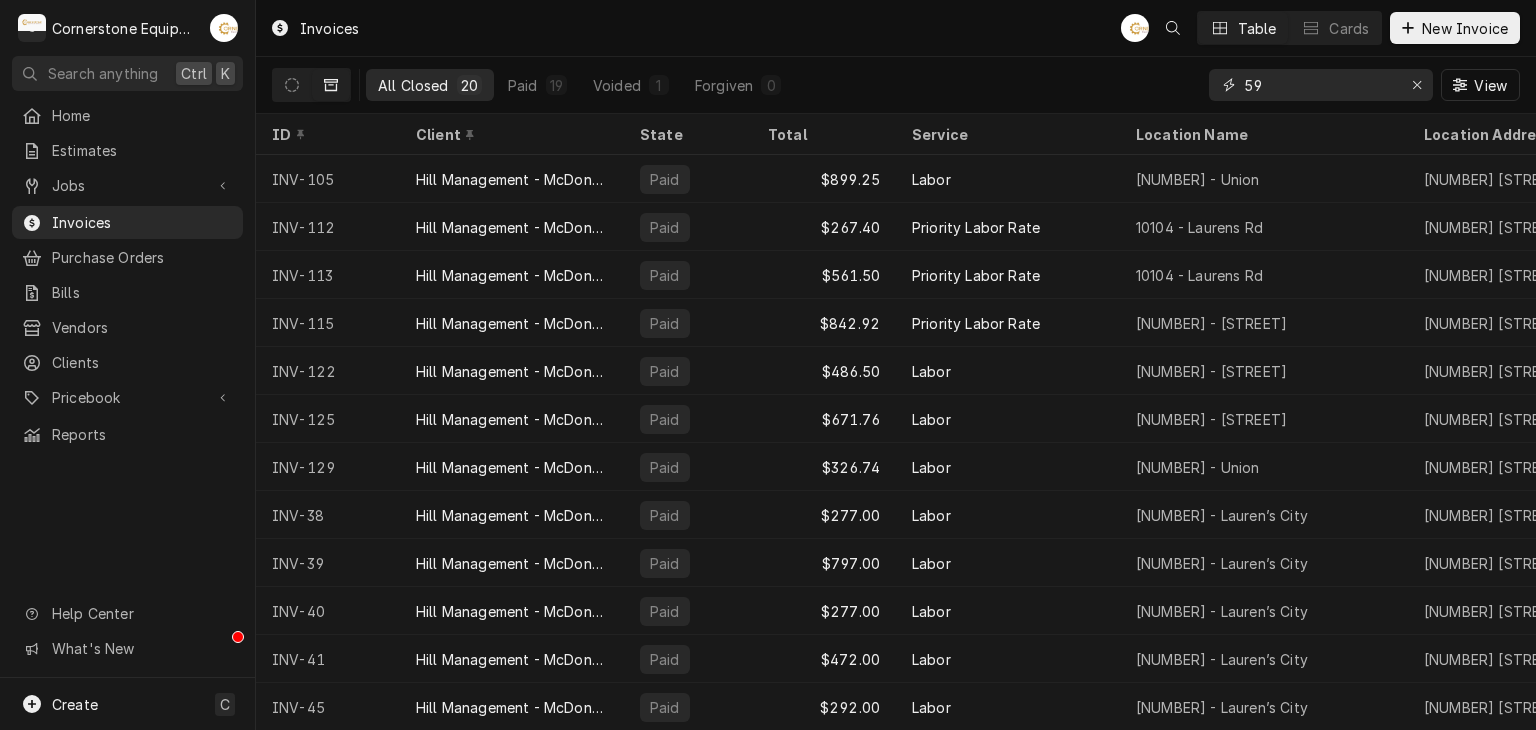 type on "59" 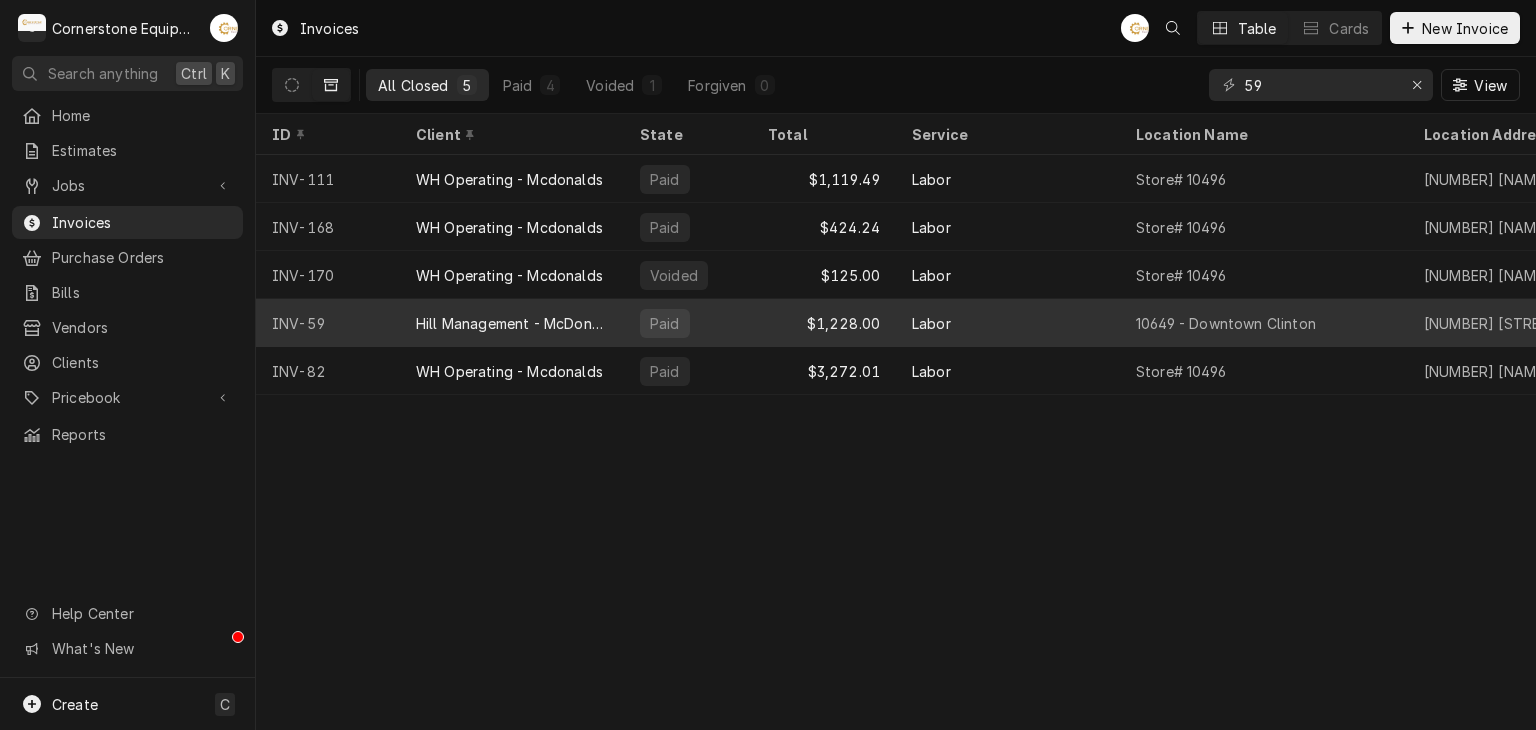 click on "Hill Management - McDonald’s" at bounding box center (512, 323) 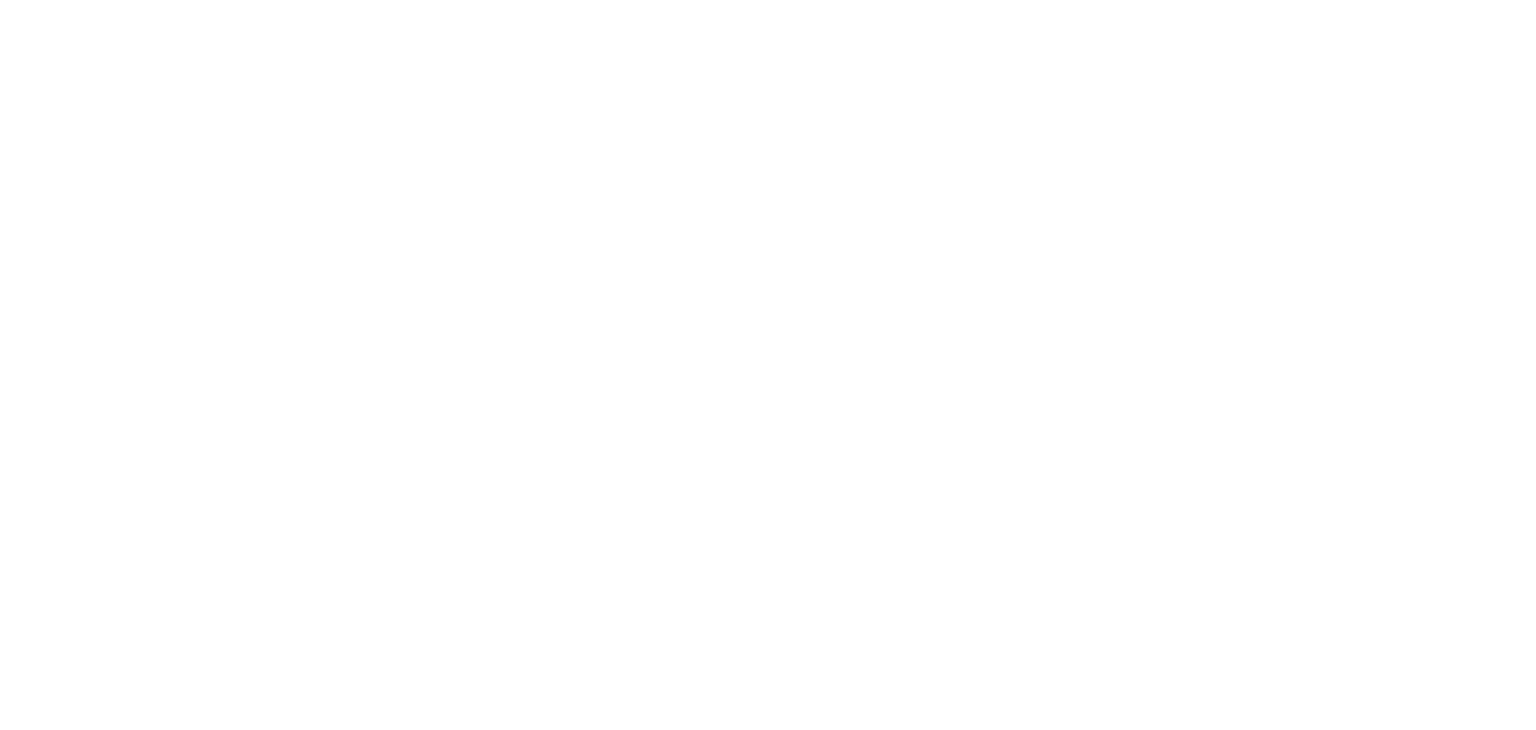 scroll, scrollTop: 0, scrollLeft: 0, axis: both 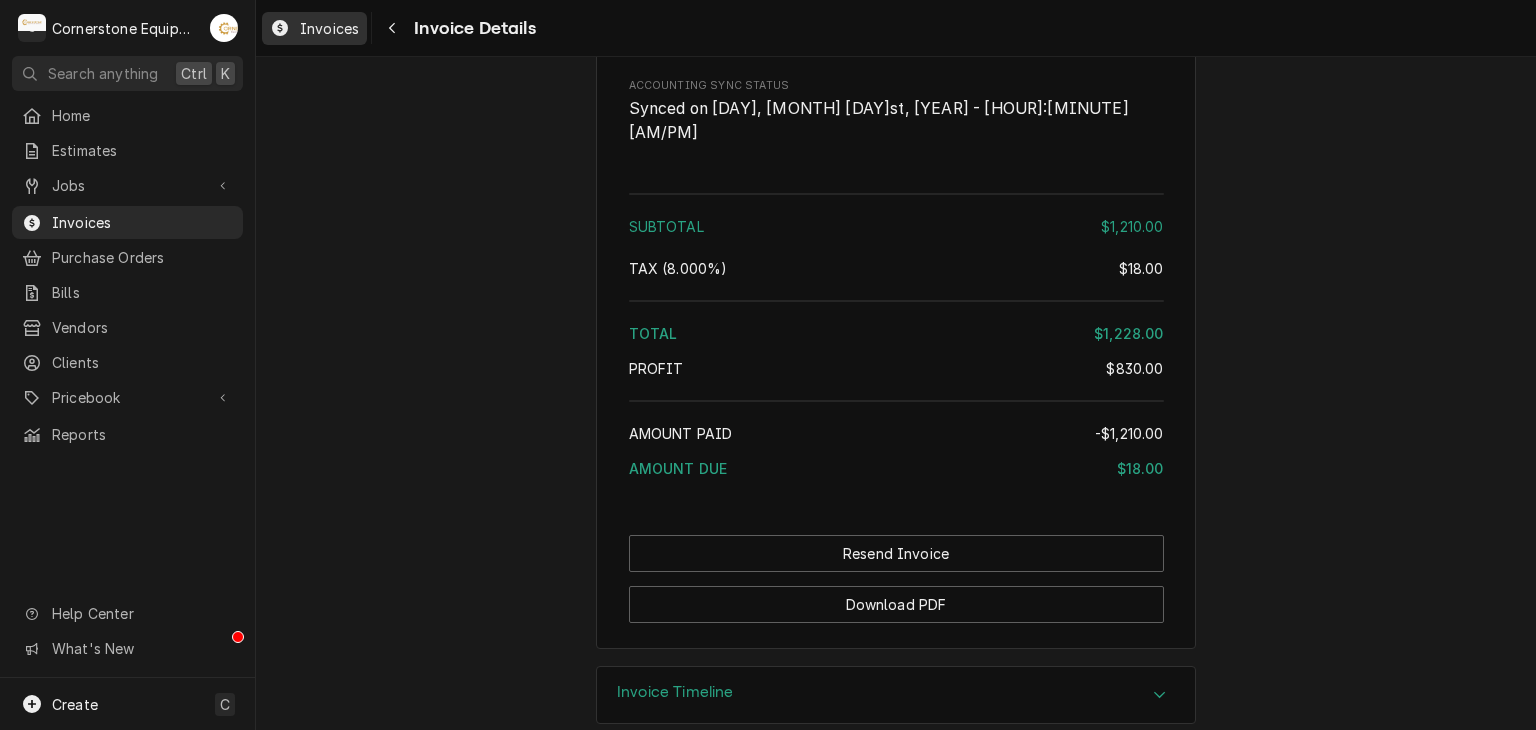 click on "Invoices" at bounding box center (329, 28) 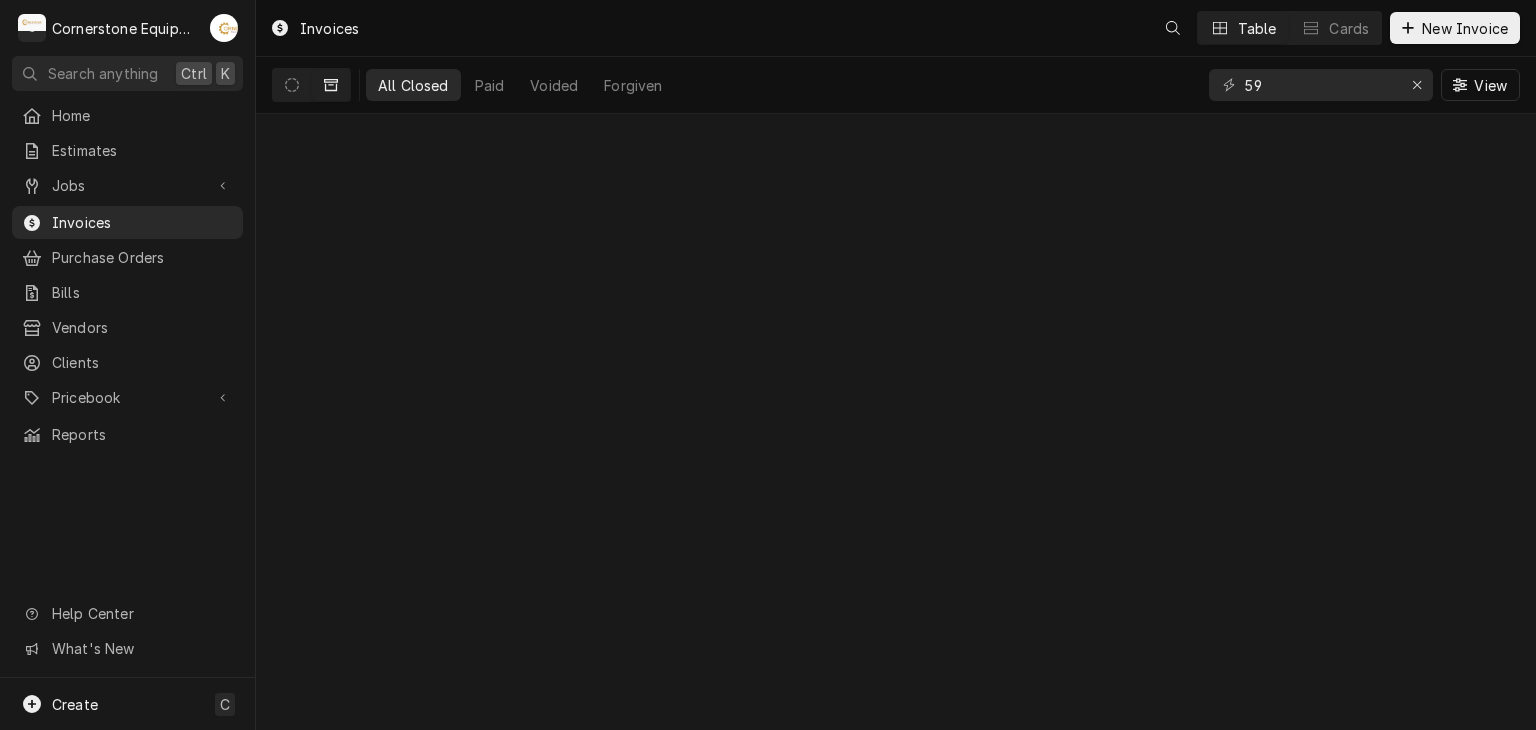 scroll, scrollTop: 0, scrollLeft: 0, axis: both 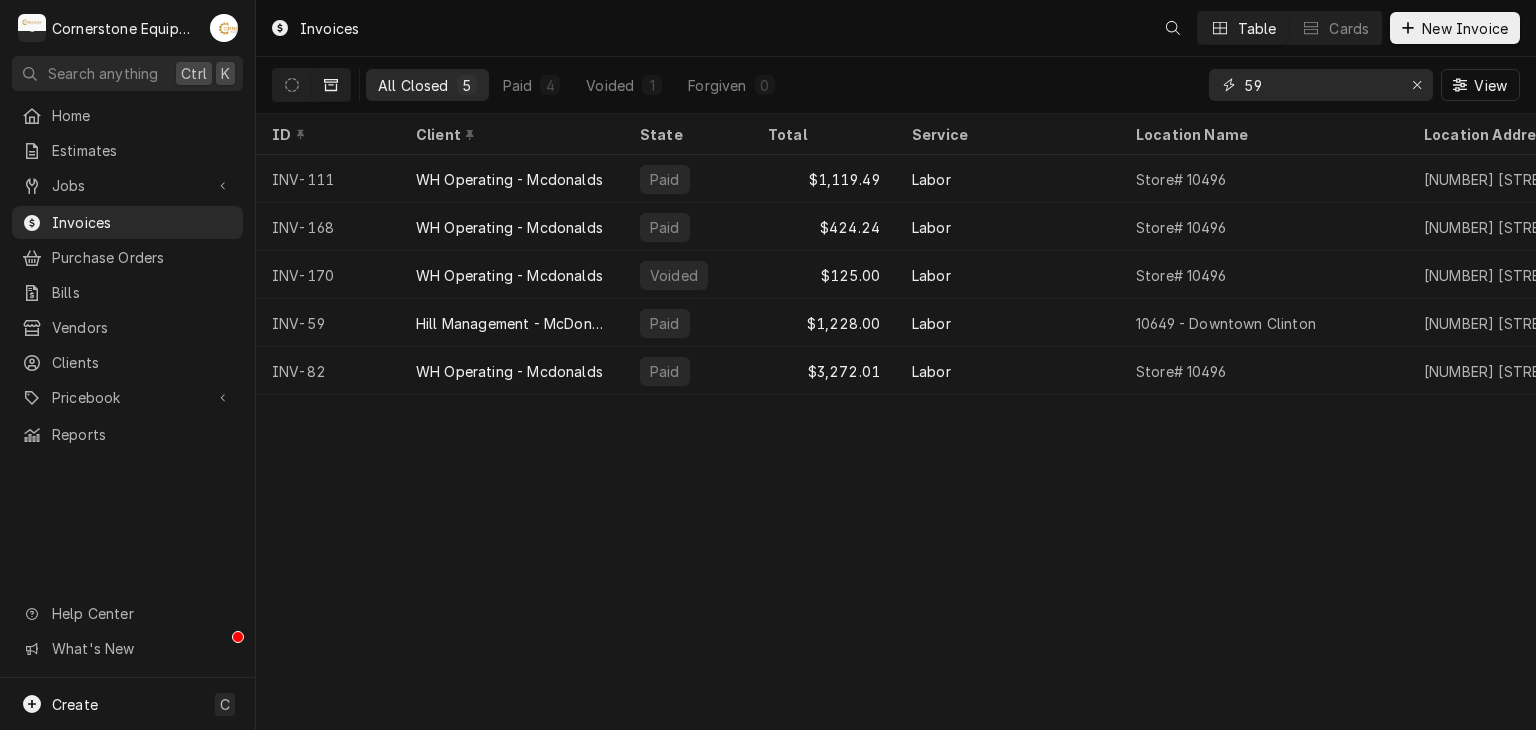 click on "59" at bounding box center (1320, 85) 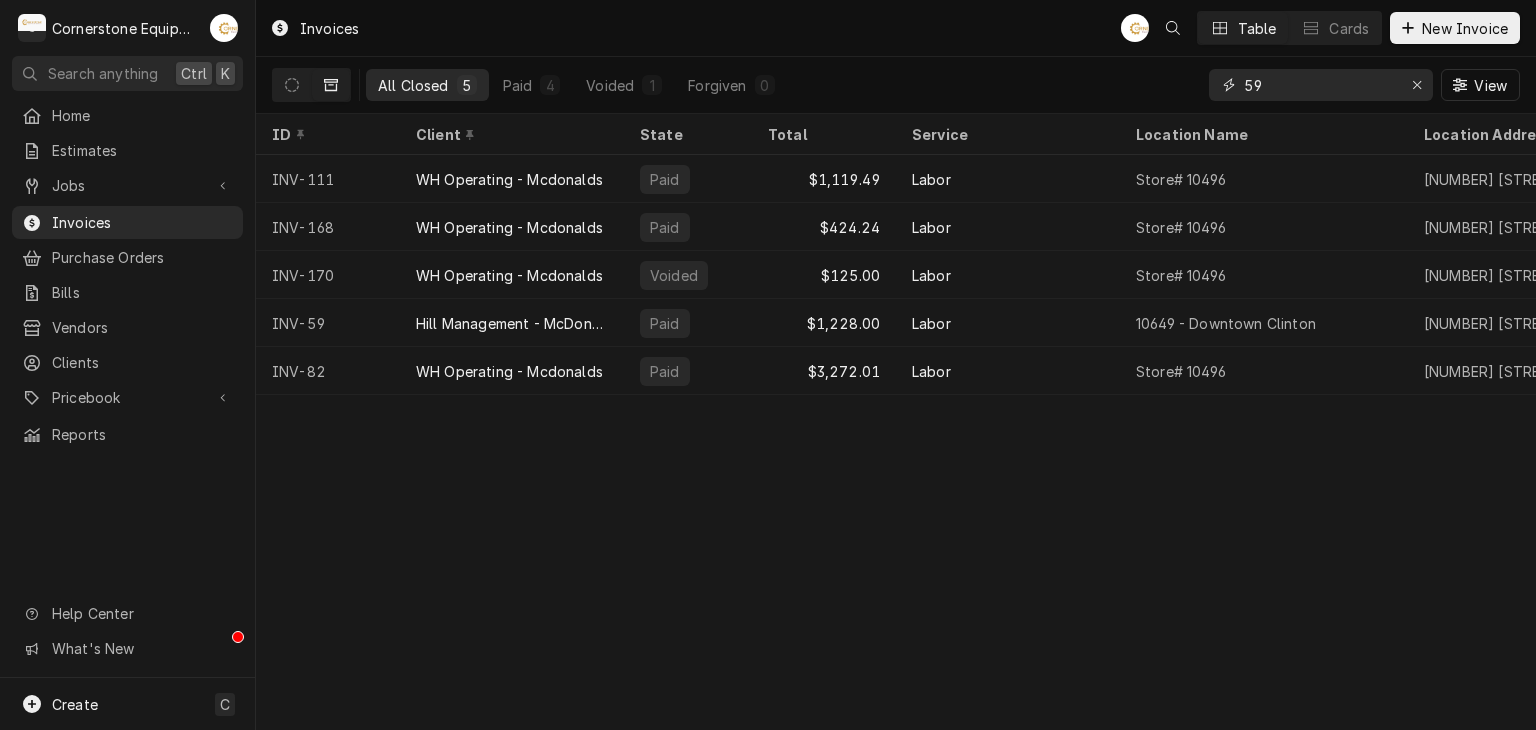 type on "5" 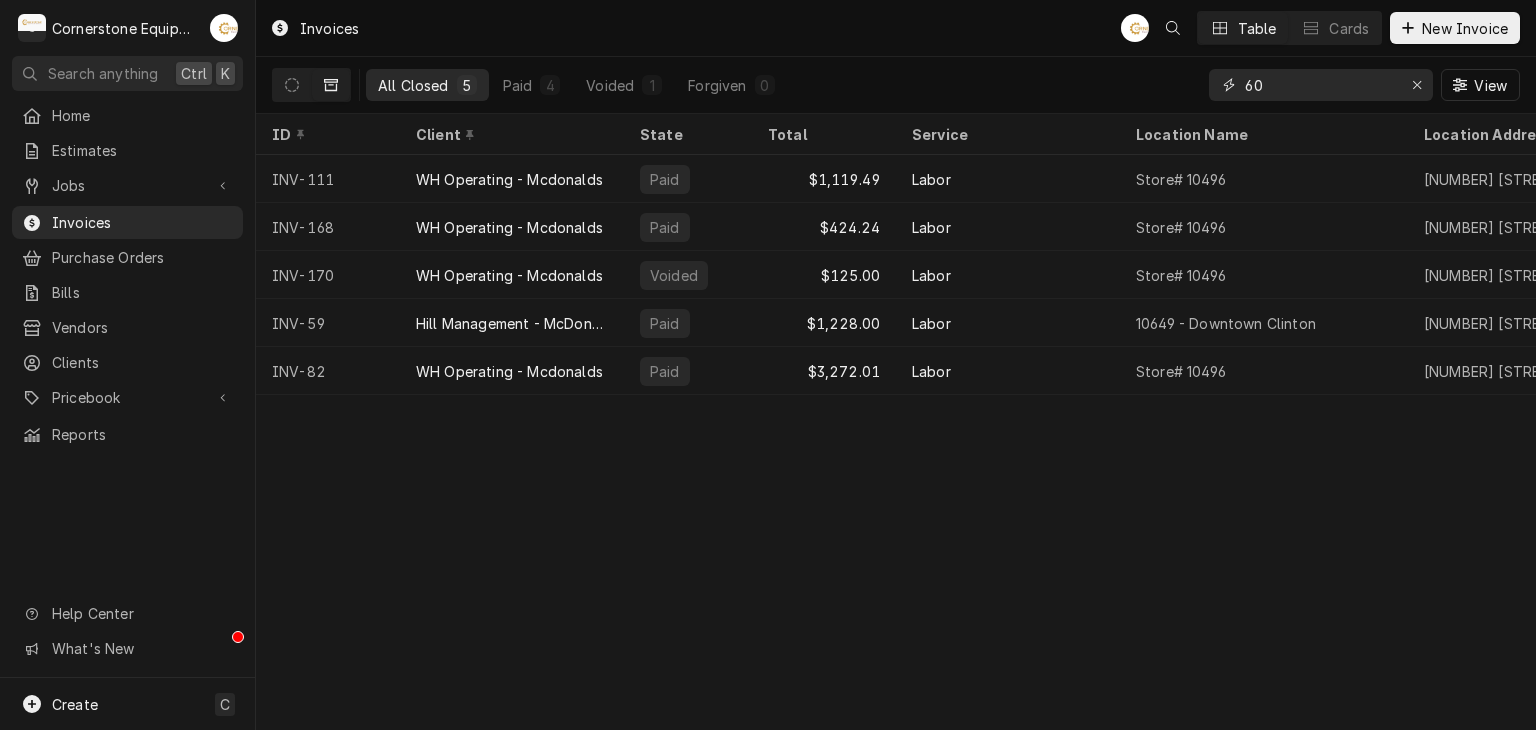 type on "60" 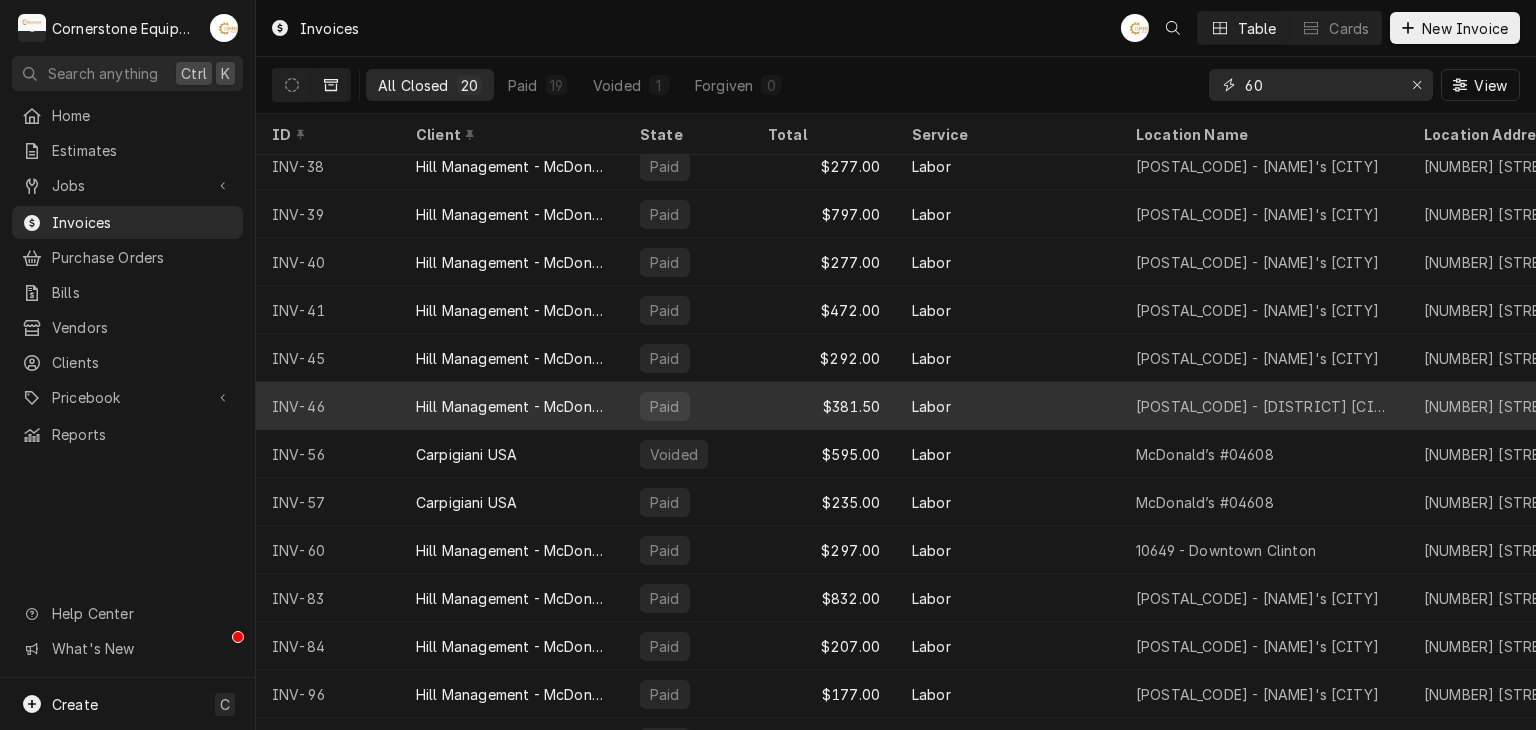 scroll, scrollTop: 397, scrollLeft: 0, axis: vertical 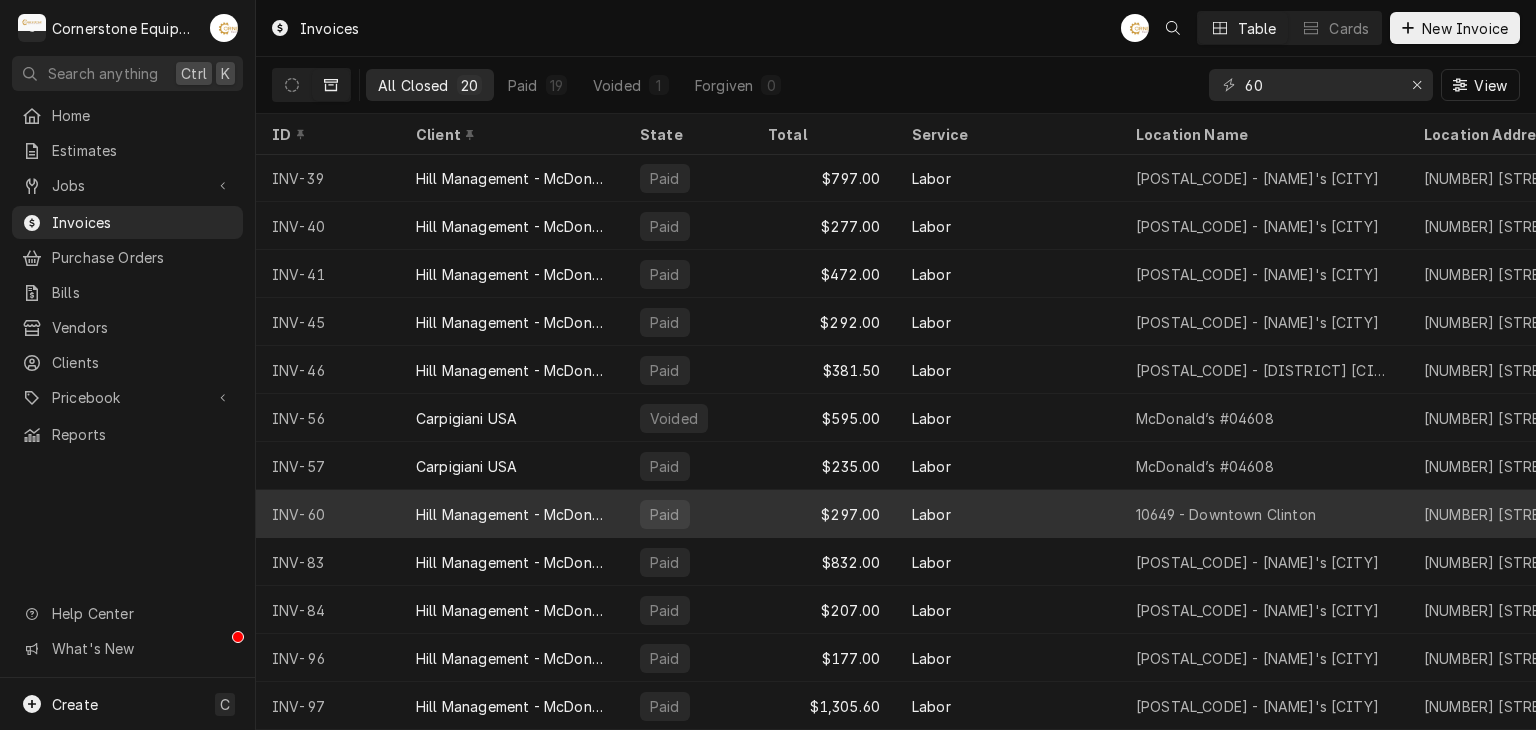 click on "Hill Management - McDonald’s" at bounding box center (512, 514) 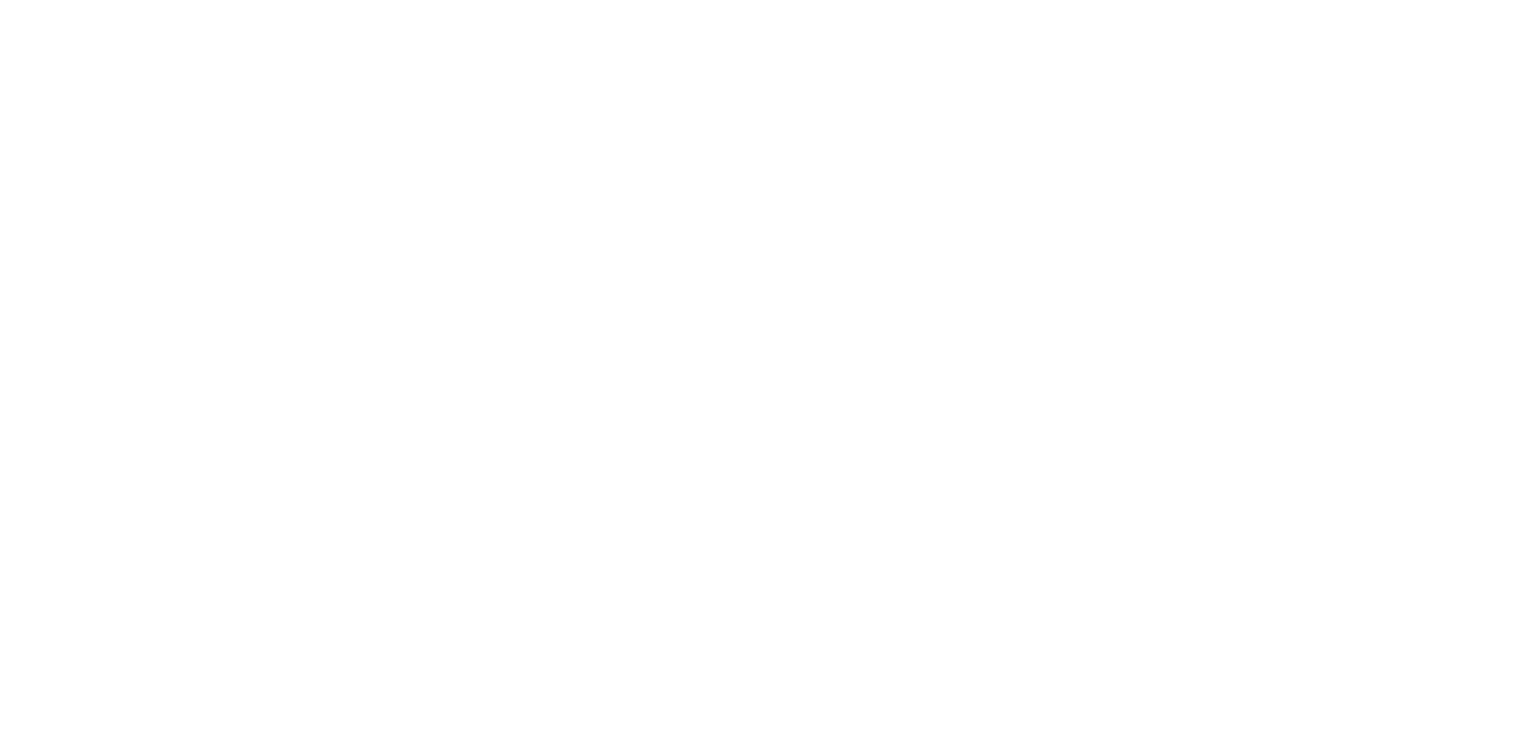 scroll, scrollTop: 0, scrollLeft: 0, axis: both 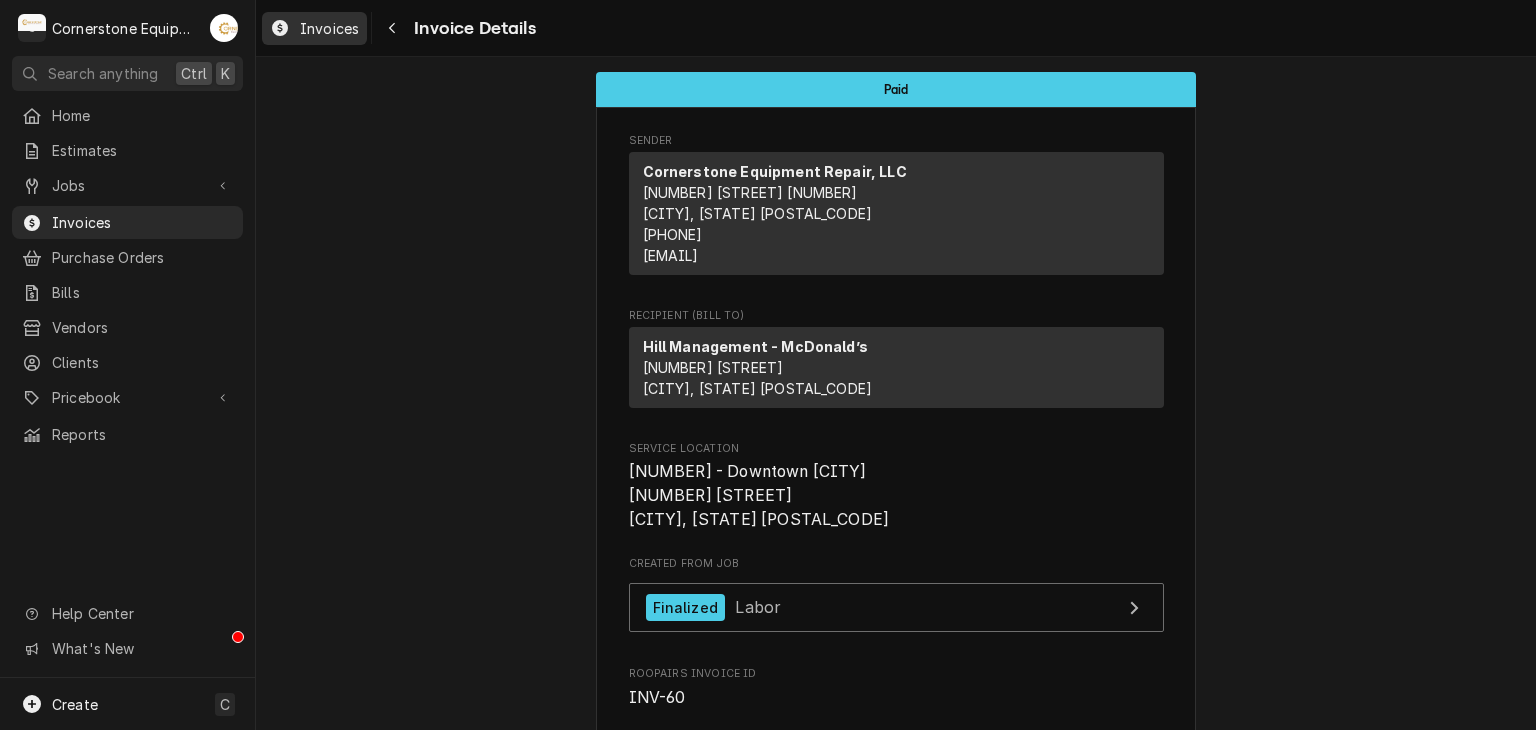 click on "Invoices" at bounding box center (314, 28) 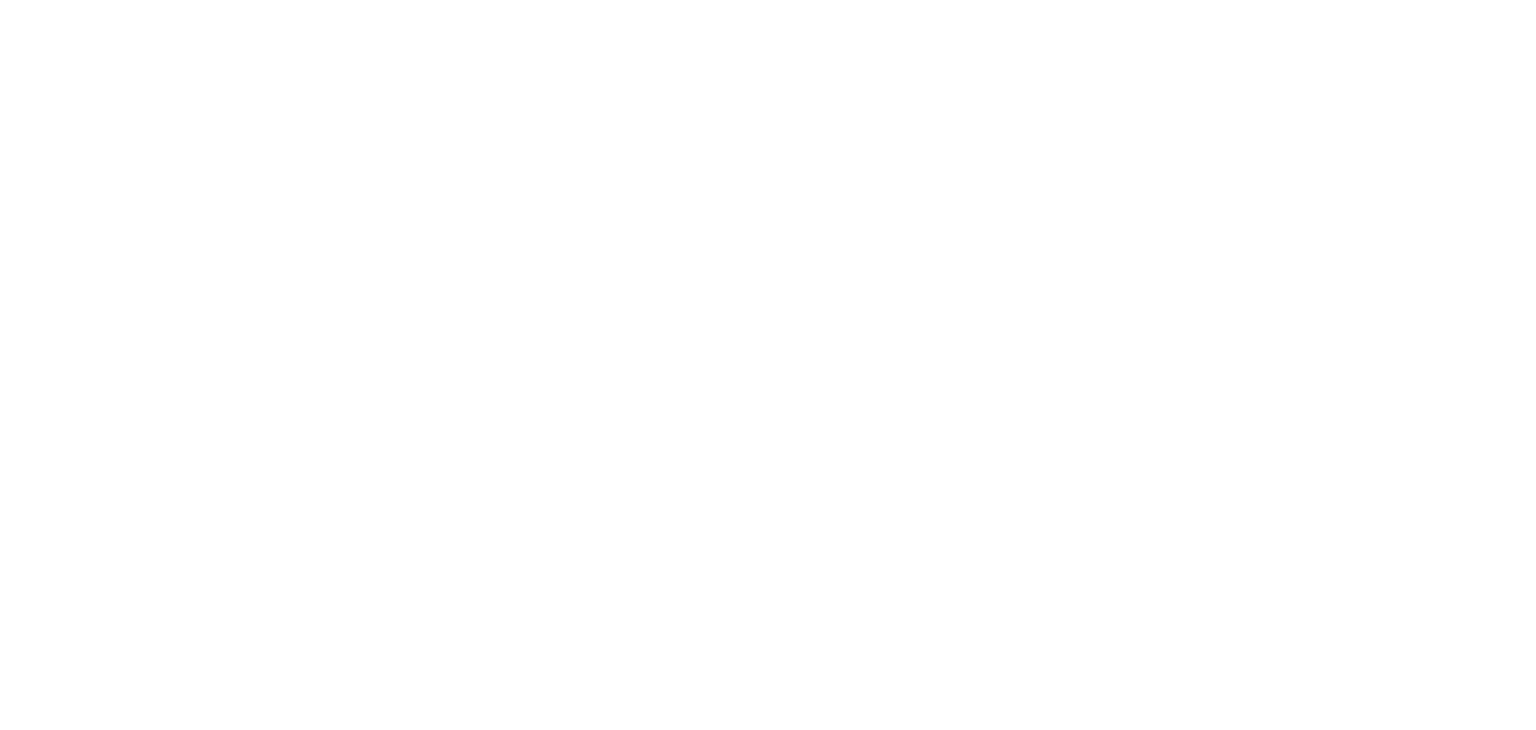 scroll, scrollTop: 0, scrollLeft: 0, axis: both 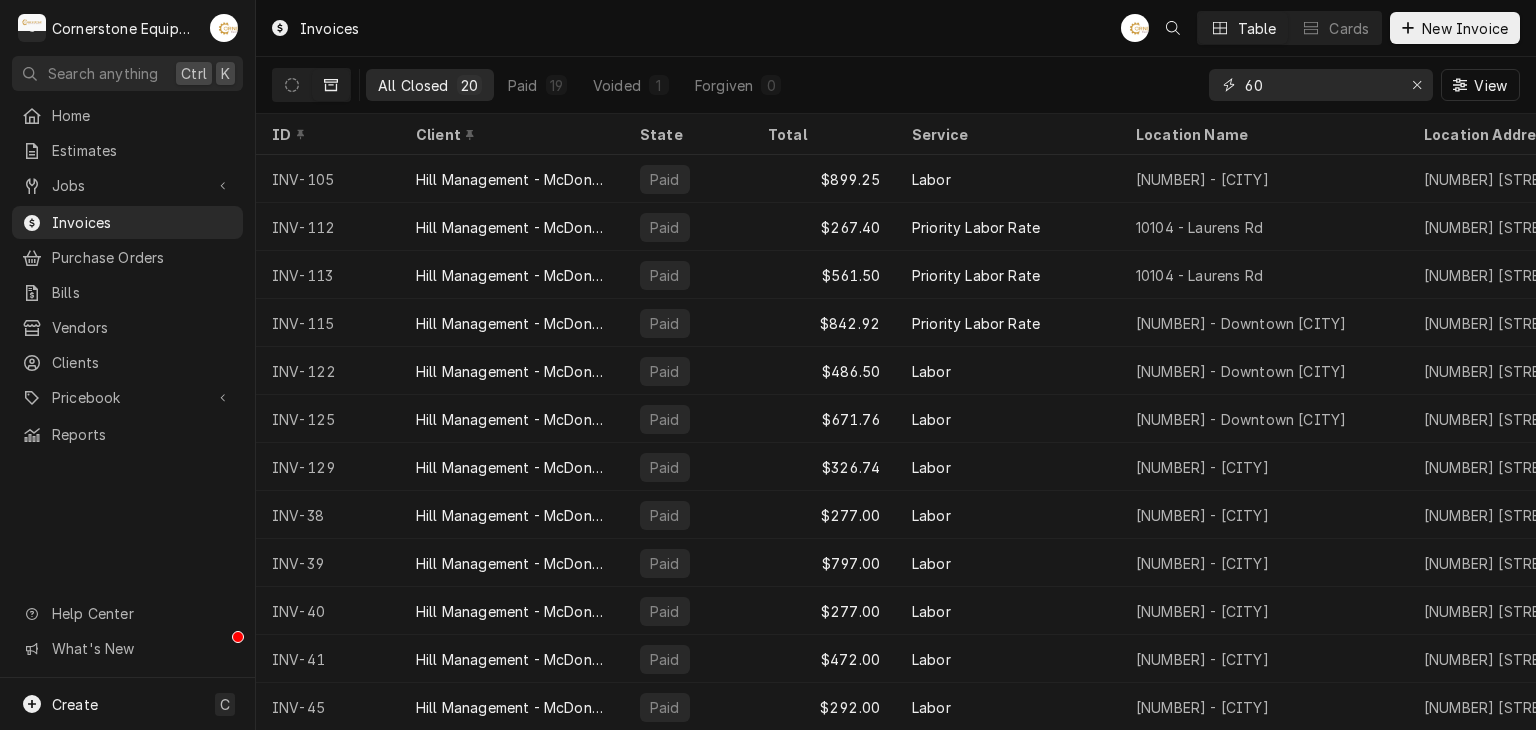 click on "60" at bounding box center [1320, 85] 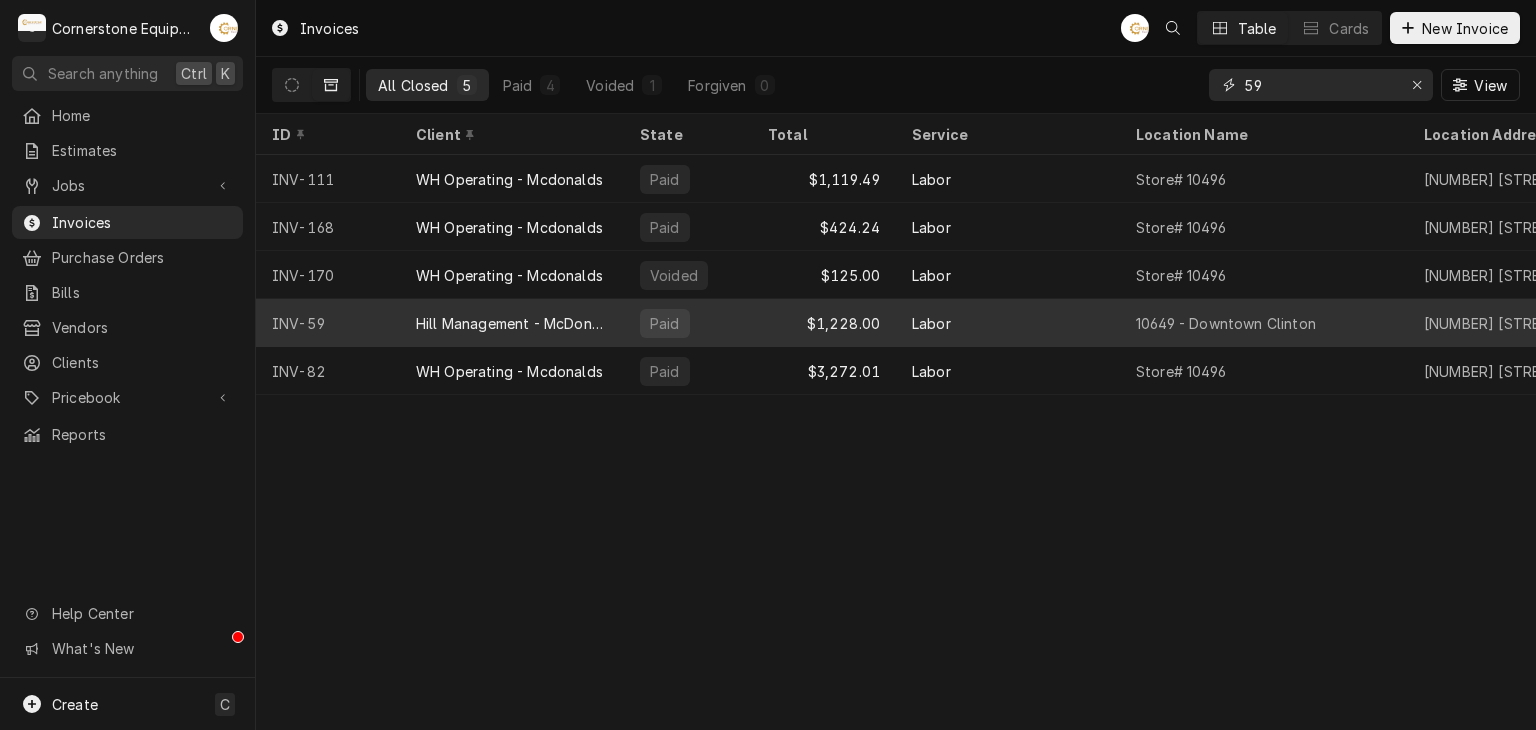 type on "59" 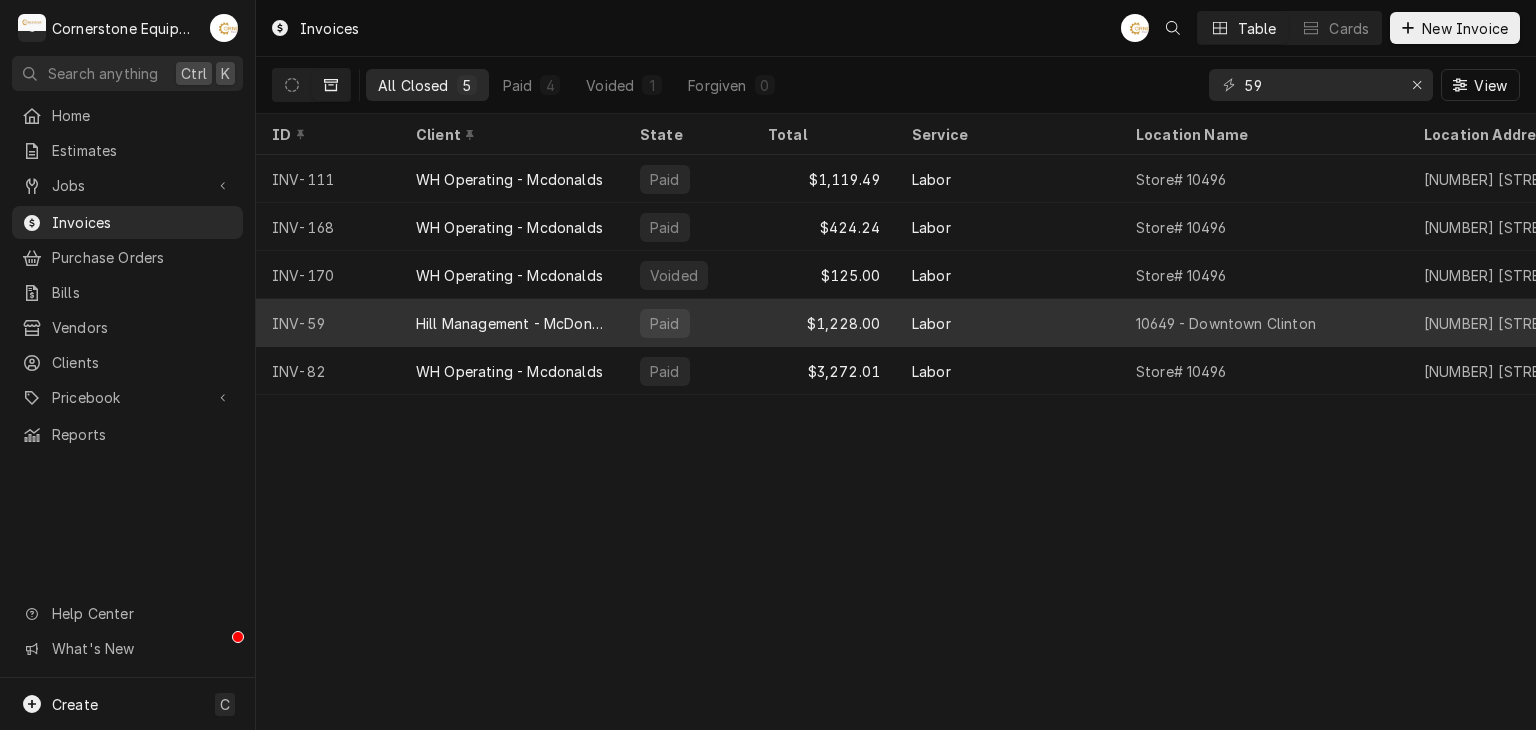click on "Hill Management - McDonald’s" at bounding box center (512, 323) 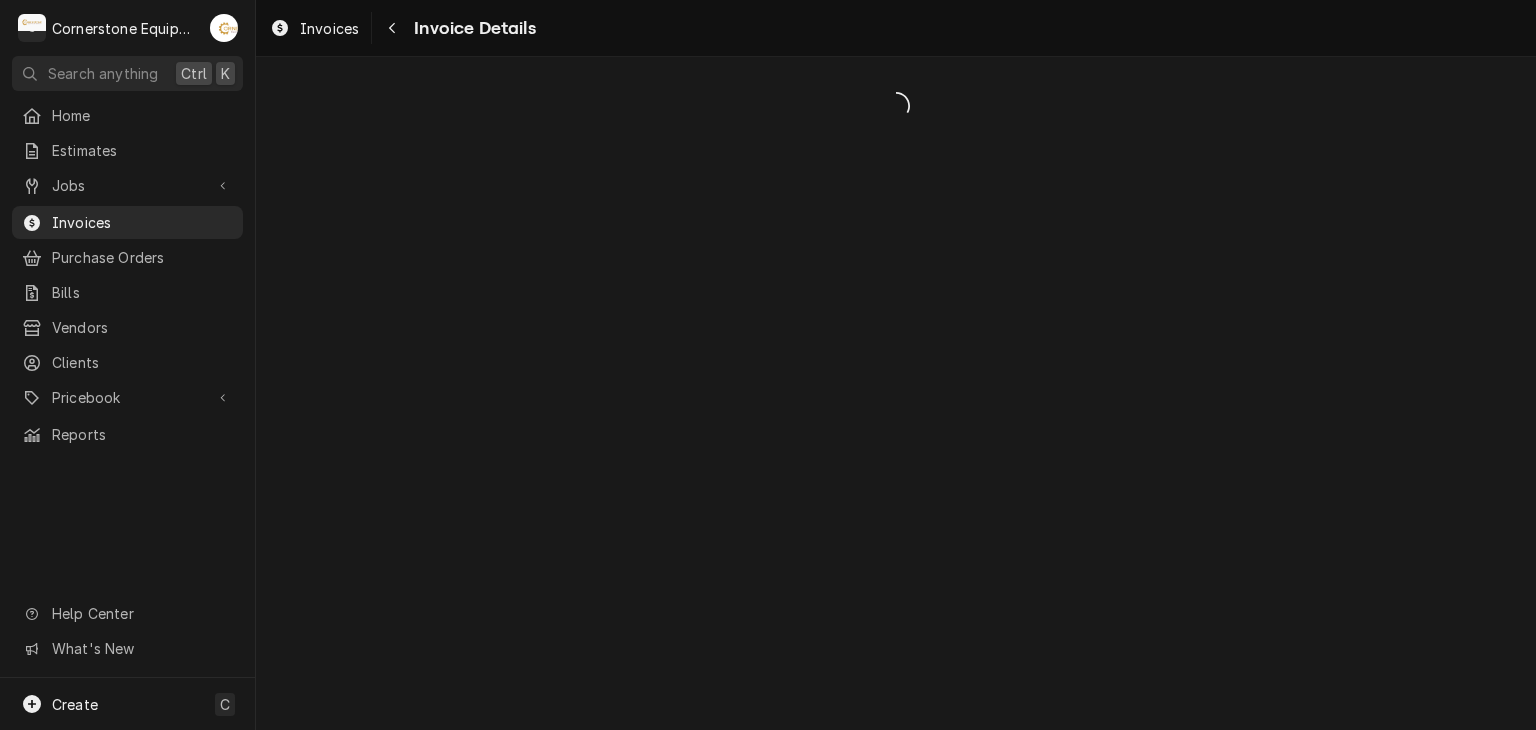 scroll, scrollTop: 0, scrollLeft: 0, axis: both 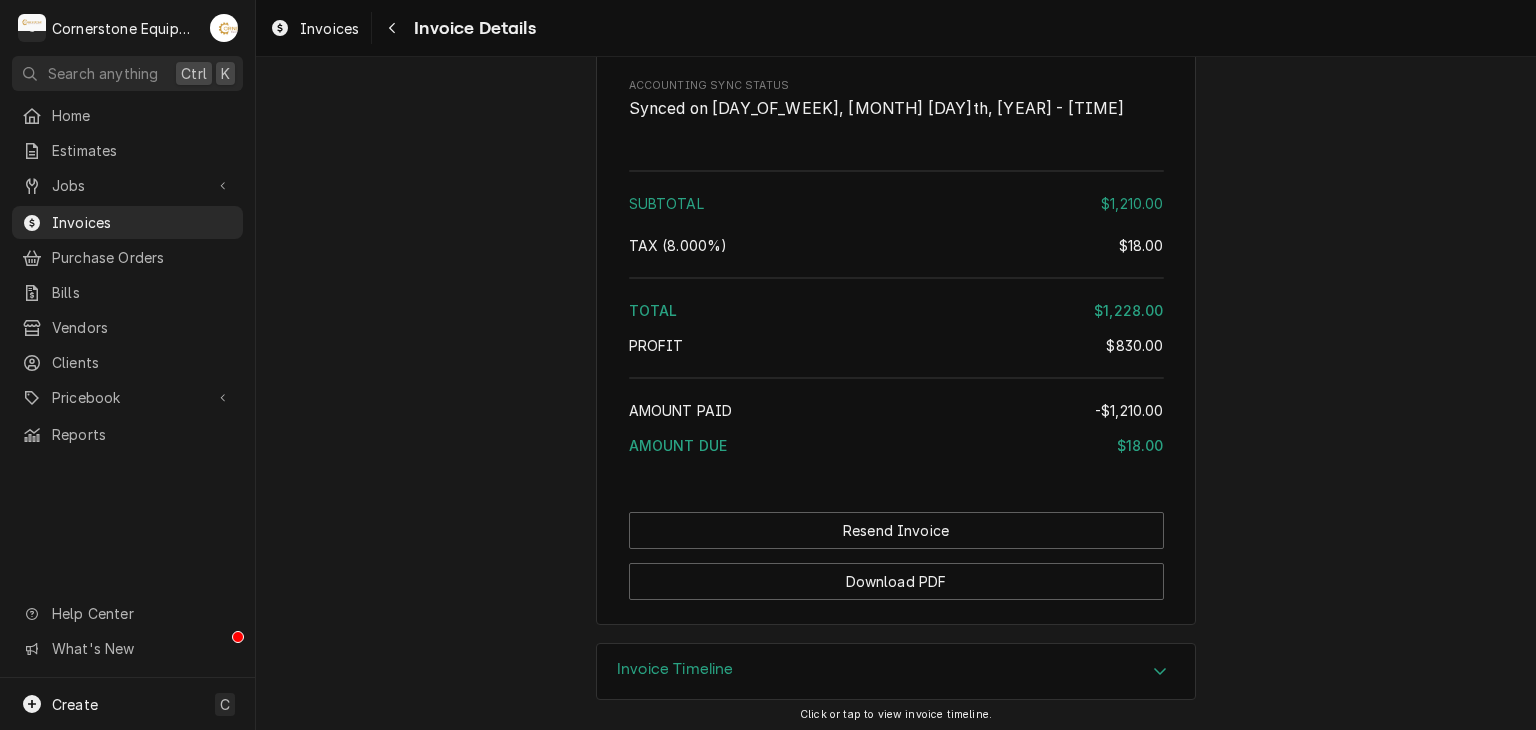 click on "Paid Sender Cornerstone Equipment Repair, LLC [NUMBER] [STREET] [NUMBER]
[CITY], [STATE] [POSTAL_CODE] [PHONE] [EMAIL] Recipient (Bill To) Hill Management - McDonald’s [NUMBER] [STREET]
[CITY], [STATE] [POSTAL_CODE] Service Location [NUMBER] - [CITY]
[NUMBER] [STREET]
[CITY], [STATE] [POSTAL_CODE] Created From Job Finalized Labor Roopairs Invoice ID INV-59 Service Type Labor Date Issued [MONTH] [DAY], [YEAR] Terms Net 30 Date Due [MONTH] [DAY], [YEAR] Date Paid [MONTH] [DAY], [YEAR] Last Seen [DAY_OF_WEEK], [MONTH] [DAY]th, [YEAR] - [TIME] Paid On [DAY_OF_WEEK], [MONTH] [DAY]th, [YEAR] - [TIME] Last Modified [DAY_OF_WEEK], [MONTH] [DAY]th, [YEAR] - [TIME] Service Charges Short Description Labor Service Dates [MONTH] [DAY], [YEAR] - [MONTH] [DAY], [YEAR] Hourly Cost [PRICE]/hr Qty. [NUMBER]hrs Rate [PRICE]/hr Amount [PRICE] Tax Non-Taxable Service  Summary Parts and Materials Short Description [NUMBER] - shaft seal kit [NUMBER] Manufacturer Garland Manufacturer Part # [NUMBER] Inventory Location Truck [NUMBER] Unit Cost [PRICE] Qty. [NUMBER] Price [PRICE] Amount [PRICE] Tax Taxable Detailed  Summary PM certificate kit — — [NUMBER]" at bounding box center [896, -1218] 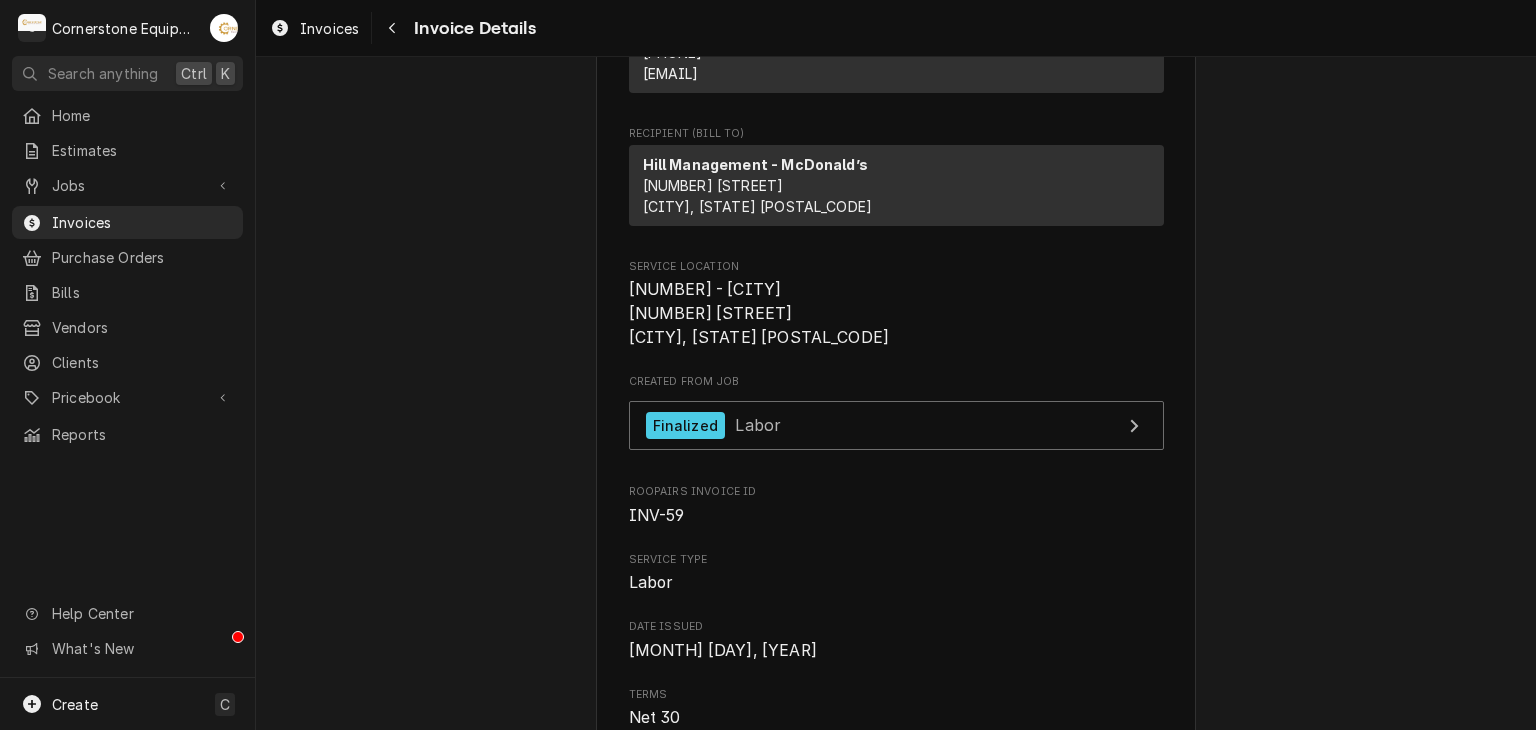 scroll, scrollTop: 0, scrollLeft: 0, axis: both 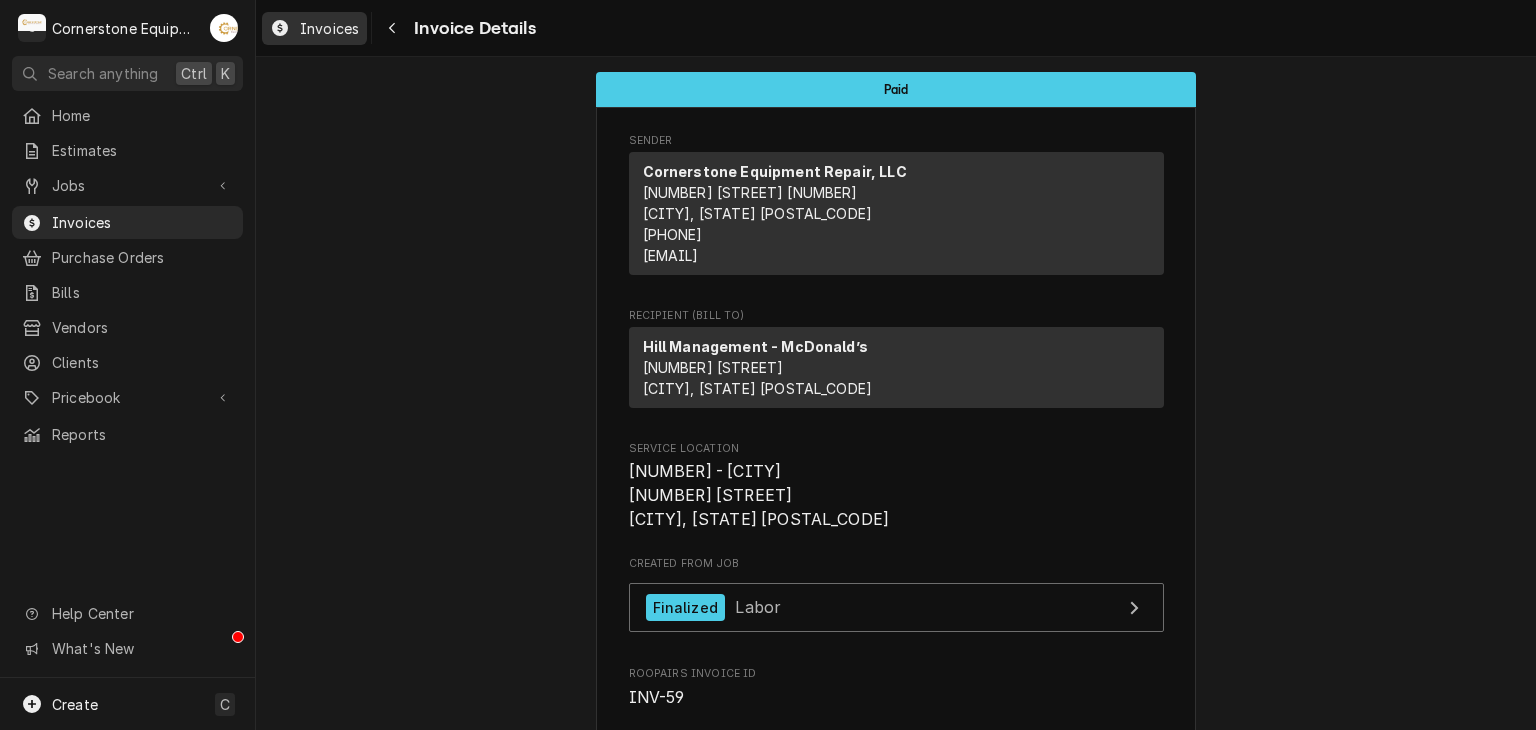 click on "Invoices" at bounding box center (329, 28) 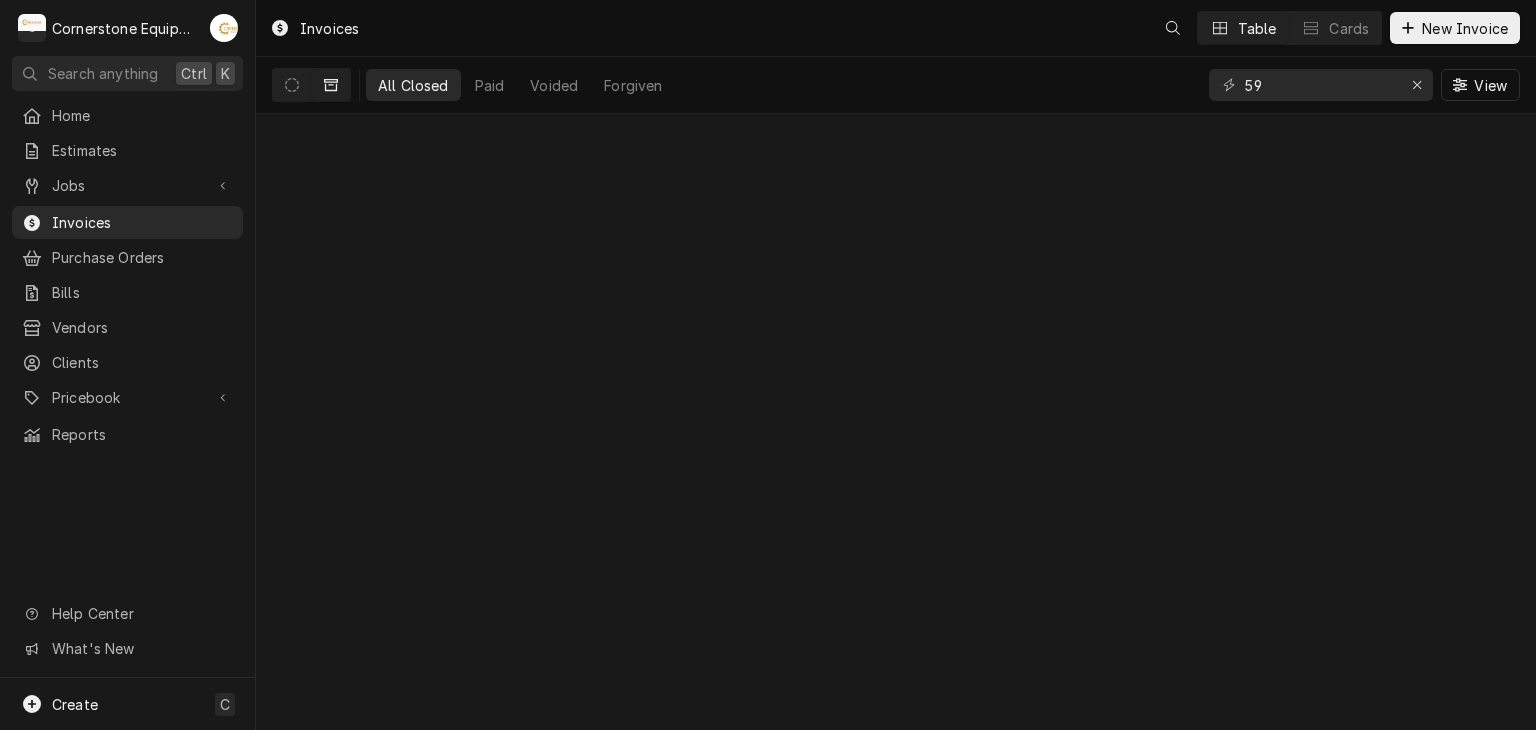 scroll, scrollTop: 0, scrollLeft: 0, axis: both 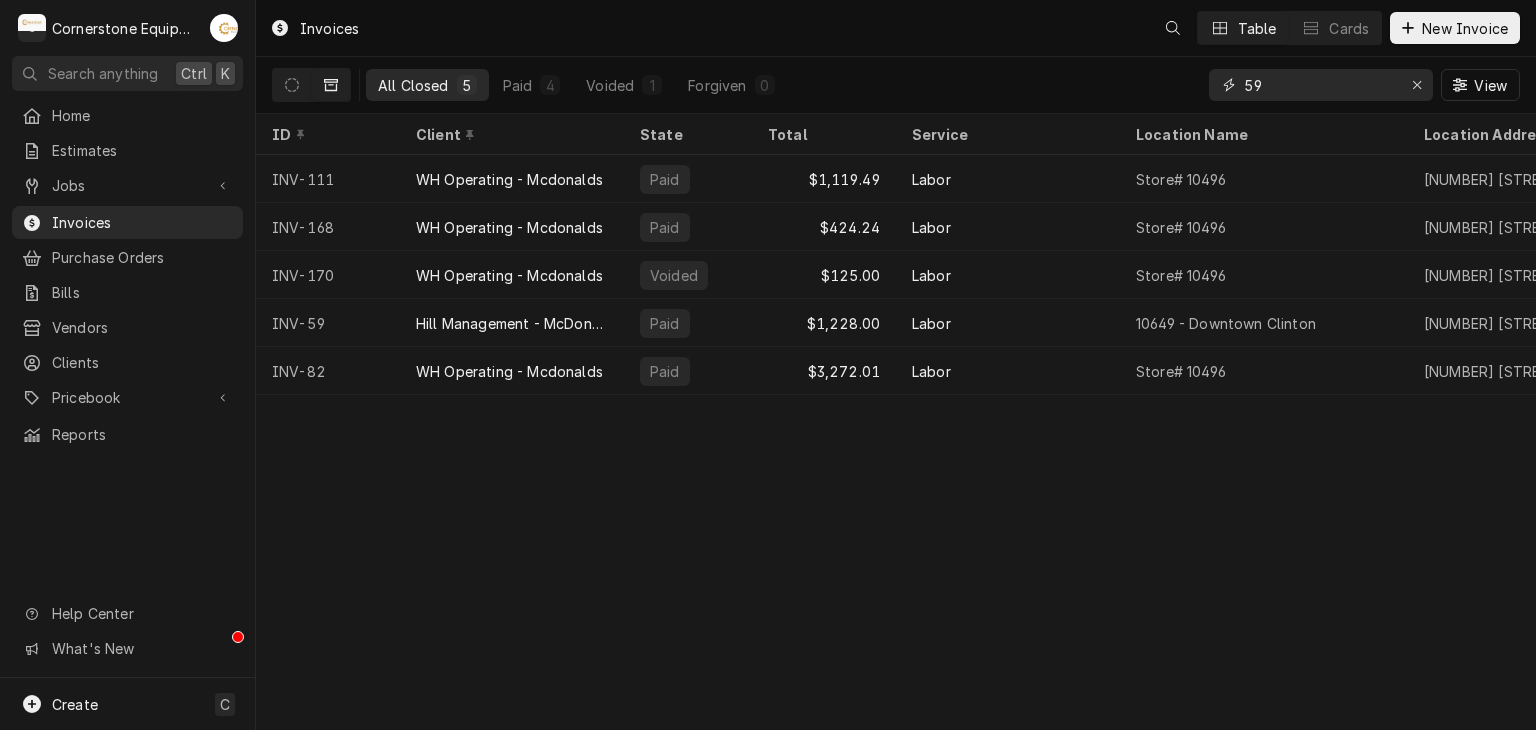 click on "59" at bounding box center [1320, 85] 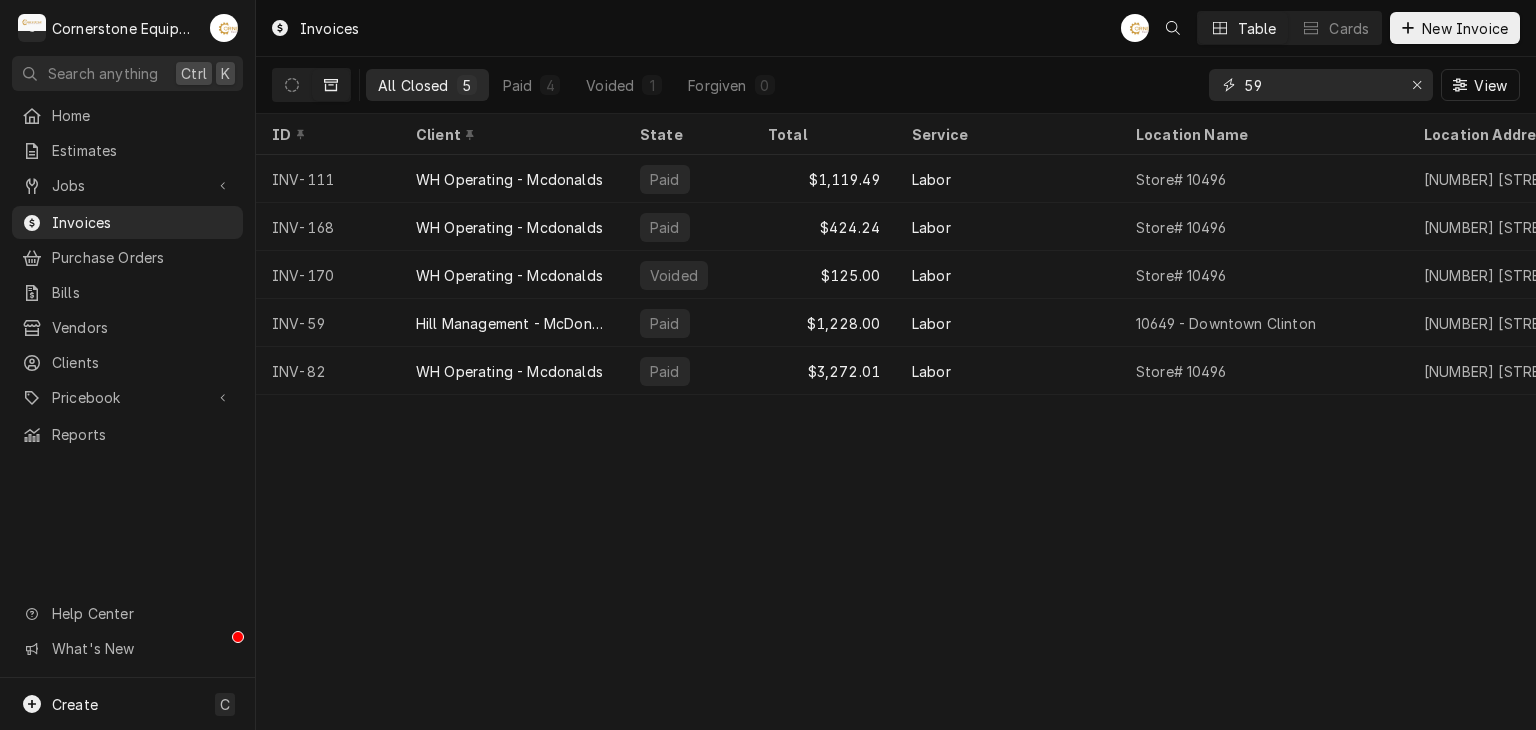 type on "5" 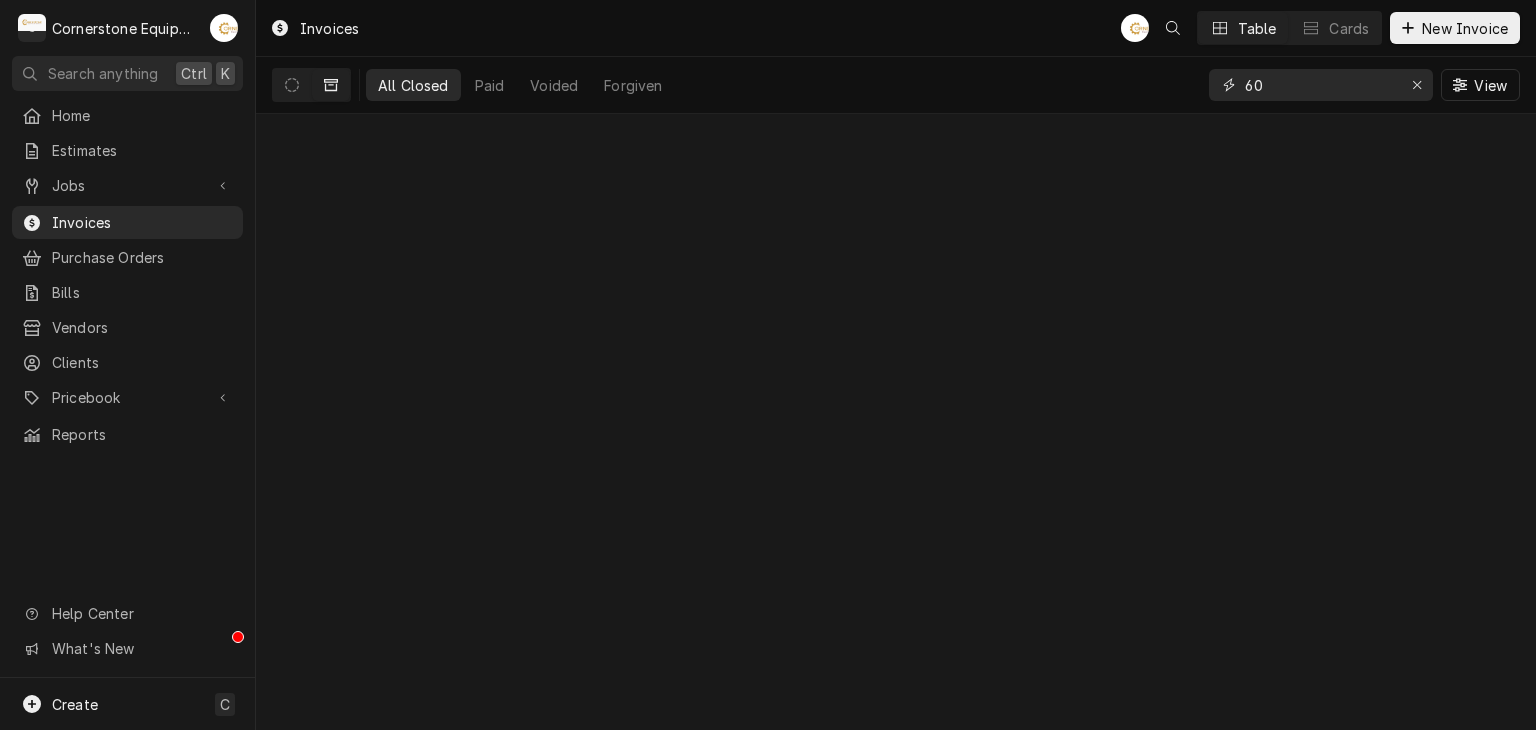 type on "60" 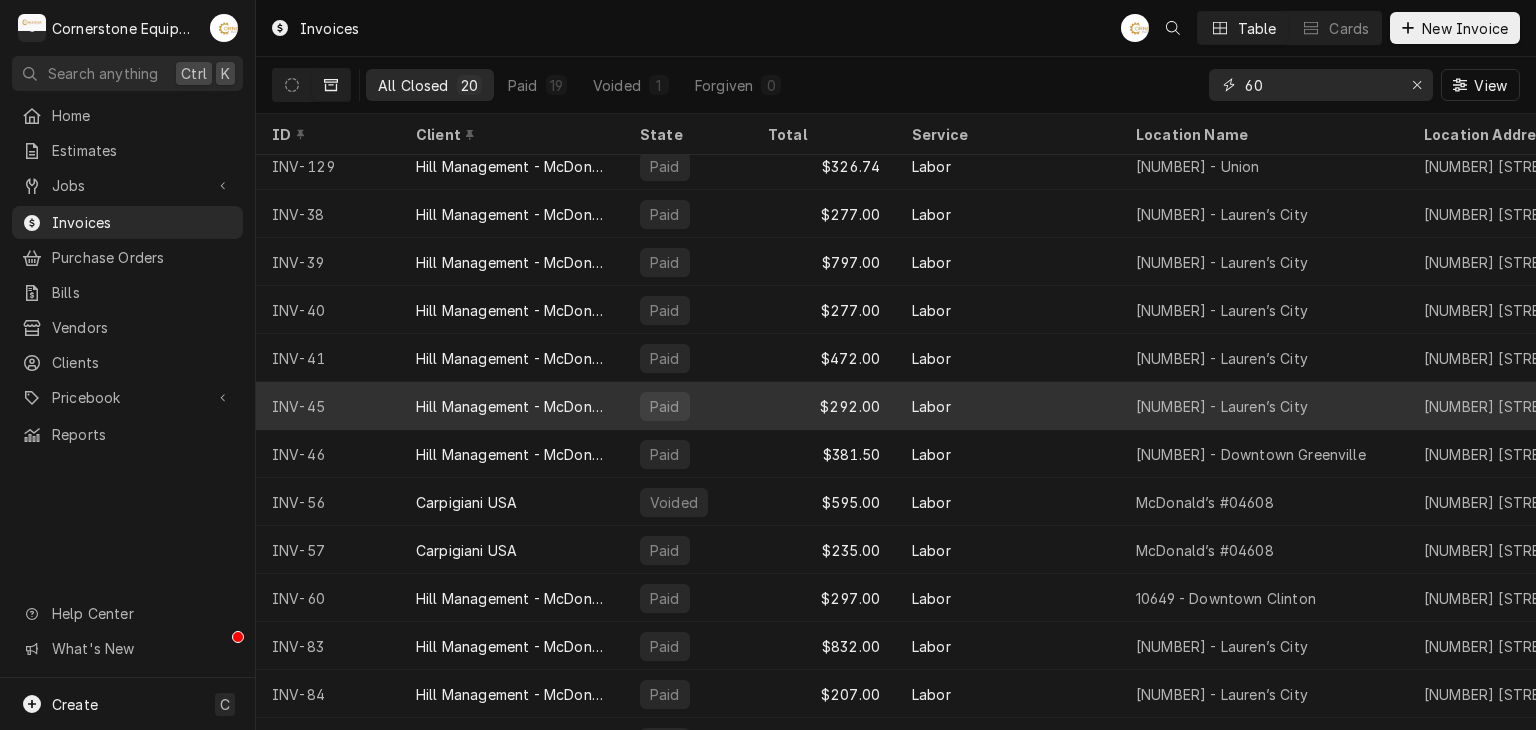 scroll, scrollTop: 397, scrollLeft: 0, axis: vertical 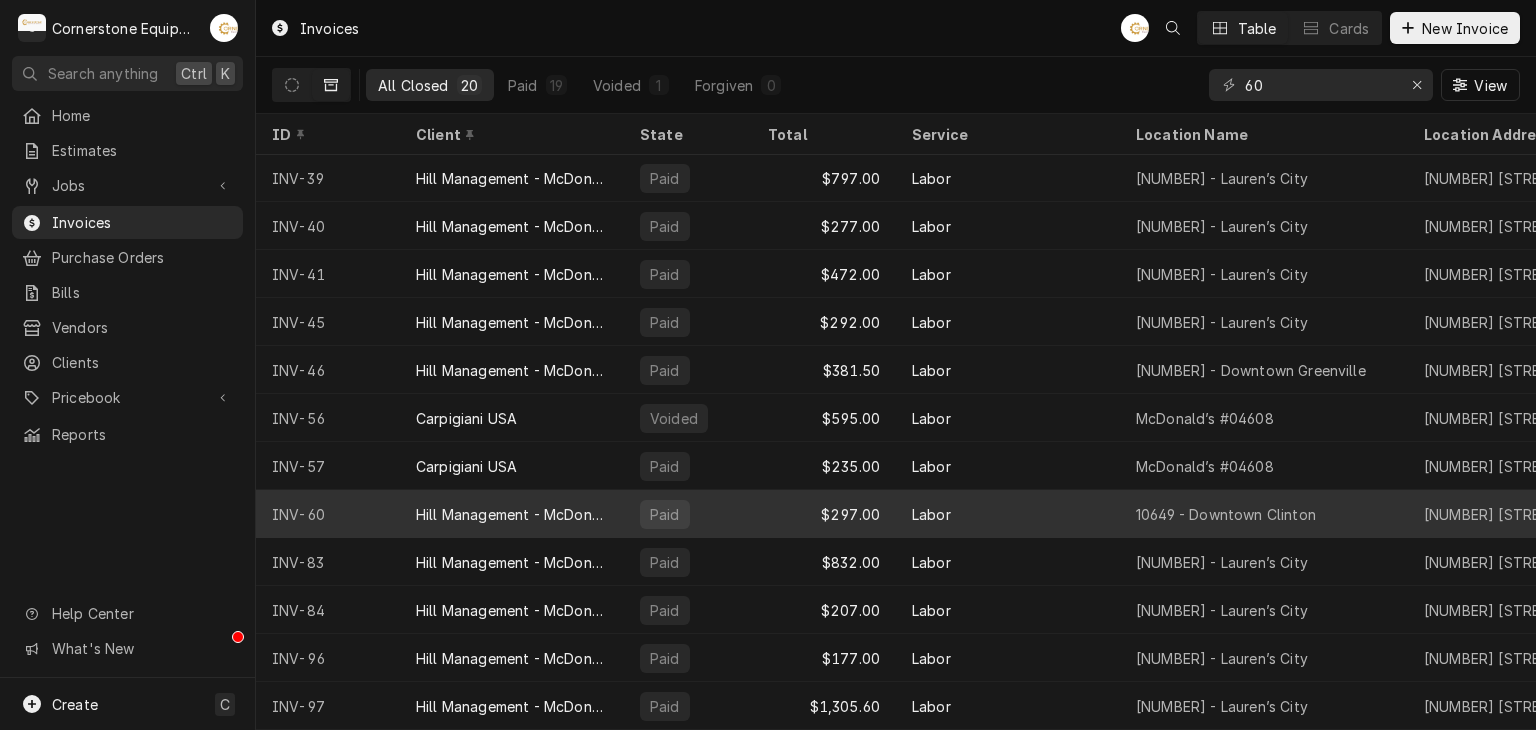 click on "Hill Management - McDonald’s" at bounding box center (512, 514) 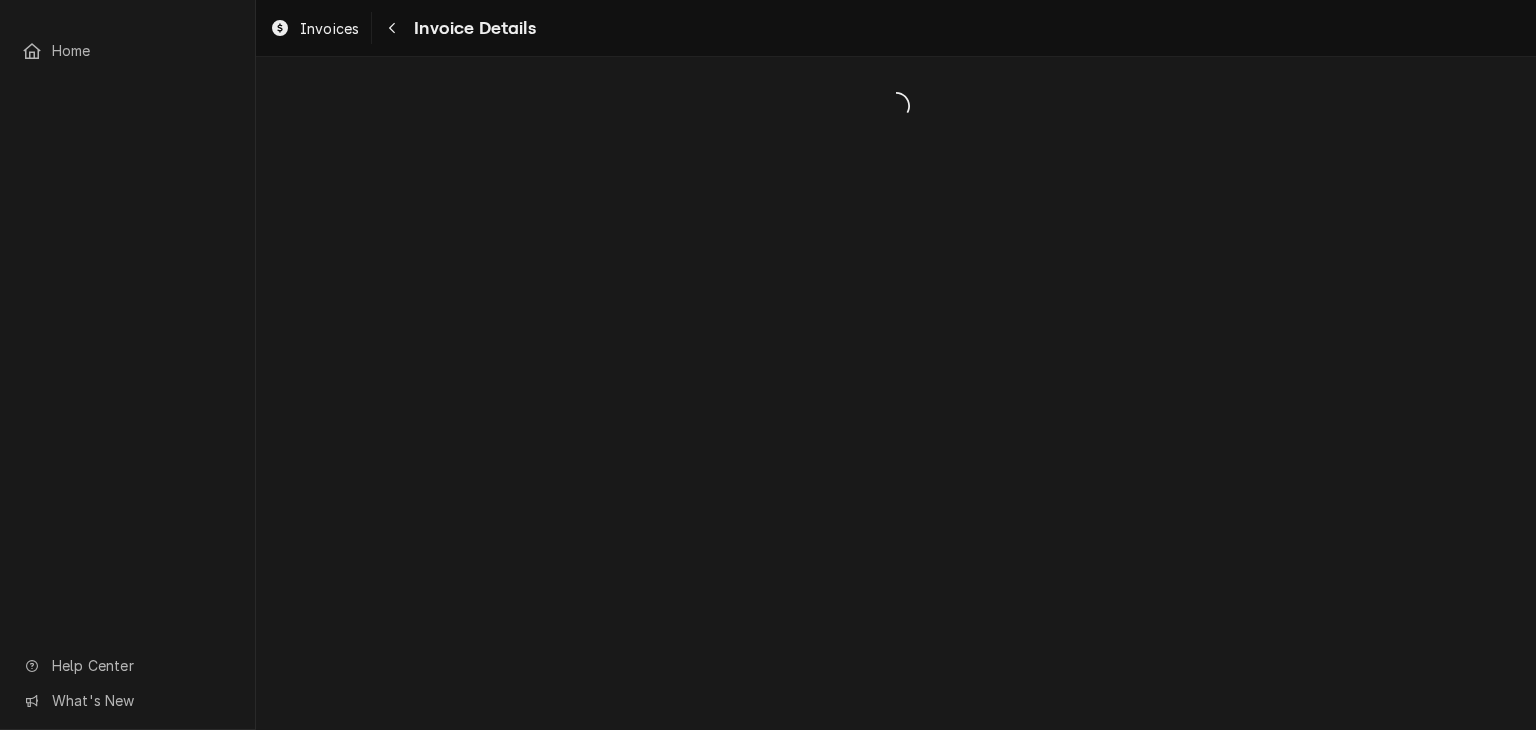 scroll, scrollTop: 0, scrollLeft: 0, axis: both 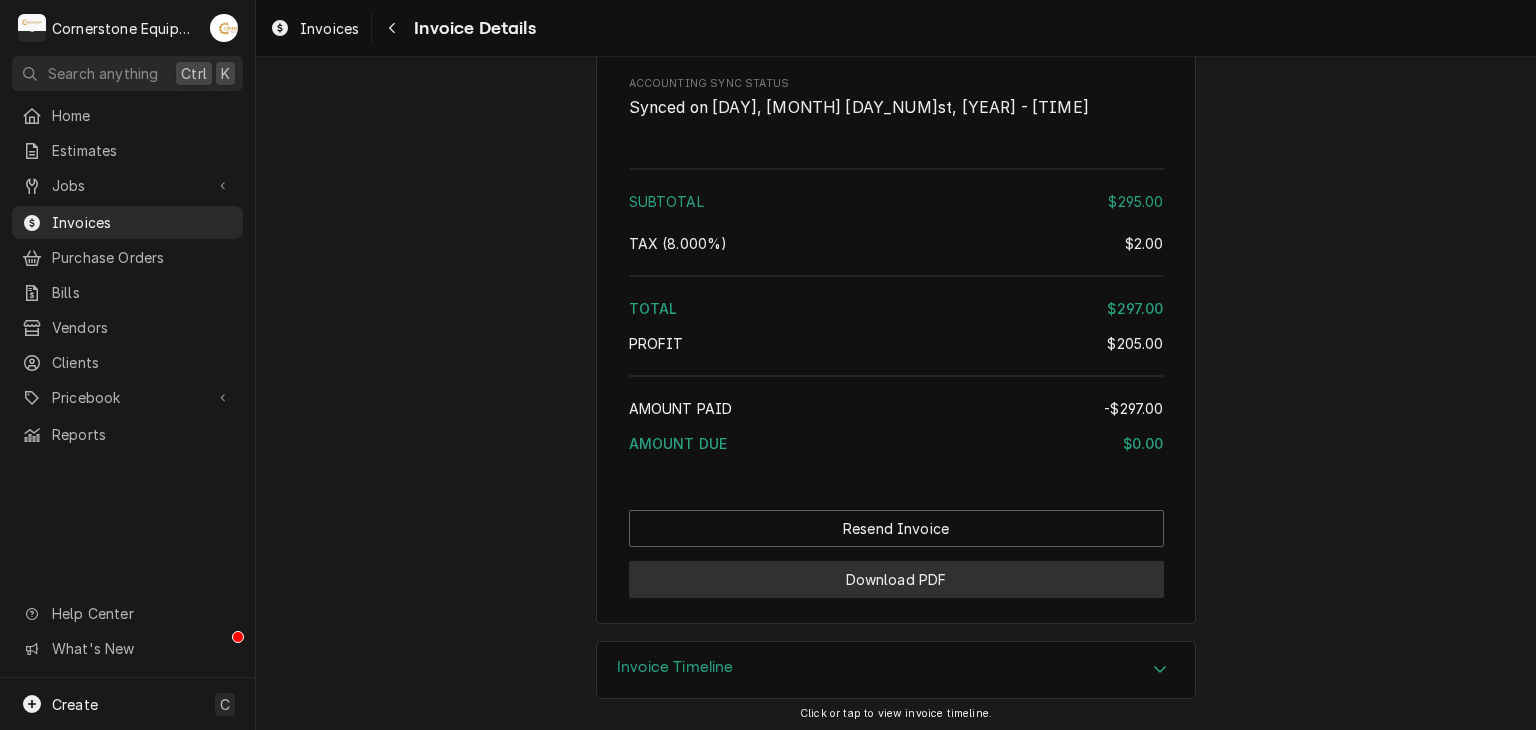 click on "Download PDF" at bounding box center (896, 579) 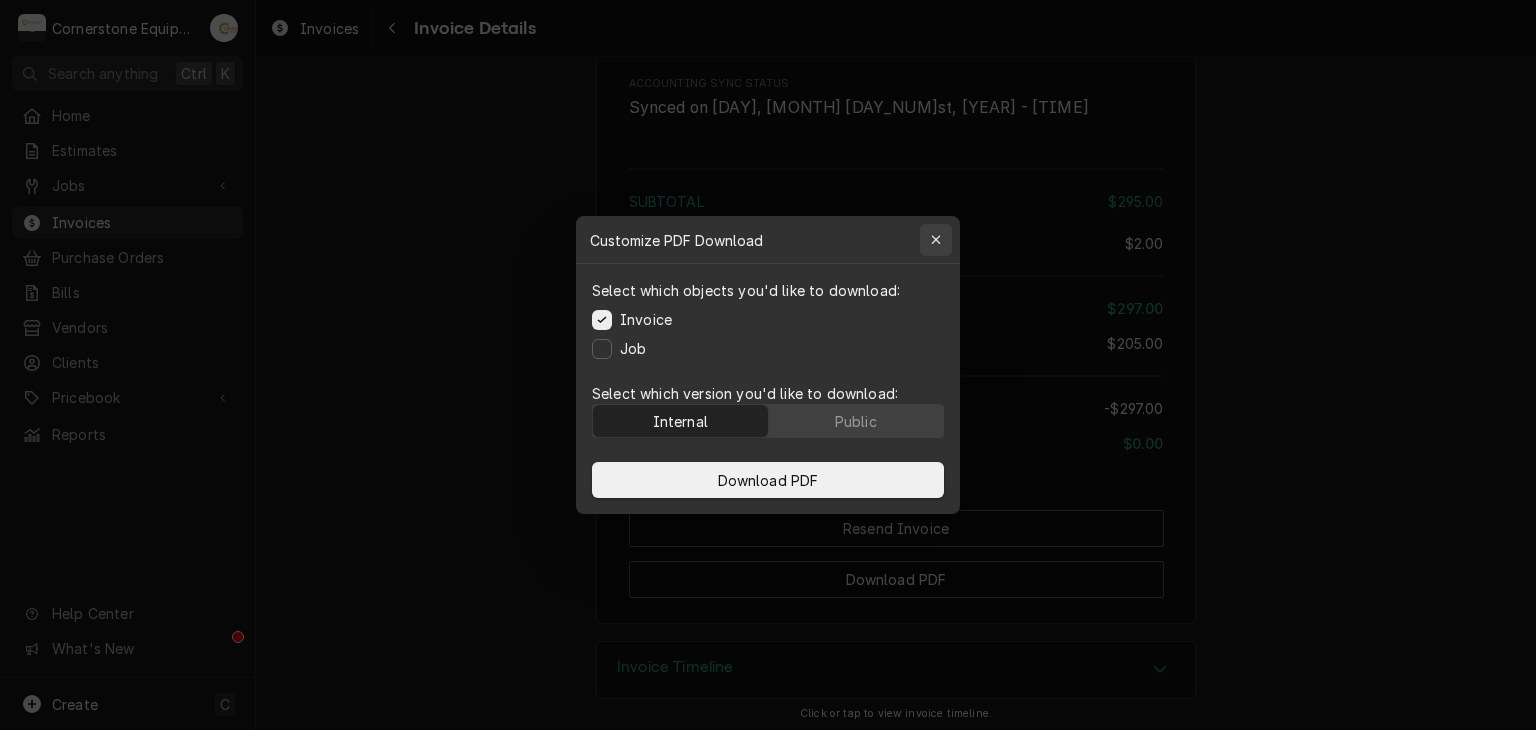 click 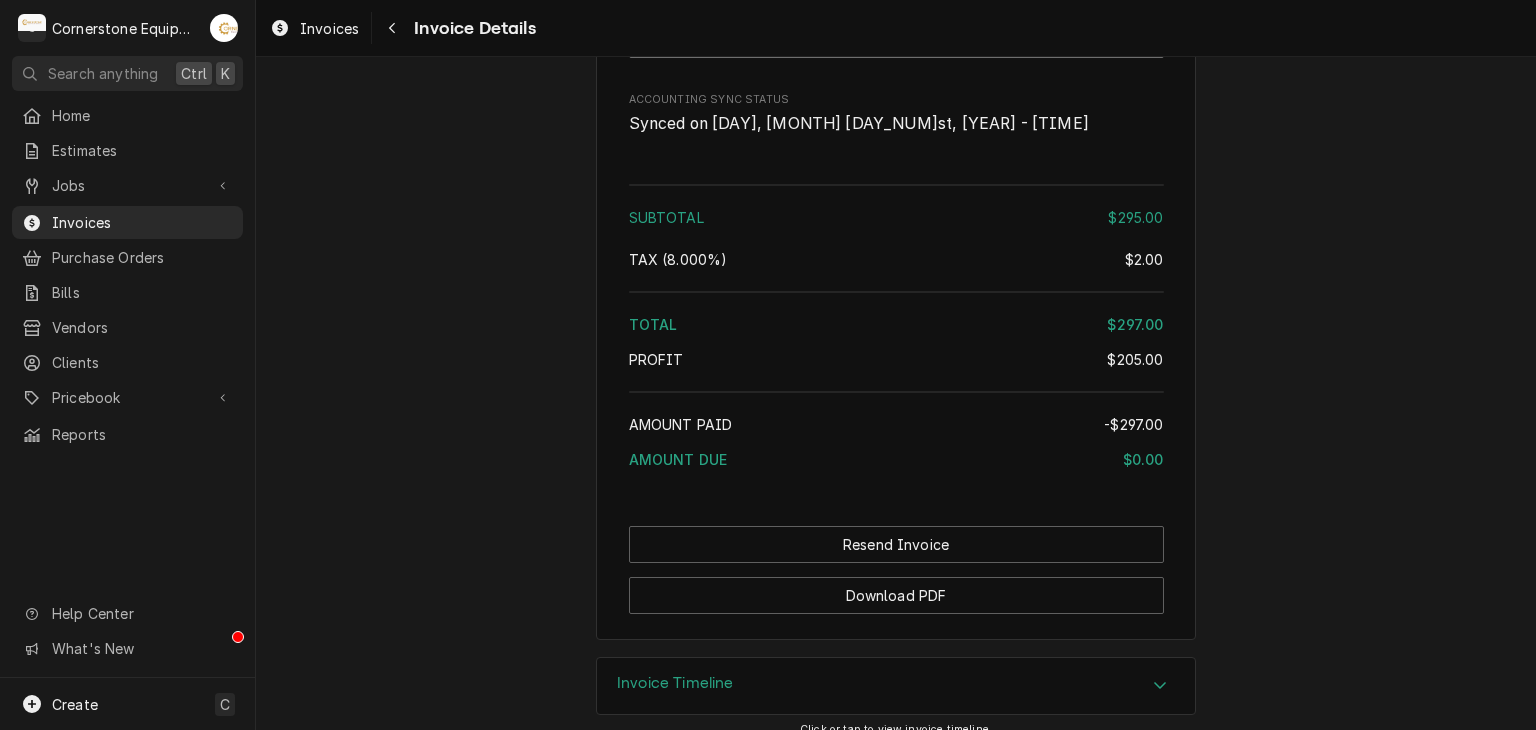 scroll, scrollTop: 2604, scrollLeft: 0, axis: vertical 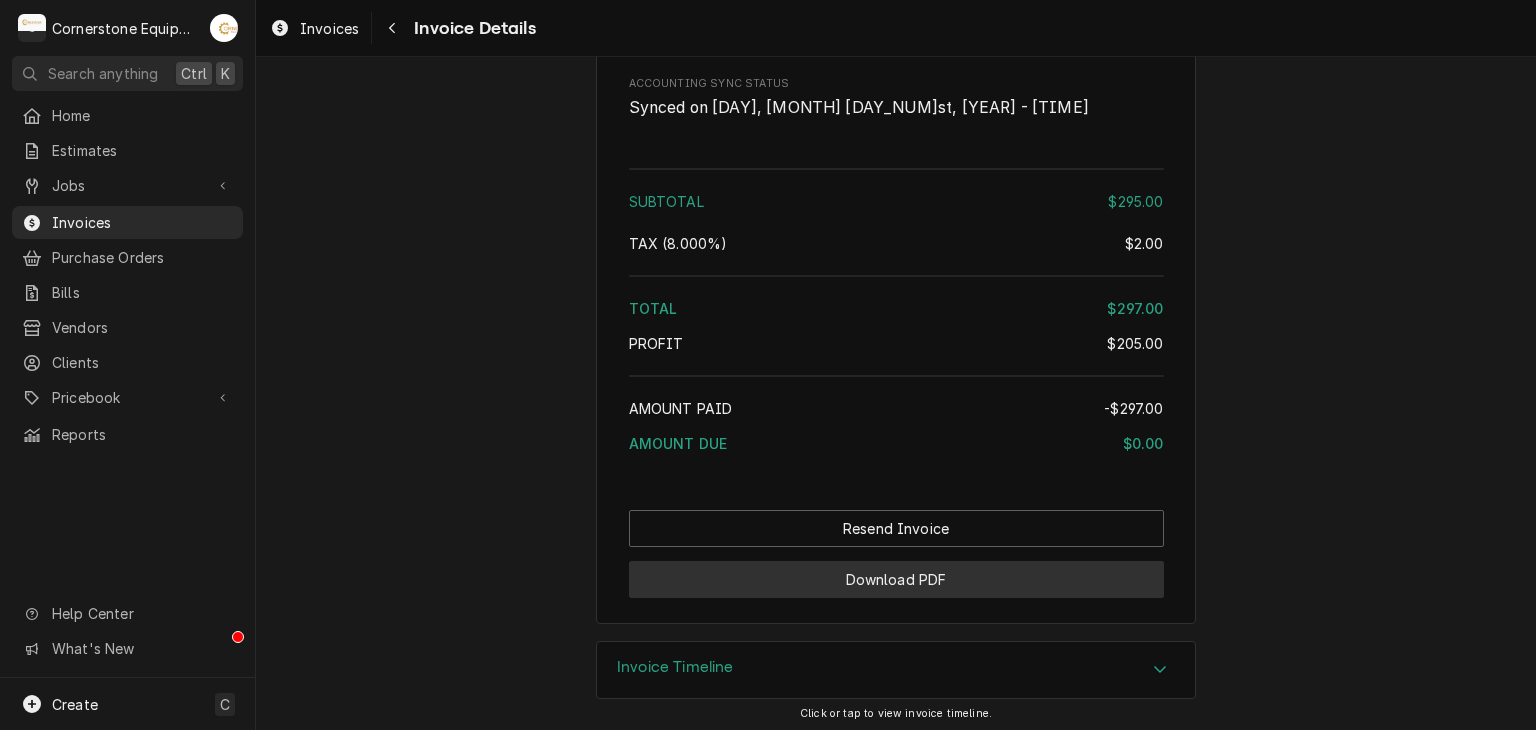 click on "Download PDF" at bounding box center [896, 579] 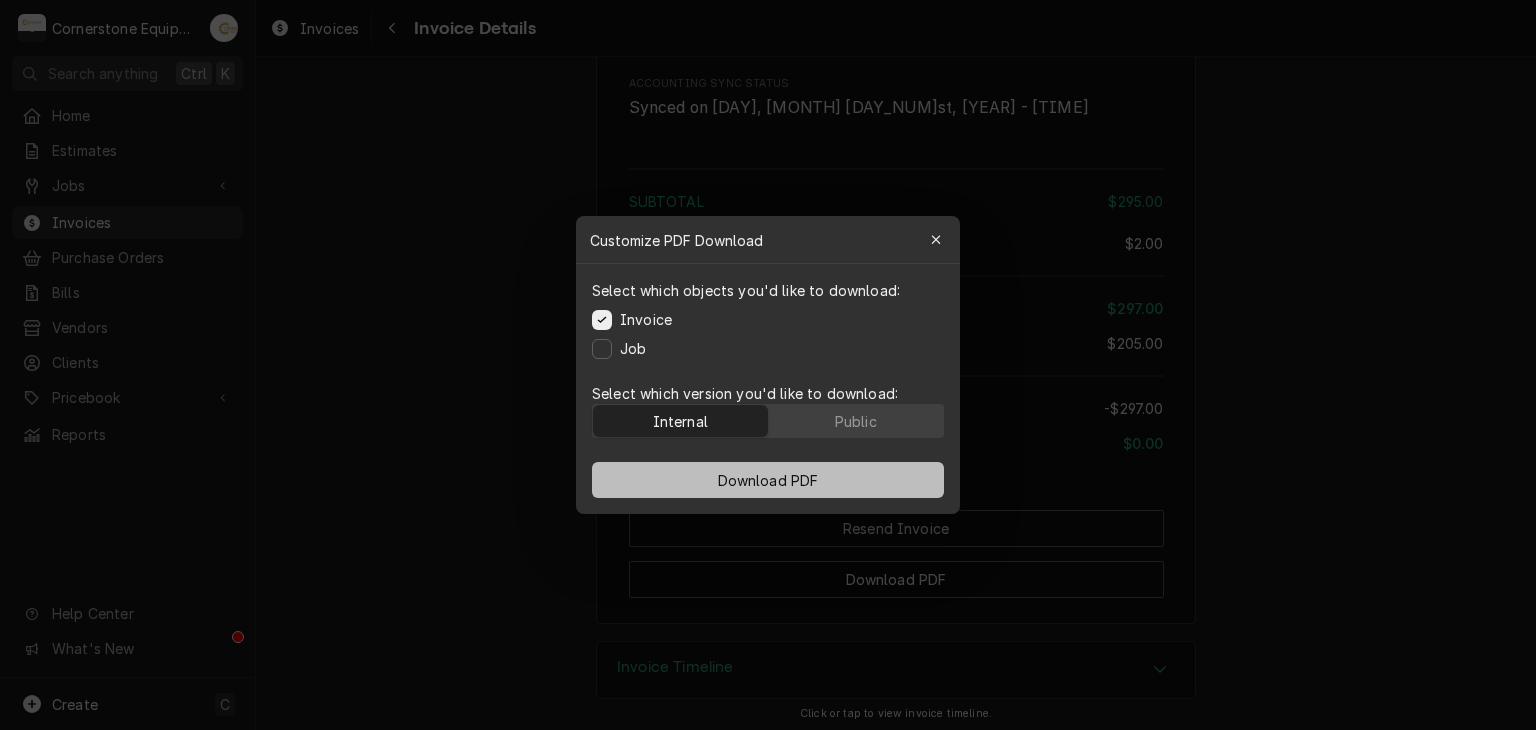 click on "Download PDF" at bounding box center [768, 480] 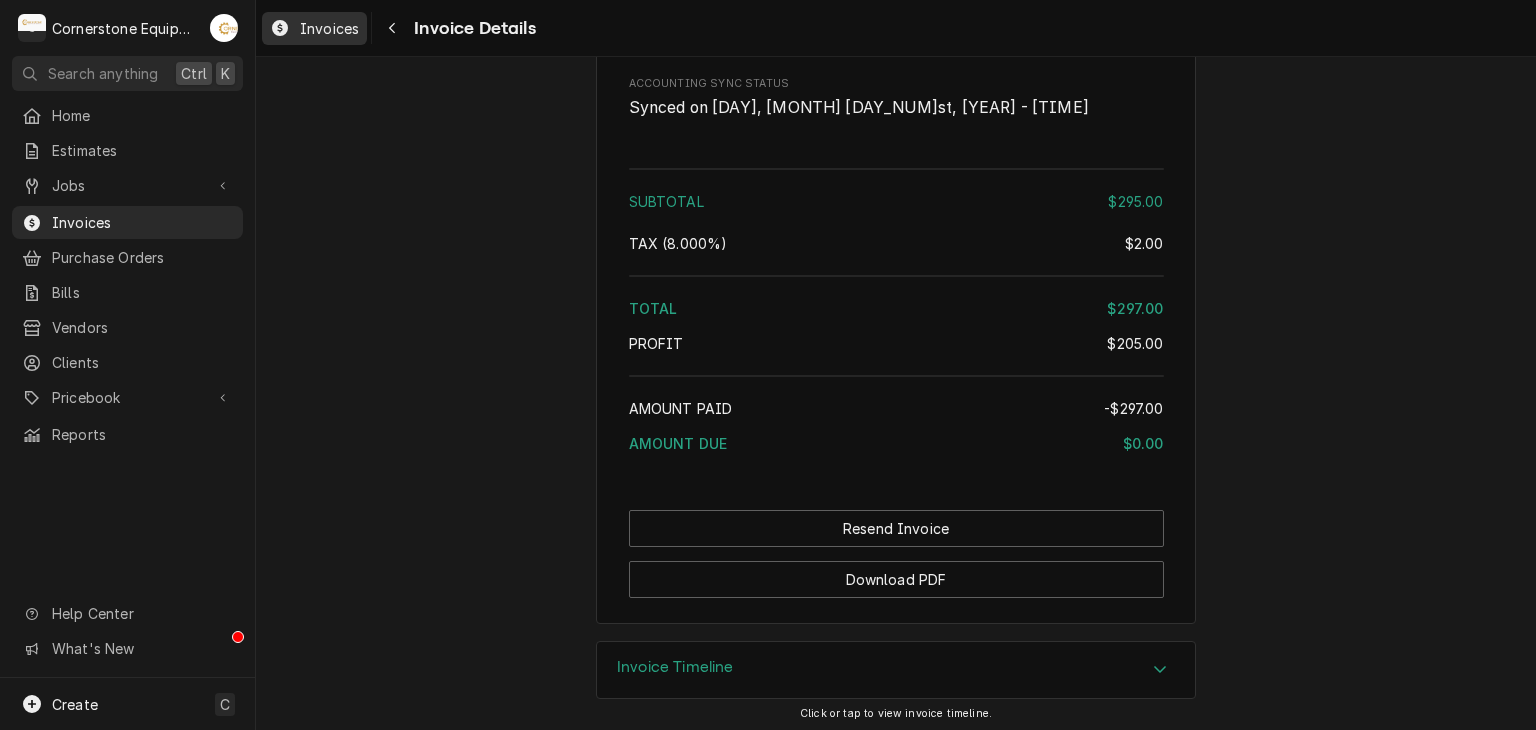 click on "Invoices" at bounding box center (329, 28) 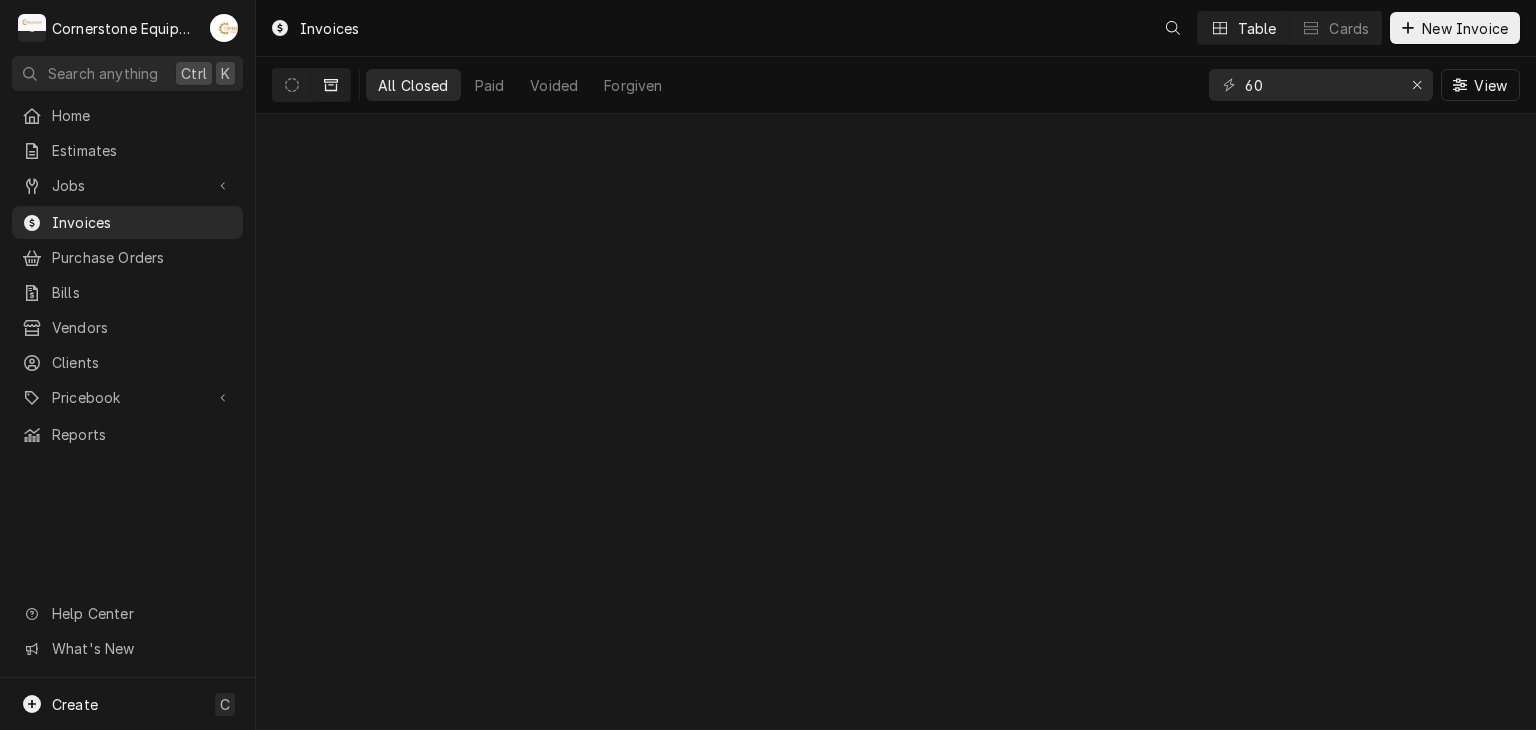 scroll, scrollTop: 0, scrollLeft: 0, axis: both 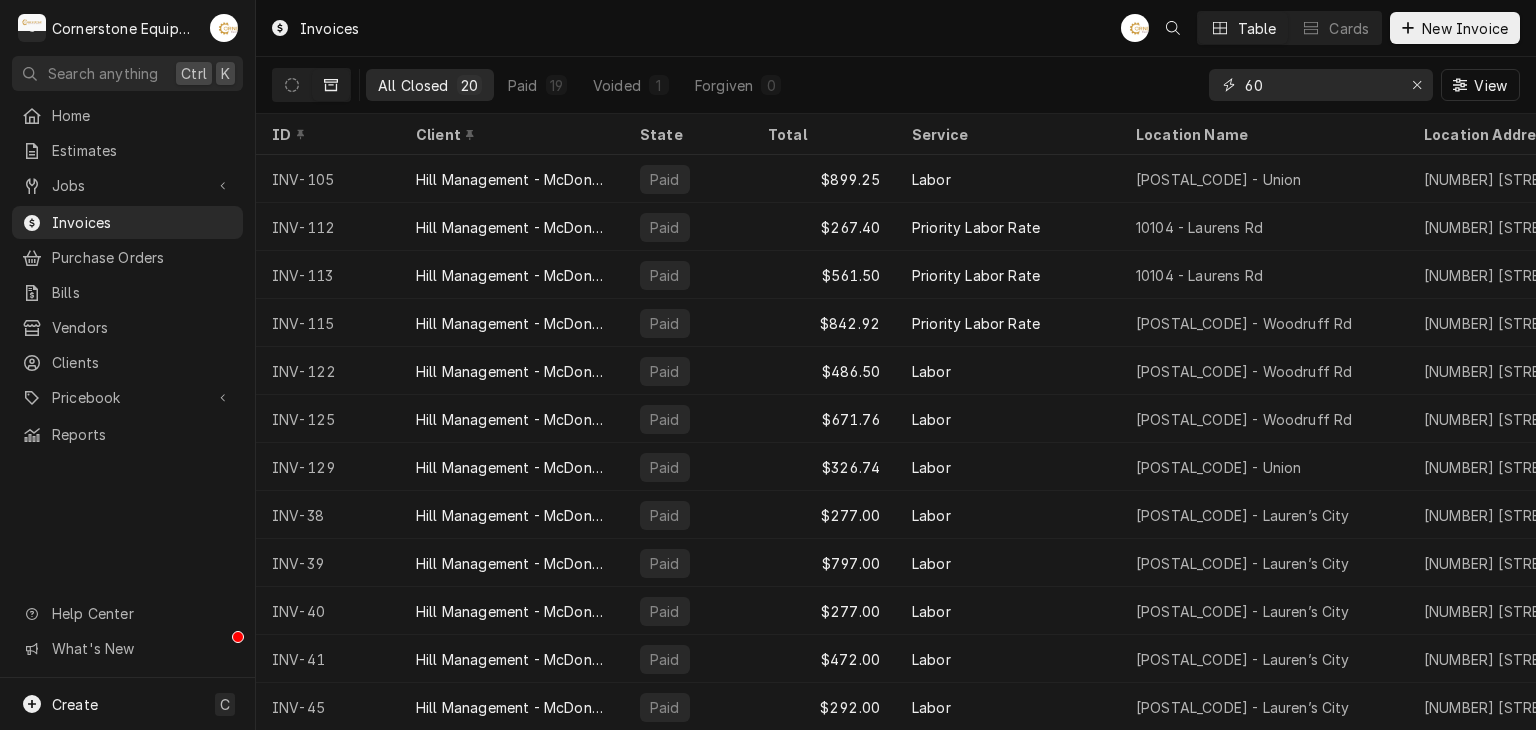 click on "60" at bounding box center [1320, 85] 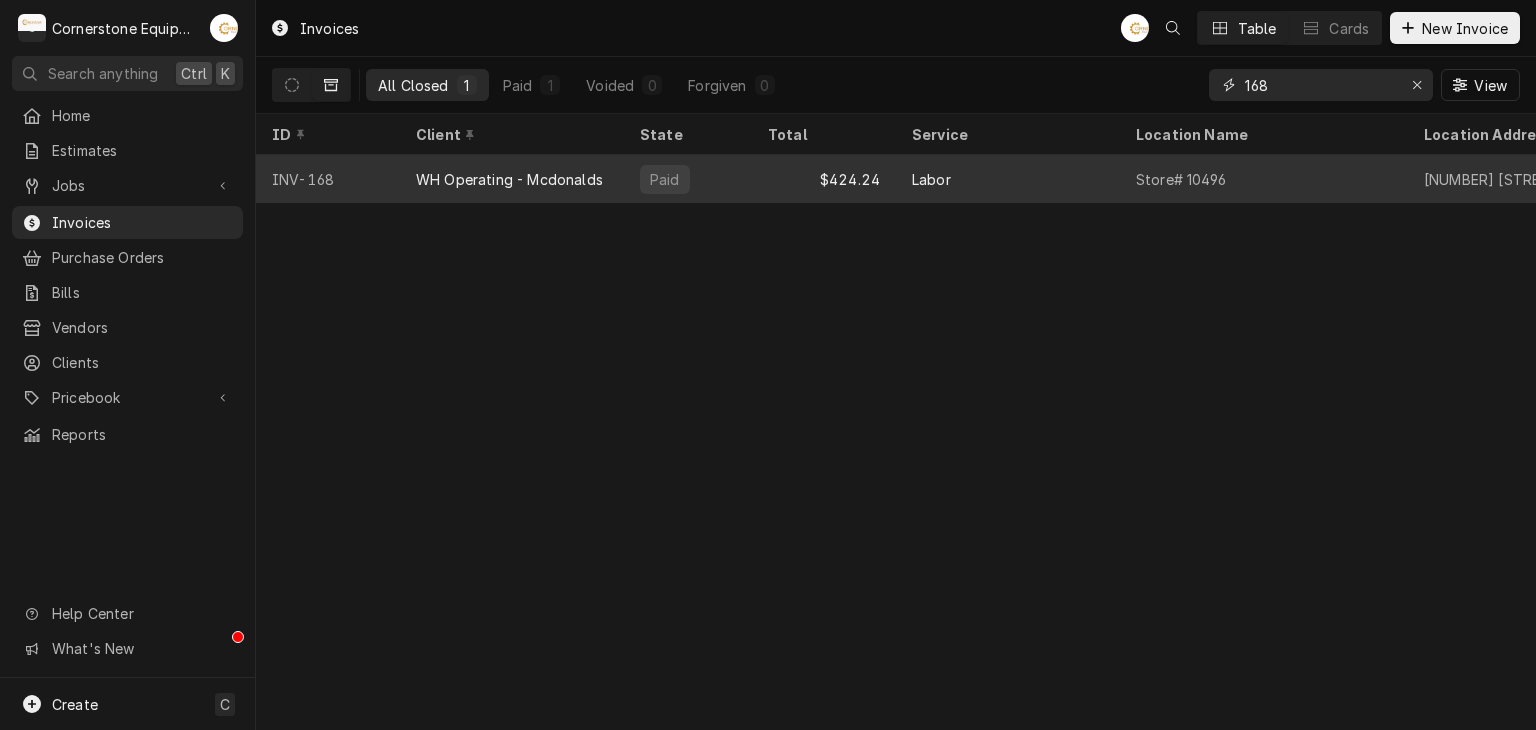 type on "168" 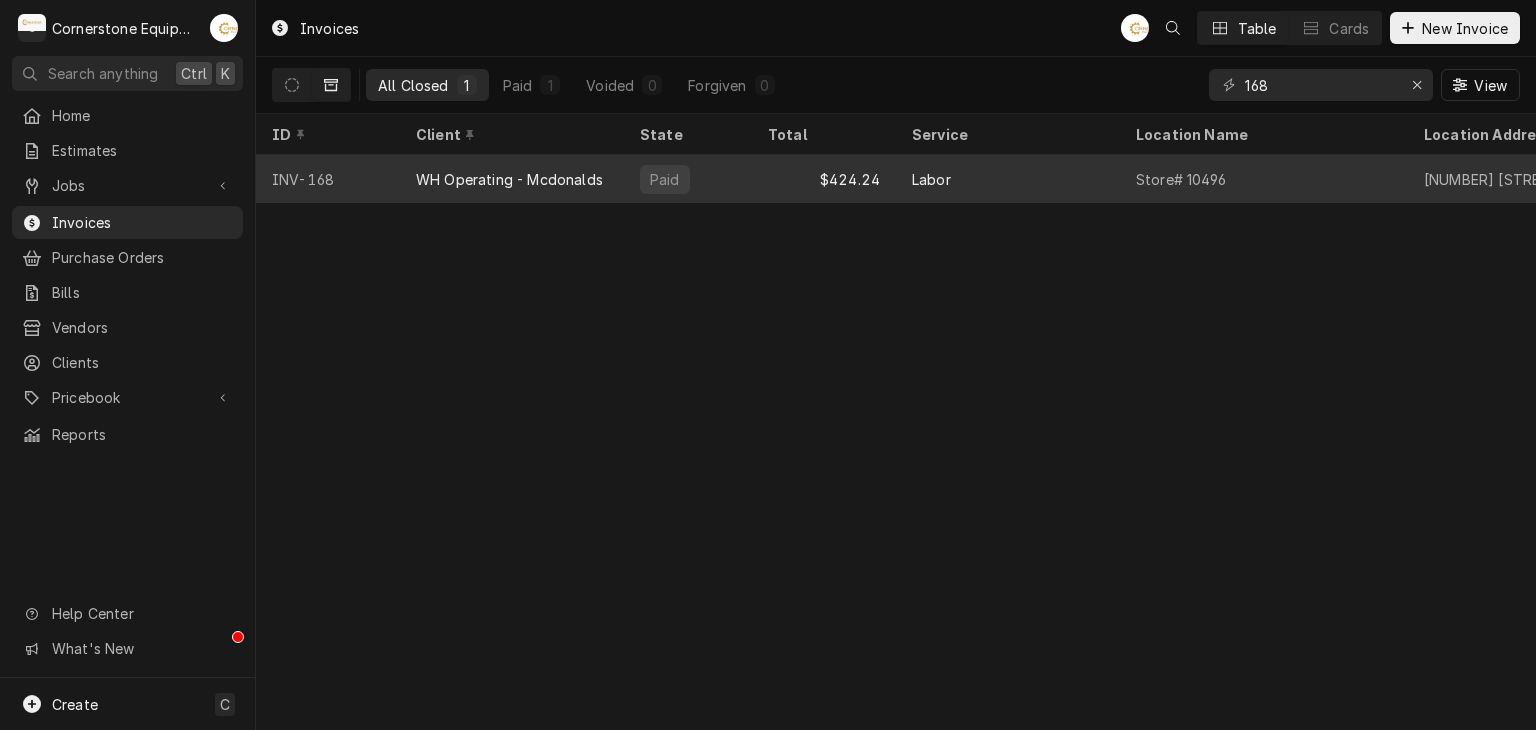 click on "WH Operating - Mcdonalds" at bounding box center [509, 179] 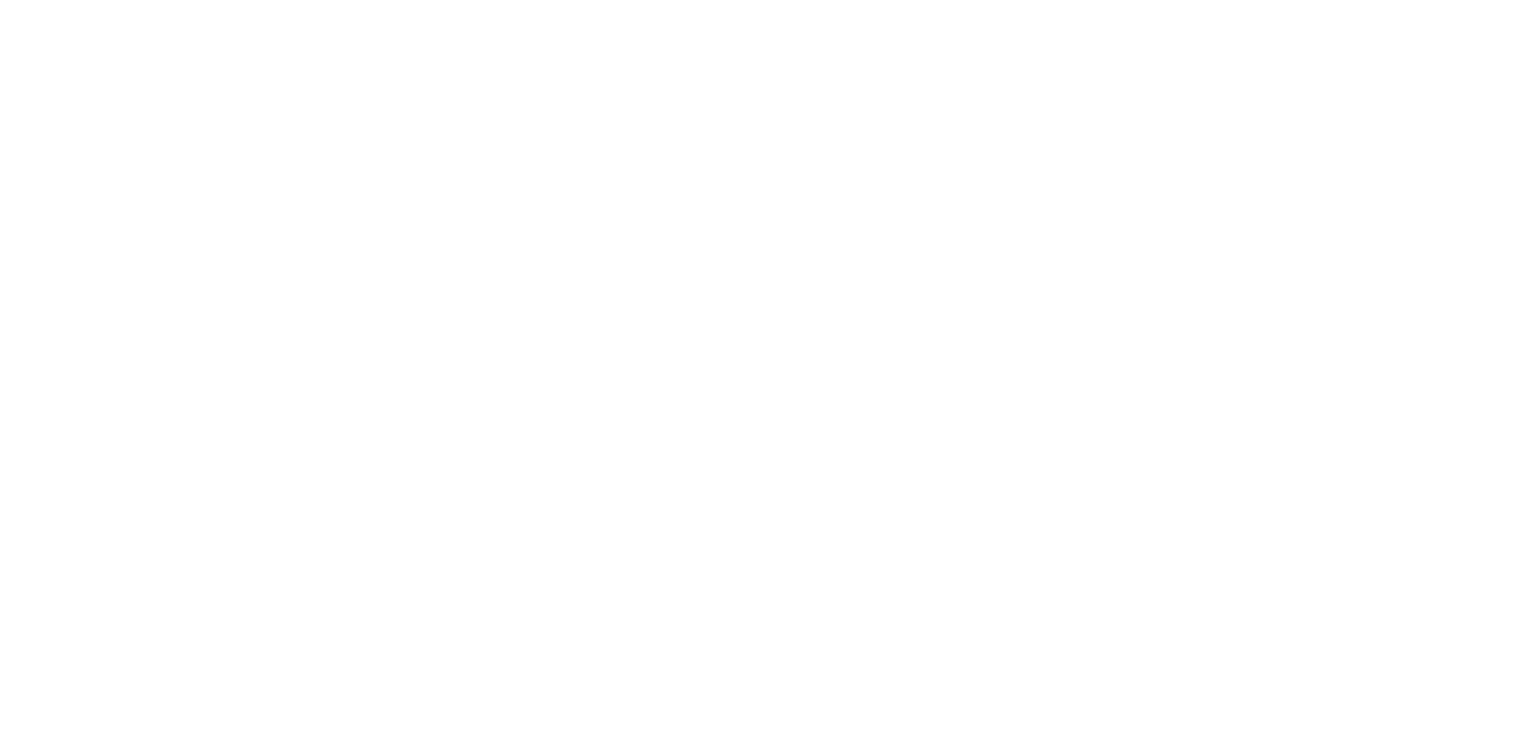 scroll, scrollTop: 0, scrollLeft: 0, axis: both 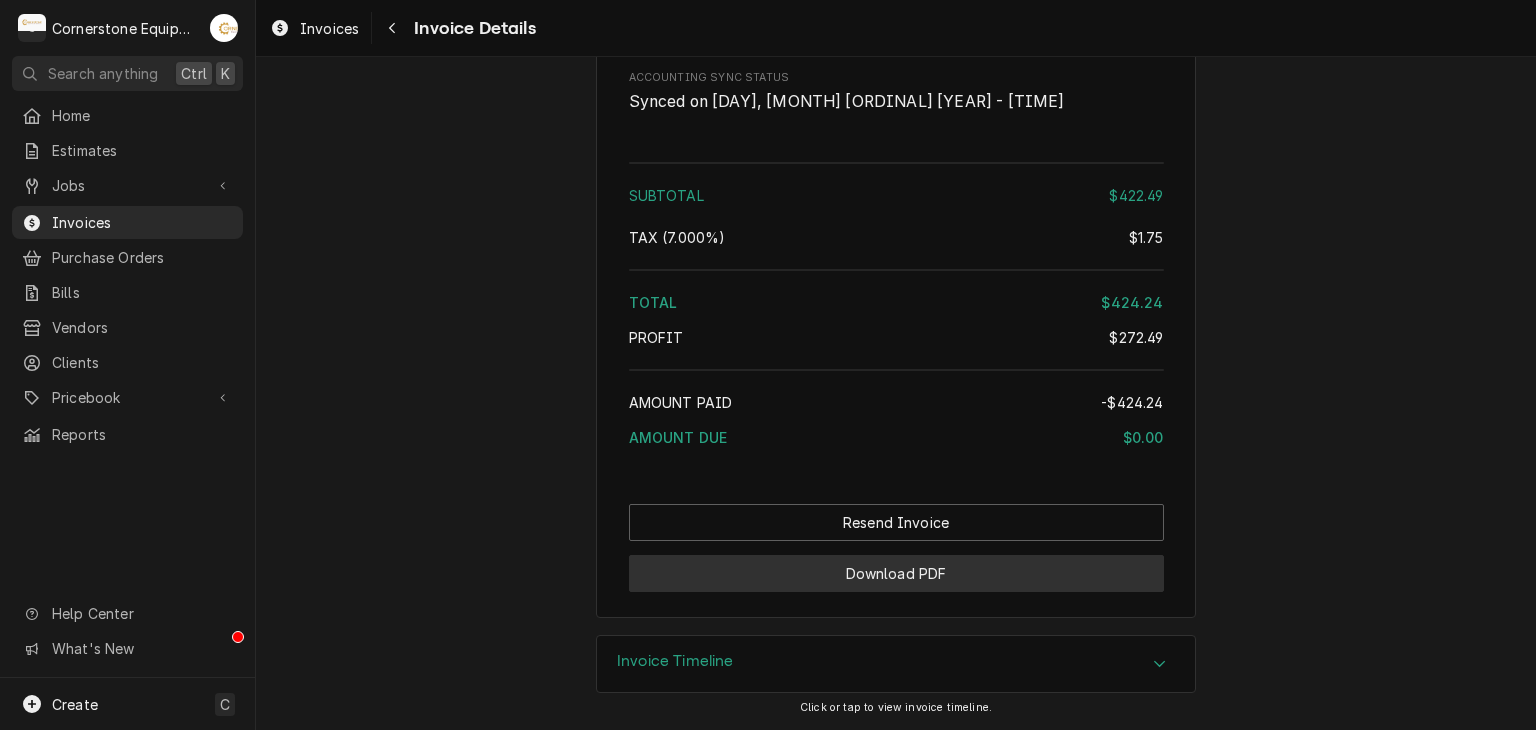 click on "Download PDF" at bounding box center (896, 573) 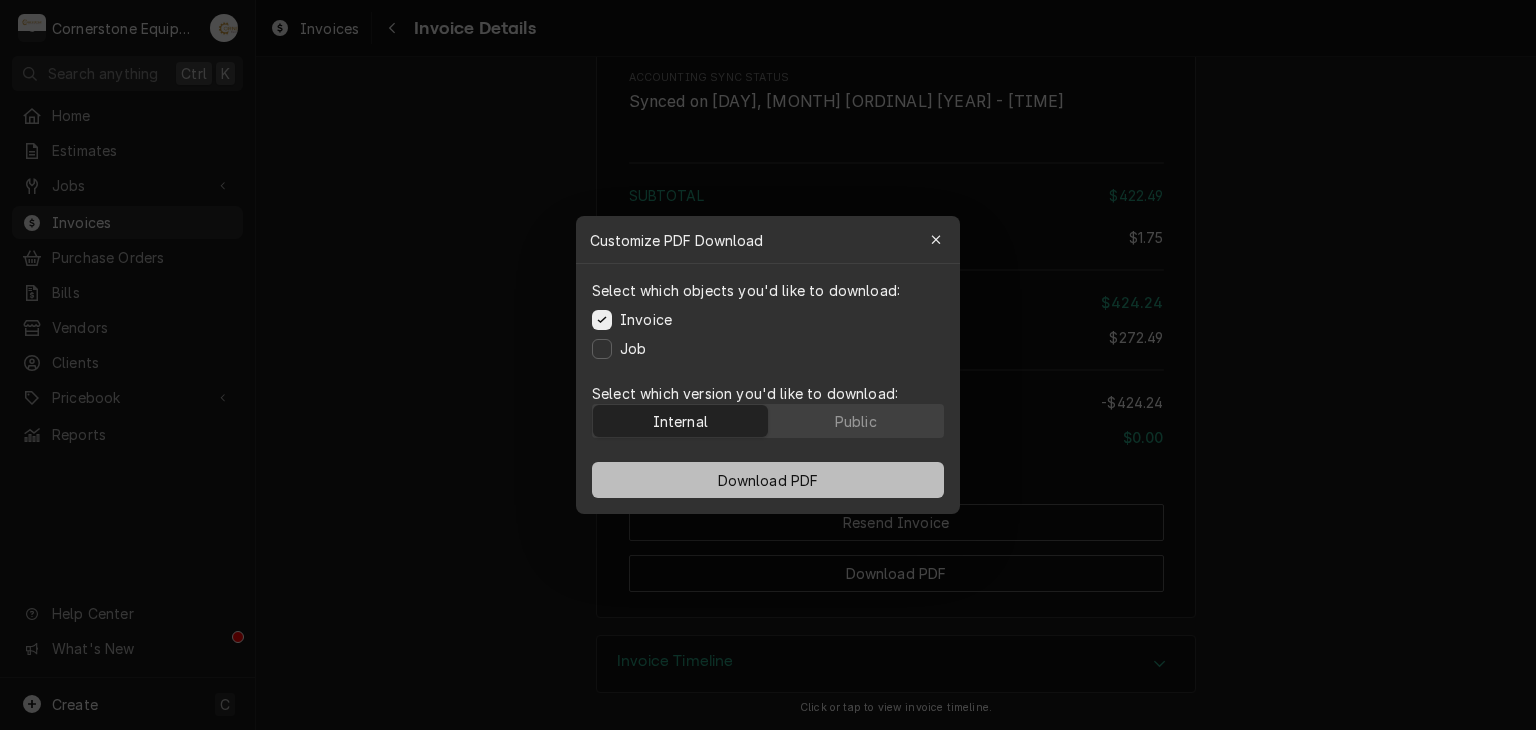 click on "Download PDF" at bounding box center (768, 480) 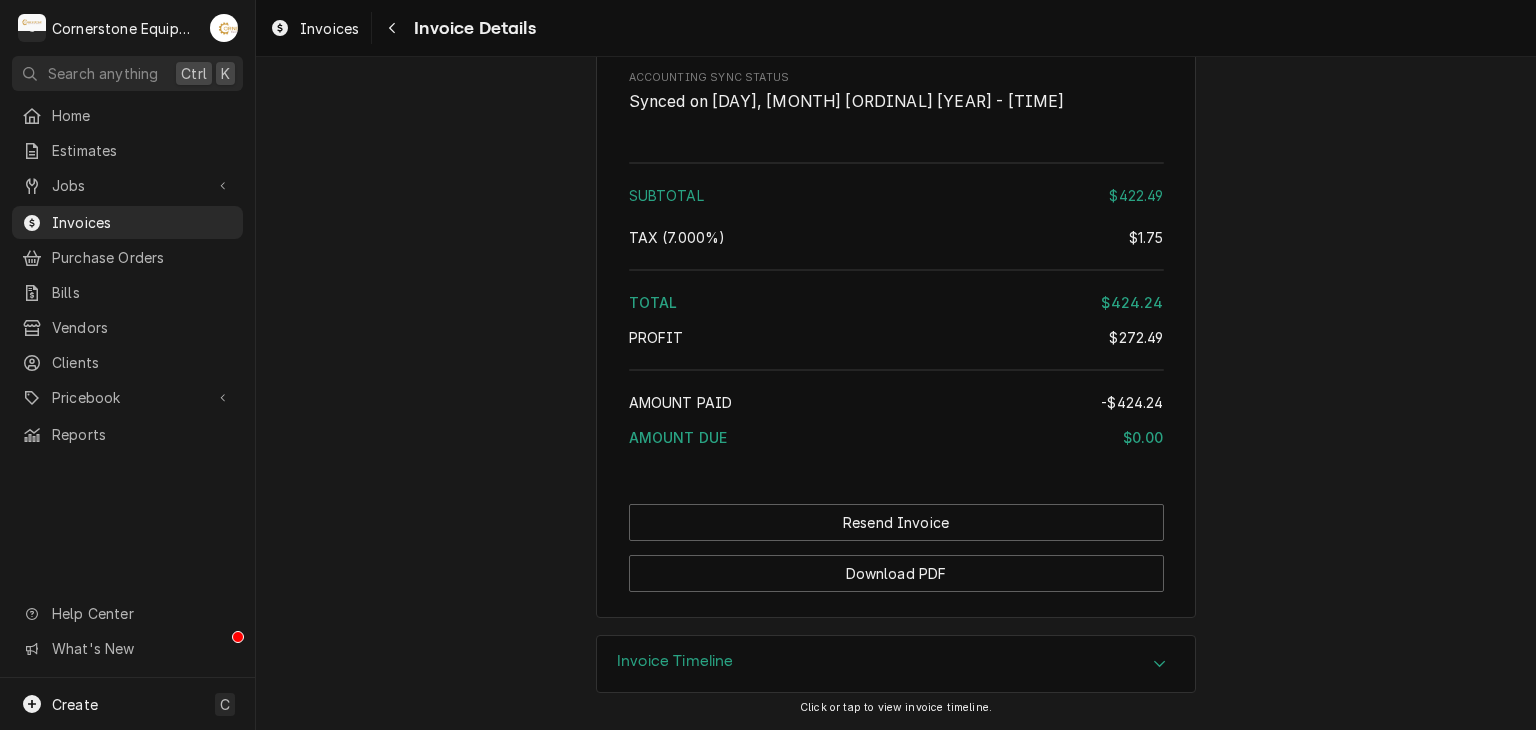 click on "Paid Sender Cornerstone Equipment Repair, LLC 1429 W Floyd Baker Blvd 234
Gaffney, SC 29341 (864) 335-8867 admin@cornerstoneequipmentrepair.com Recipient (Bill To) WH Operating - Mcdonalds Tracy Dunaway
PO Box 7
Gaffney, SC 29342 Service Location Store# 10496
1598 John B White Sr Blvd
Spartanburg, SC 29301 Created From Job Finalized Labor Roopairs Invoice ID INV-168 Service Type Labor Date Issued Jul 14, 2025 Terms Net 30 Date Due Aug 13, 2025 Date Paid Jul 17, 2025 Paid On Thu, Jul 31st, 2025 - 12:05 PM Last Modified Thu, Jul 31st, 2025 - 12:05 PM Service Charges Short Description Labor Service Date Jul 14, 2025 Hourly Cost $60.00/hr Qty. 2.5hrs Rate $125.00/hr Amount $312.50 Tax Non-Taxable Service  Summary Parts and Materials Short Description misc hardware Manufacturer — Manufacturer Part # — Unit Cost $0.00 Qty. 1 Price $24.99 Amount $24.99 Tax Taxable Detailed  Summary Misc cleaning and hardware materials Trip Charges, Diagnostic Fees, etc. Short Description Dispatch/Diagnostic Unit Cost $0.00 Qty." at bounding box center [896, -1356] 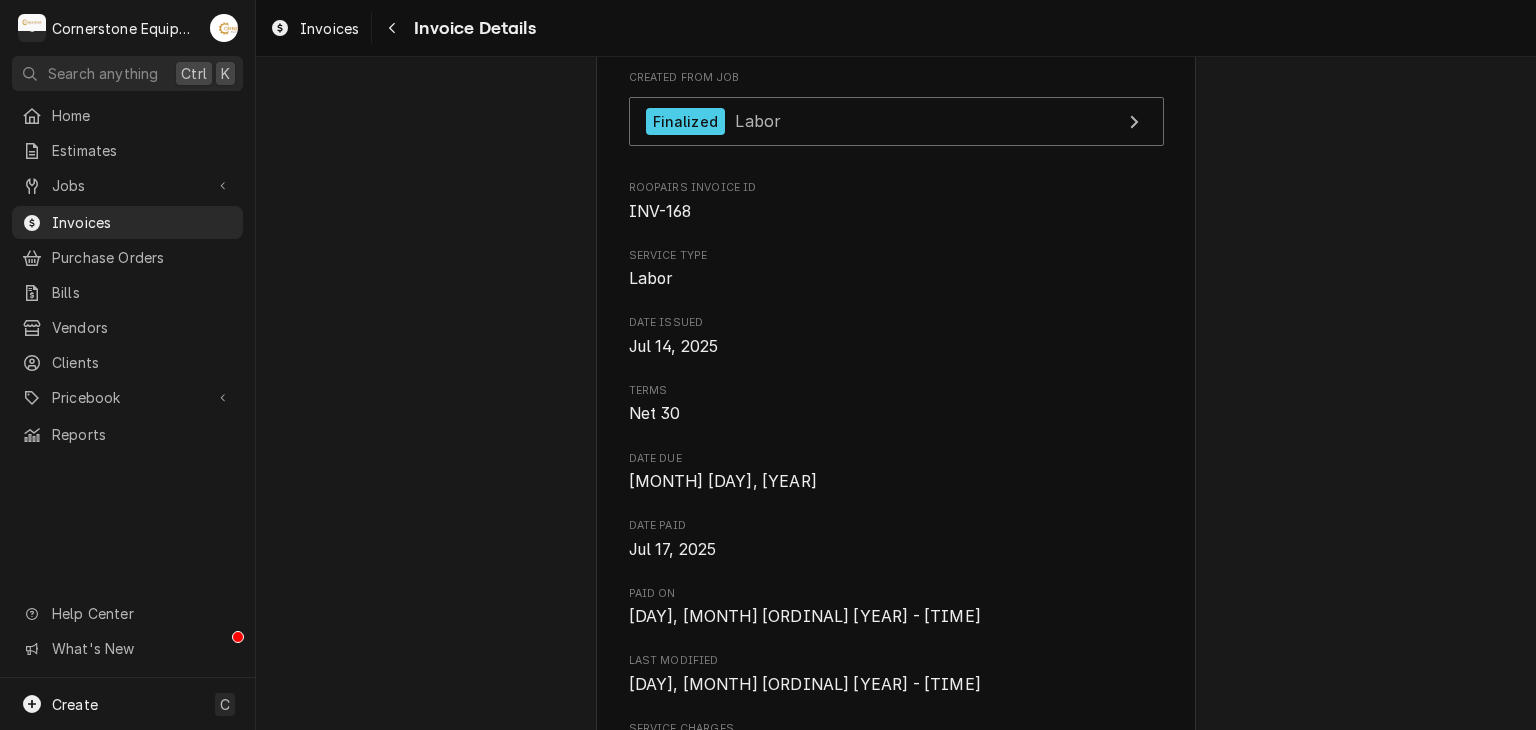 scroll, scrollTop: 312, scrollLeft: 0, axis: vertical 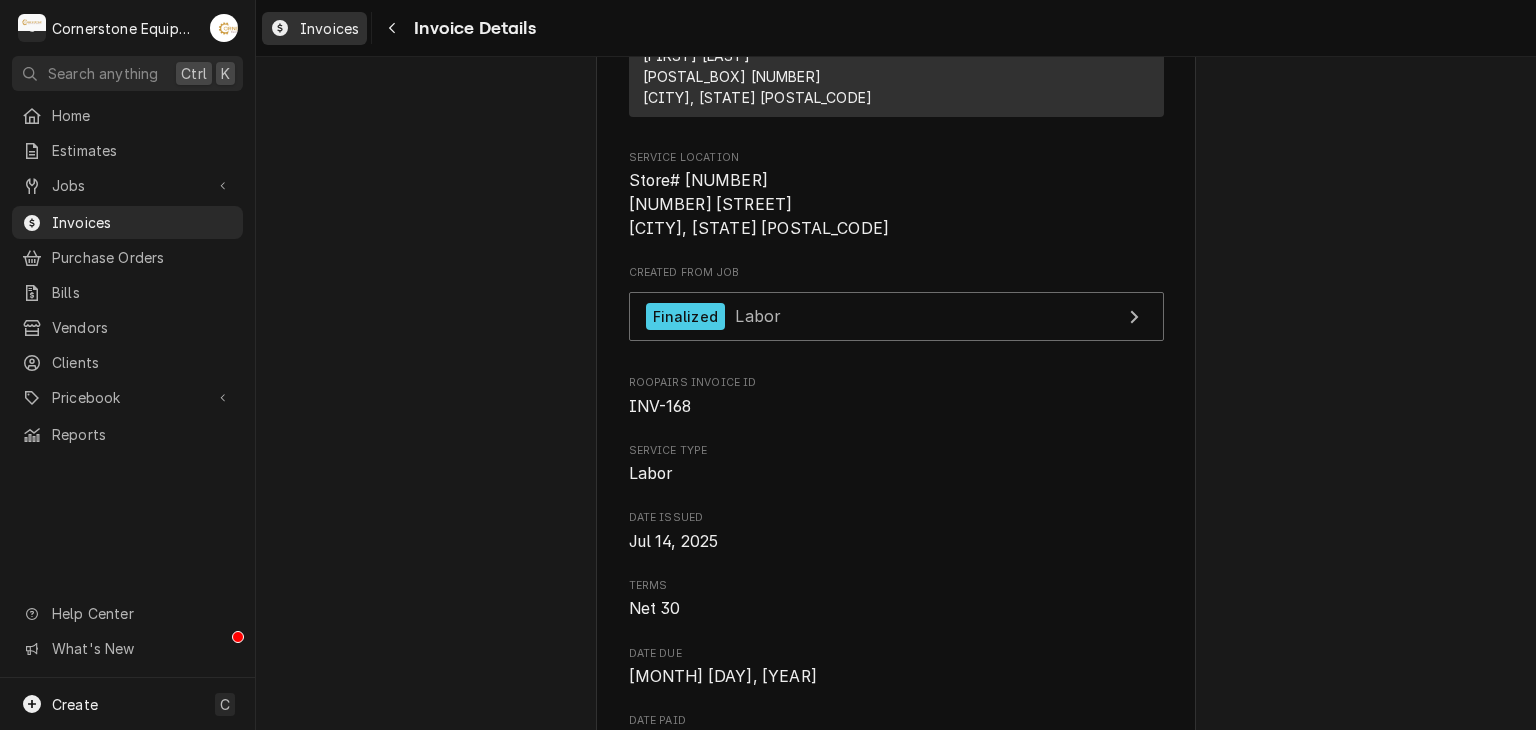 click on "Invoices" at bounding box center (329, 28) 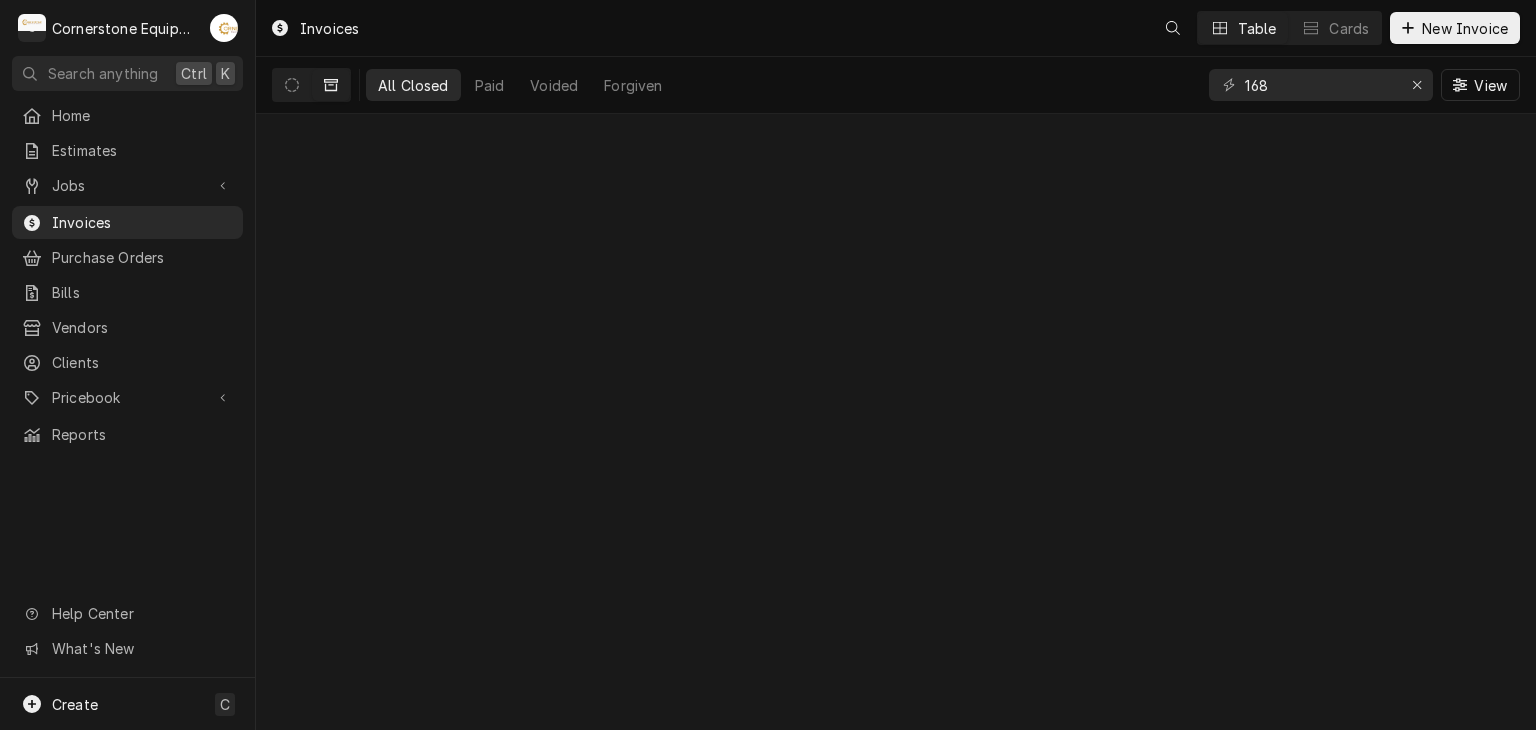 scroll, scrollTop: 0, scrollLeft: 0, axis: both 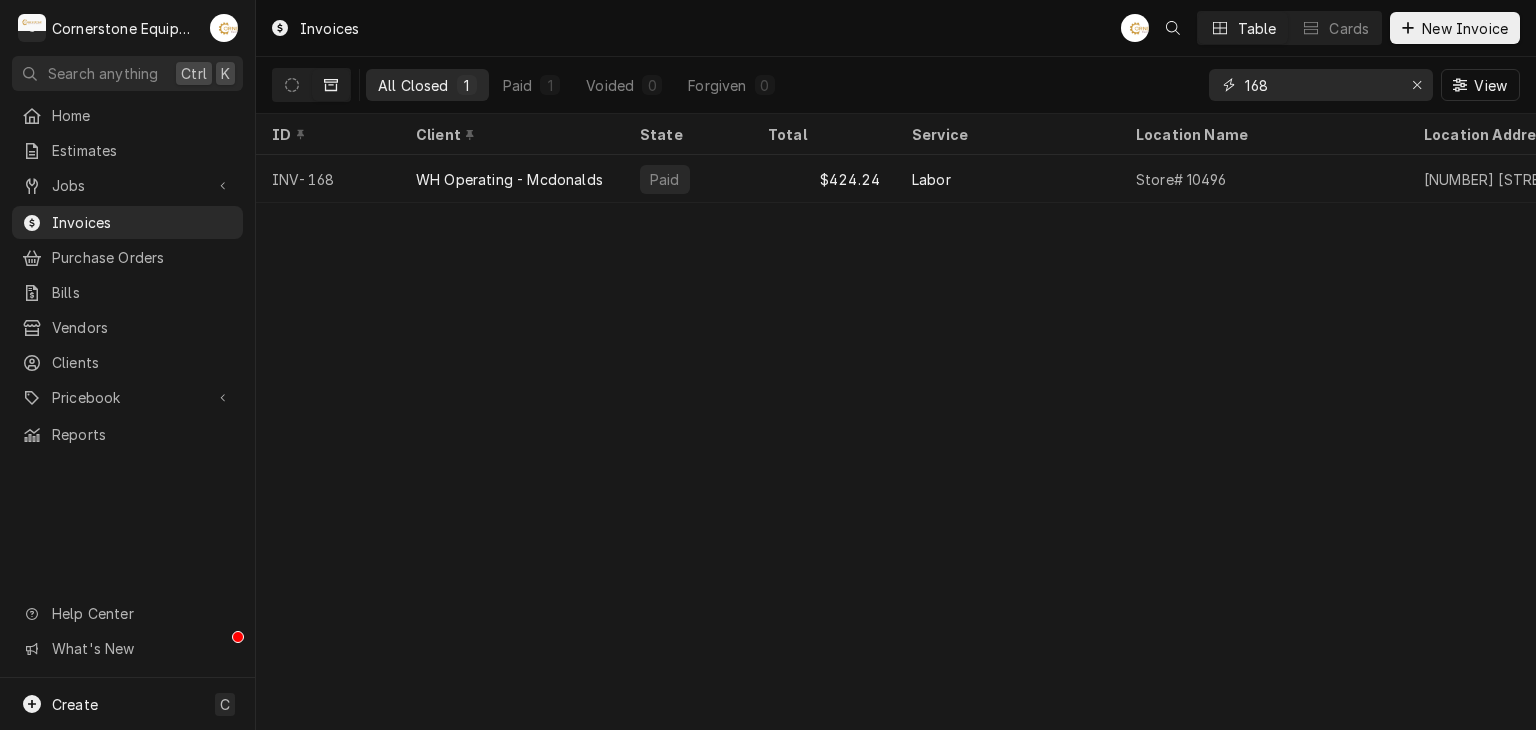 click on "168" at bounding box center (1320, 85) 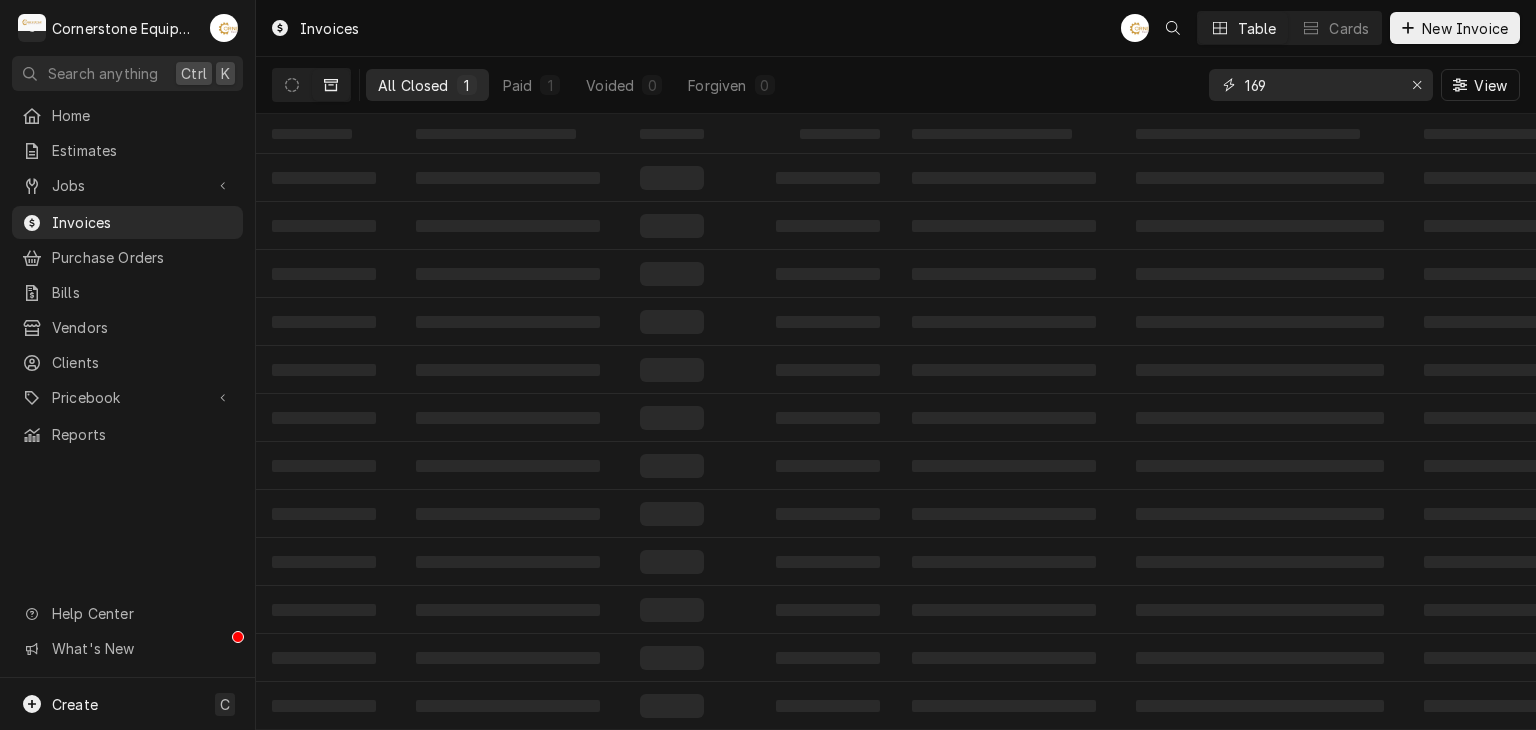 type on "169" 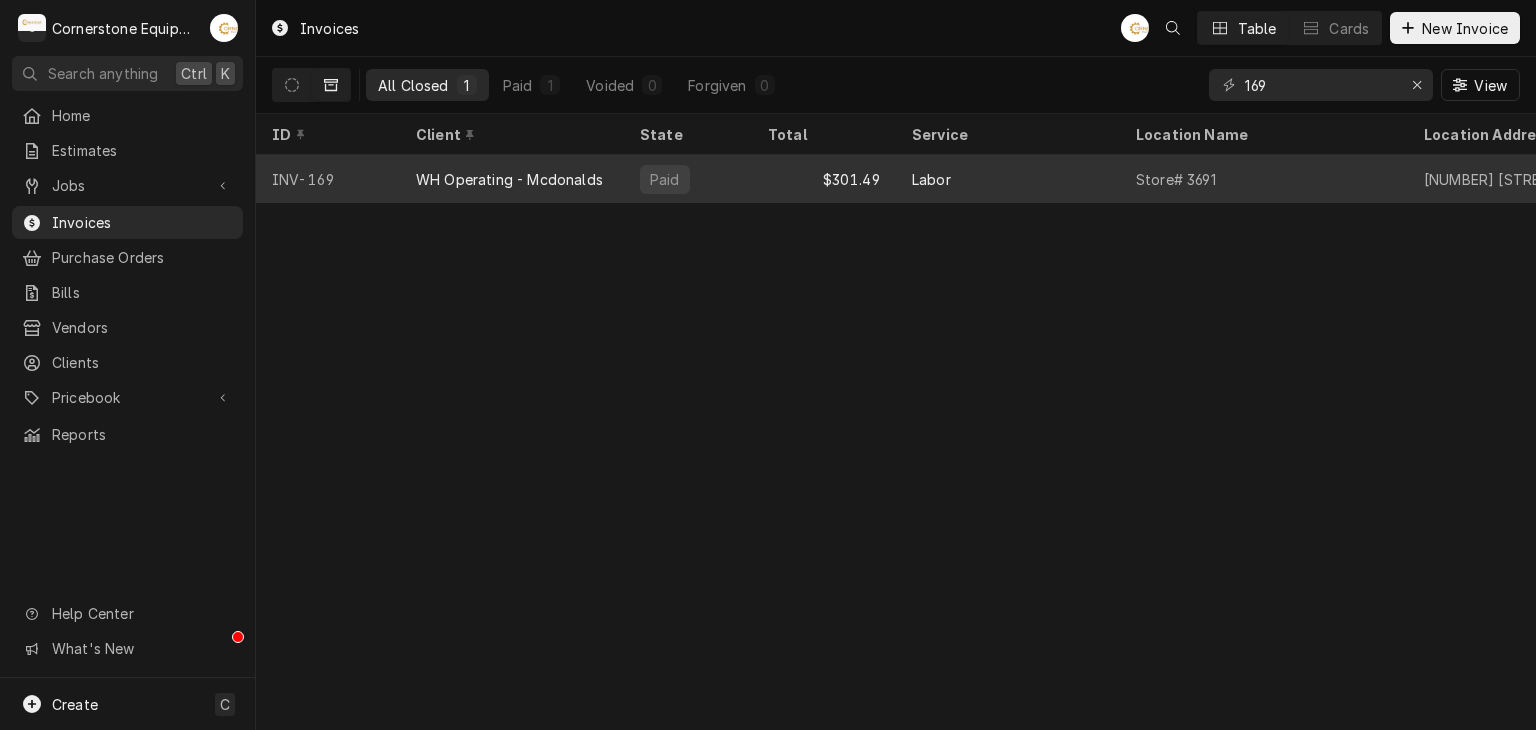 click on "WH Operating - Mcdonalds" at bounding box center [509, 179] 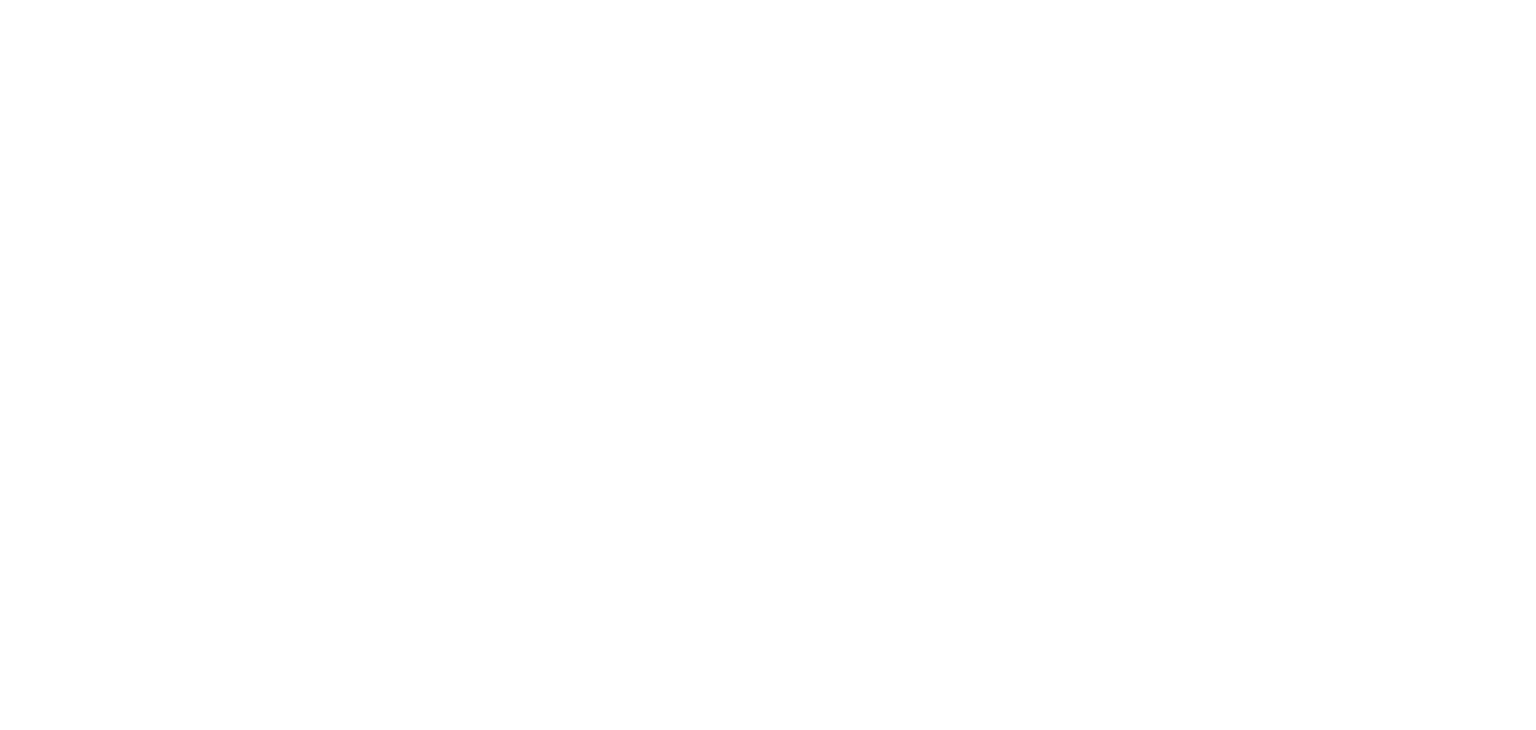 scroll, scrollTop: 0, scrollLeft: 0, axis: both 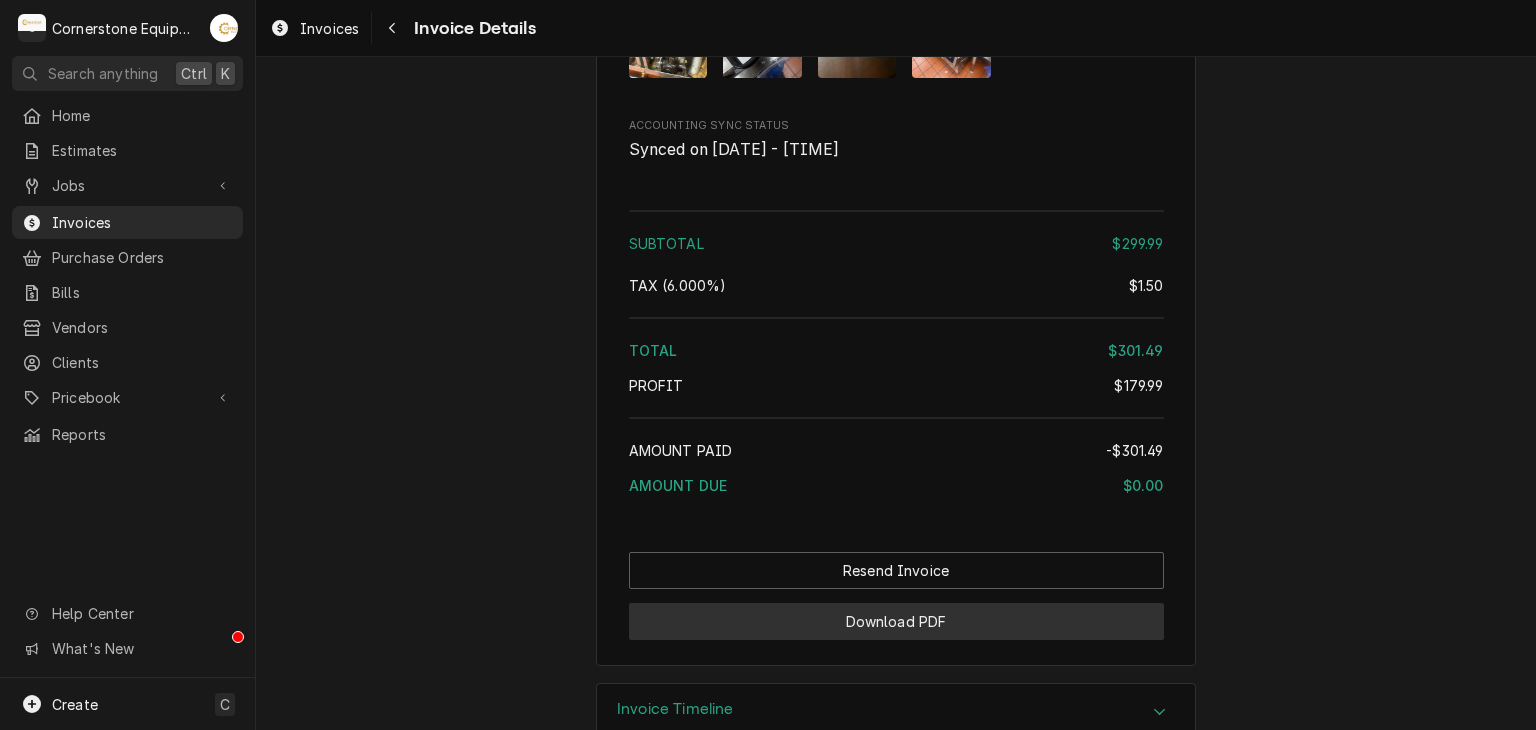 click on "Download PDF" at bounding box center (896, 621) 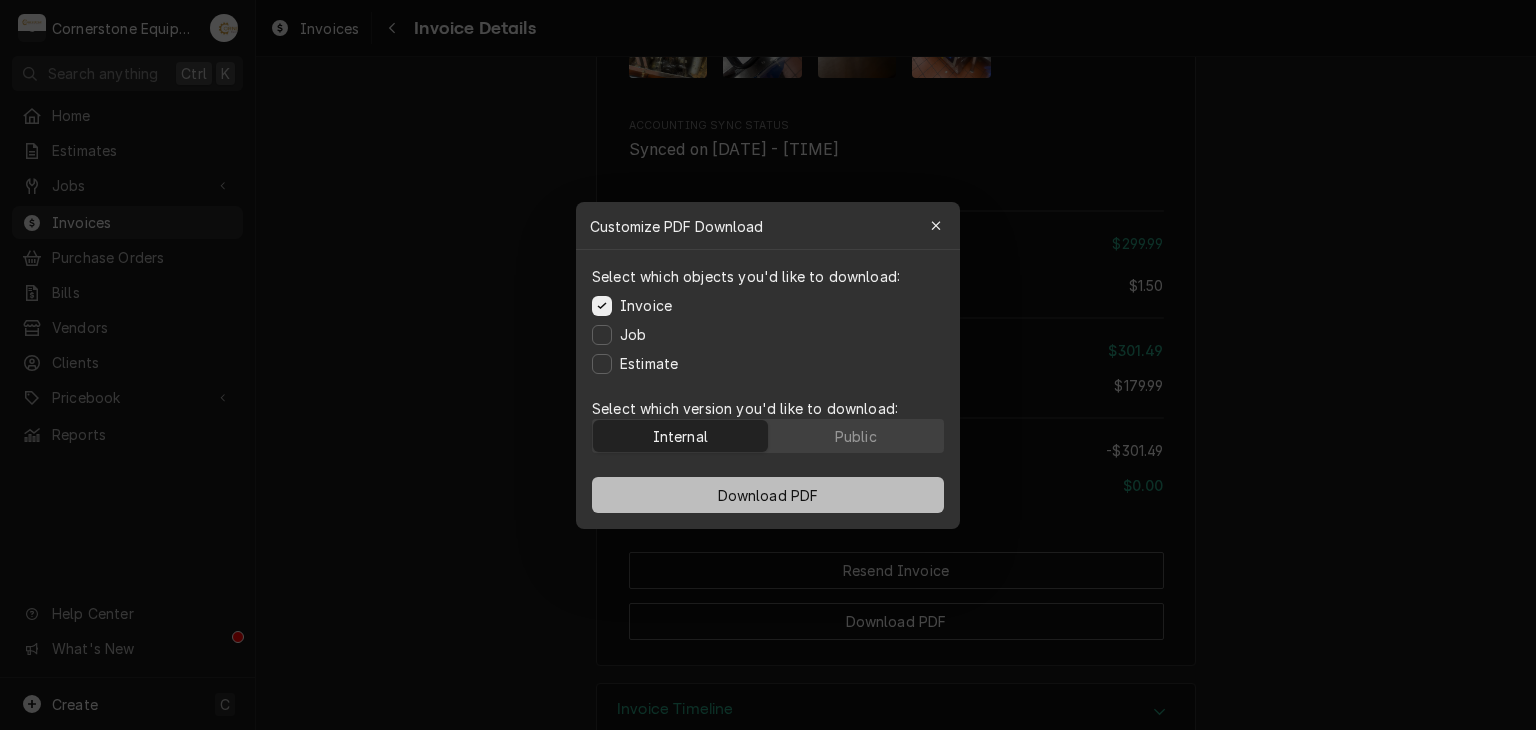 click on "Download PDF" at bounding box center (768, 494) 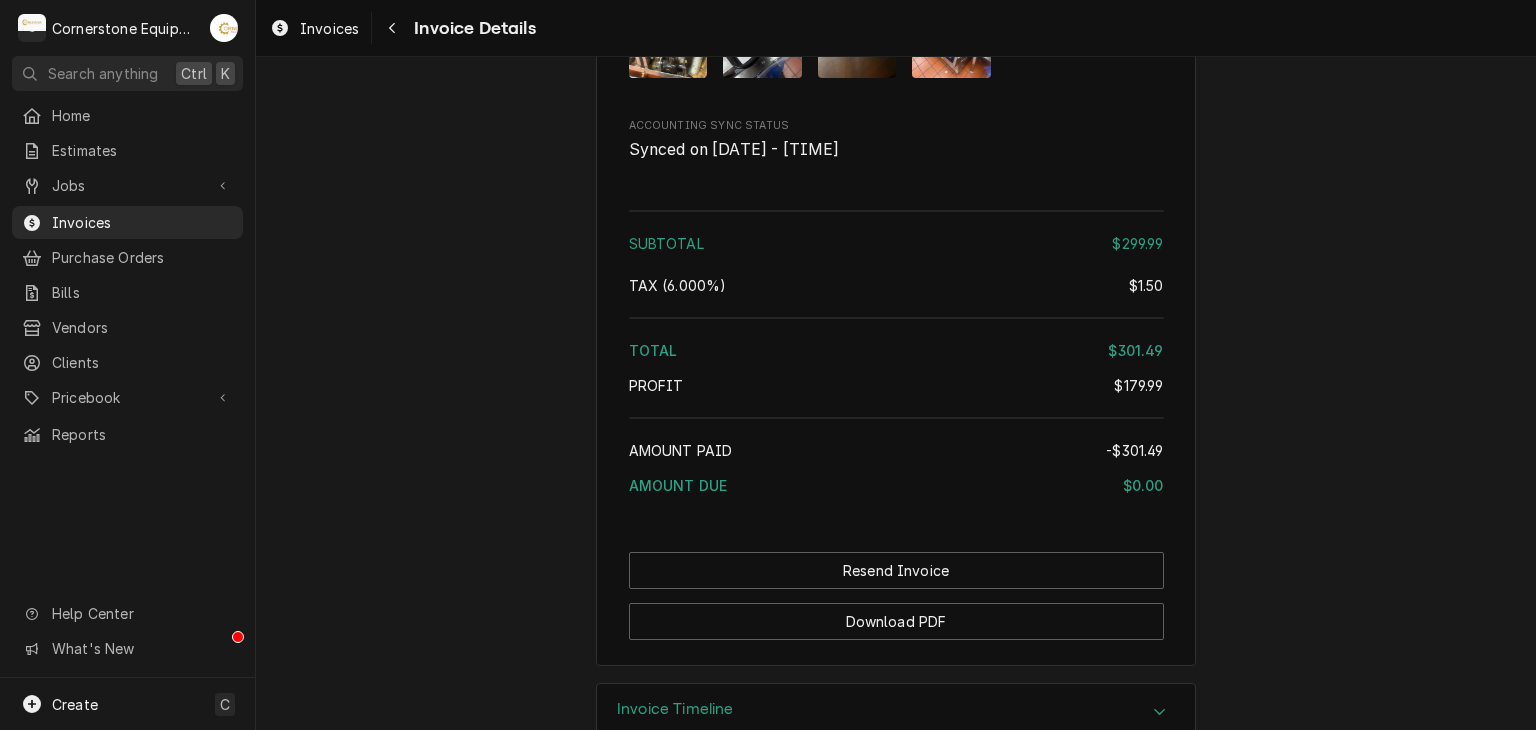 click on "Paid Sender Cornerstone Equipment Repair, LLC 1429 W Floyd Baker Blvd 234
Gaffney, SC 29341 (864) 335-8867 admin@cornerstoneequipmentrepair.com Recipient (Bill To) WH Operating - Mcdonalds Tracy Dunaway
PO Box 7
Gaffney, SC 29342 Service Location Store# 3691
308 W Wade Hampton Blvd
Greer, SC 29650 Created From Job Finalized Labor Roopairs Invoice ID INV-169 Service Type Labor Date Issued Jul 14, 2025 Terms Net 30 Date Due Aug 13, 2025 Date Paid Jul 14, 2025 Paid On Thu, Jul 31st, 2025 - 12:06 PM Last Modified Thu, Jul 31st, 2025 - 12:06 PM Service Charges Short Description Labor Service Date Jul 14, 2025 Hourly Cost $60.00/hr Qty. 2hrs Rate $125.00/hr Amount $250.00 Tax Non-Taxable Service  Summary Parts and Materials Short Description misc hardware Manufacturer — Manufacturer Part # — Unit Cost $0.00 Qty. 1 Price $24.99 Amount $24.99 Tax Taxable Detailed  Summary Misc cleaning and hardware materials Trip Charges, Diagnostic Fees, etc. Short Description Return Trip - Zone 1 Unit Cost $0.00 Qty. 1 Price [" at bounding box center (896, -1297) 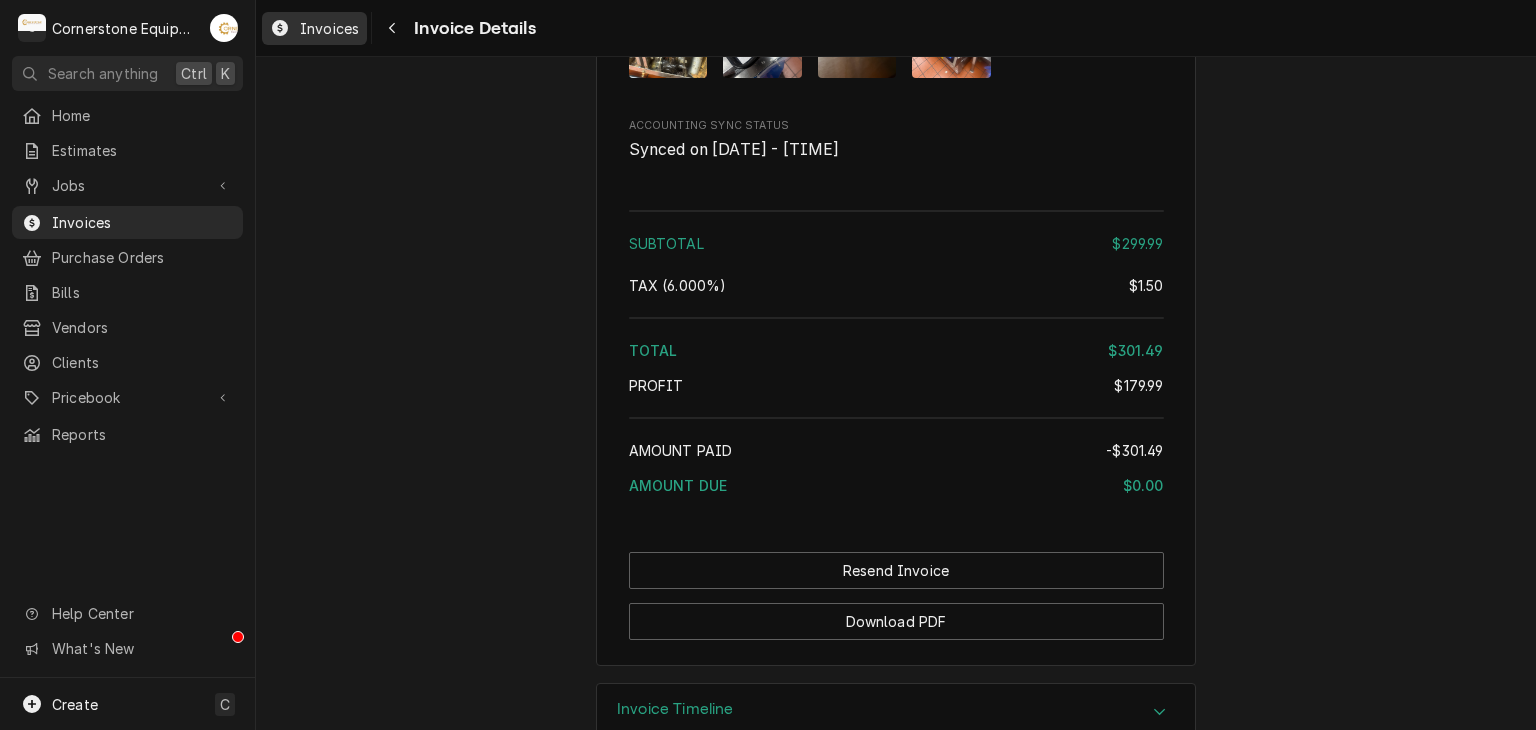 click on "Invoices" at bounding box center [329, 28] 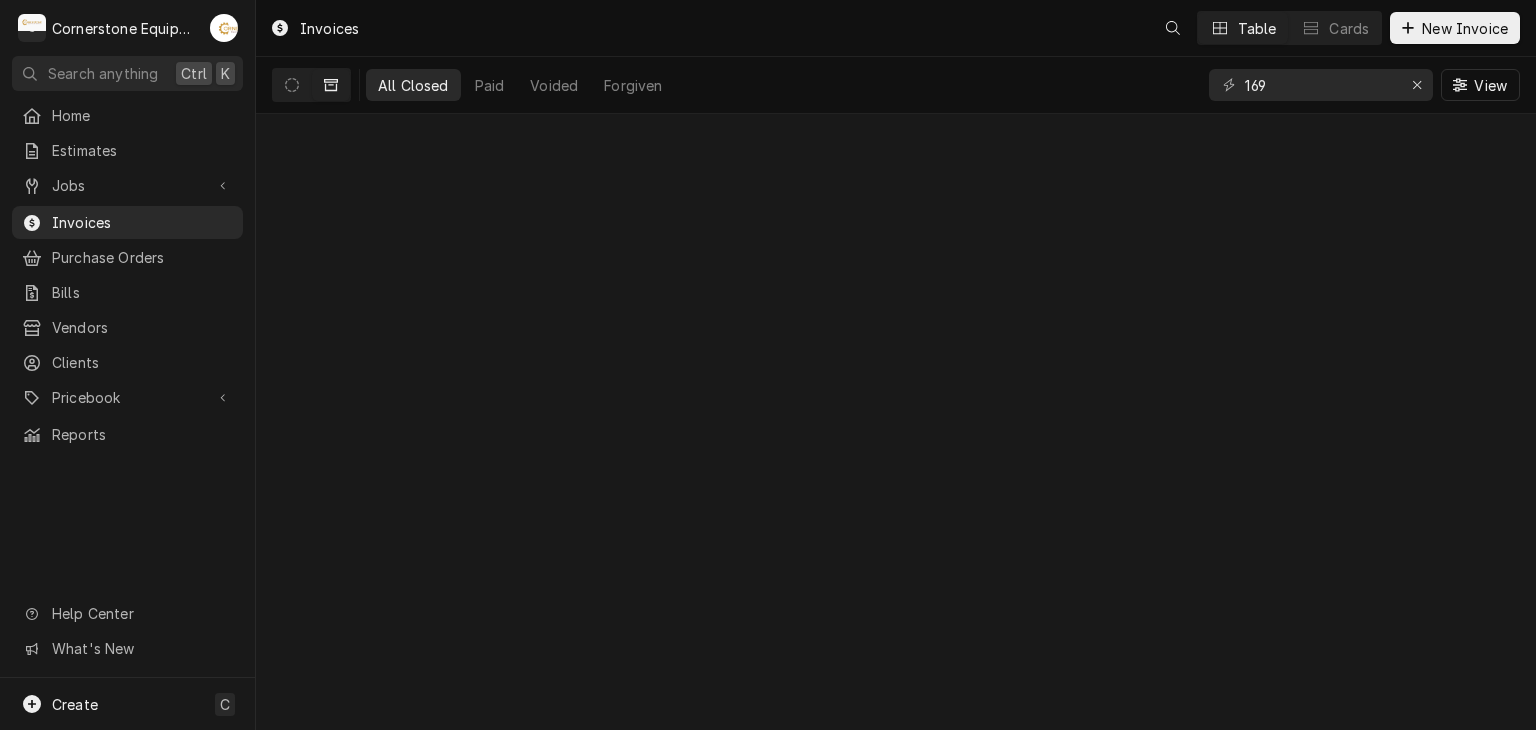 scroll, scrollTop: 0, scrollLeft: 0, axis: both 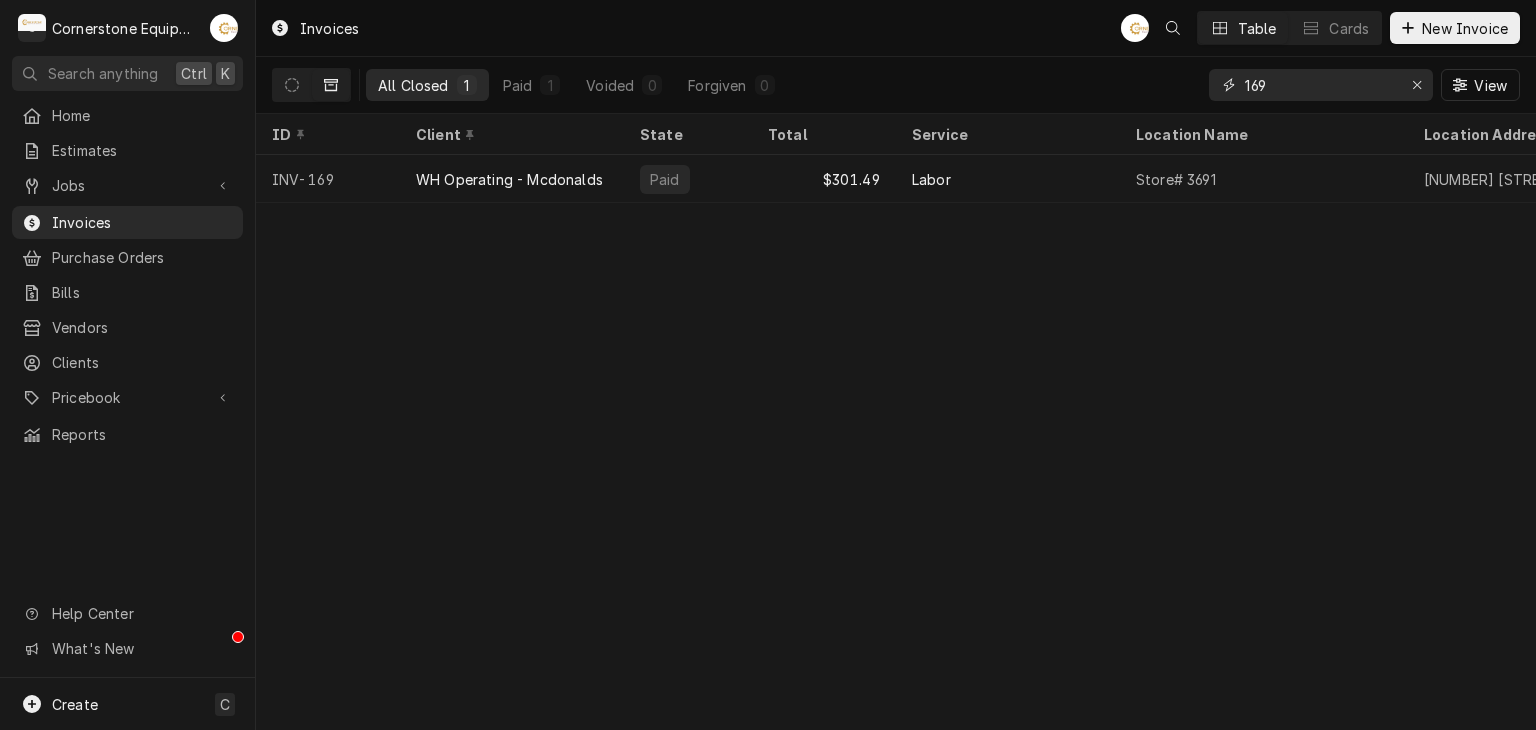 click on "169" at bounding box center (1320, 85) 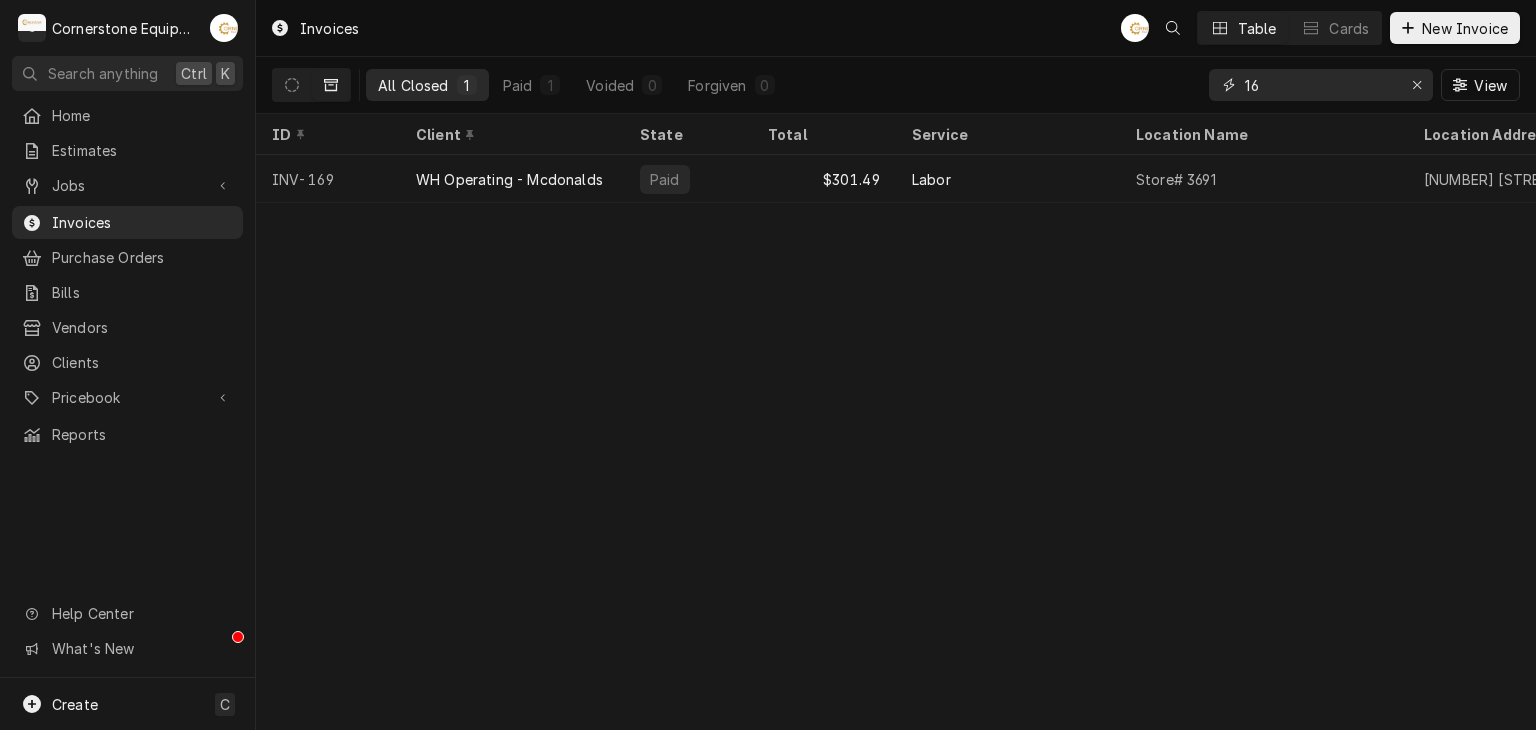 type on "1" 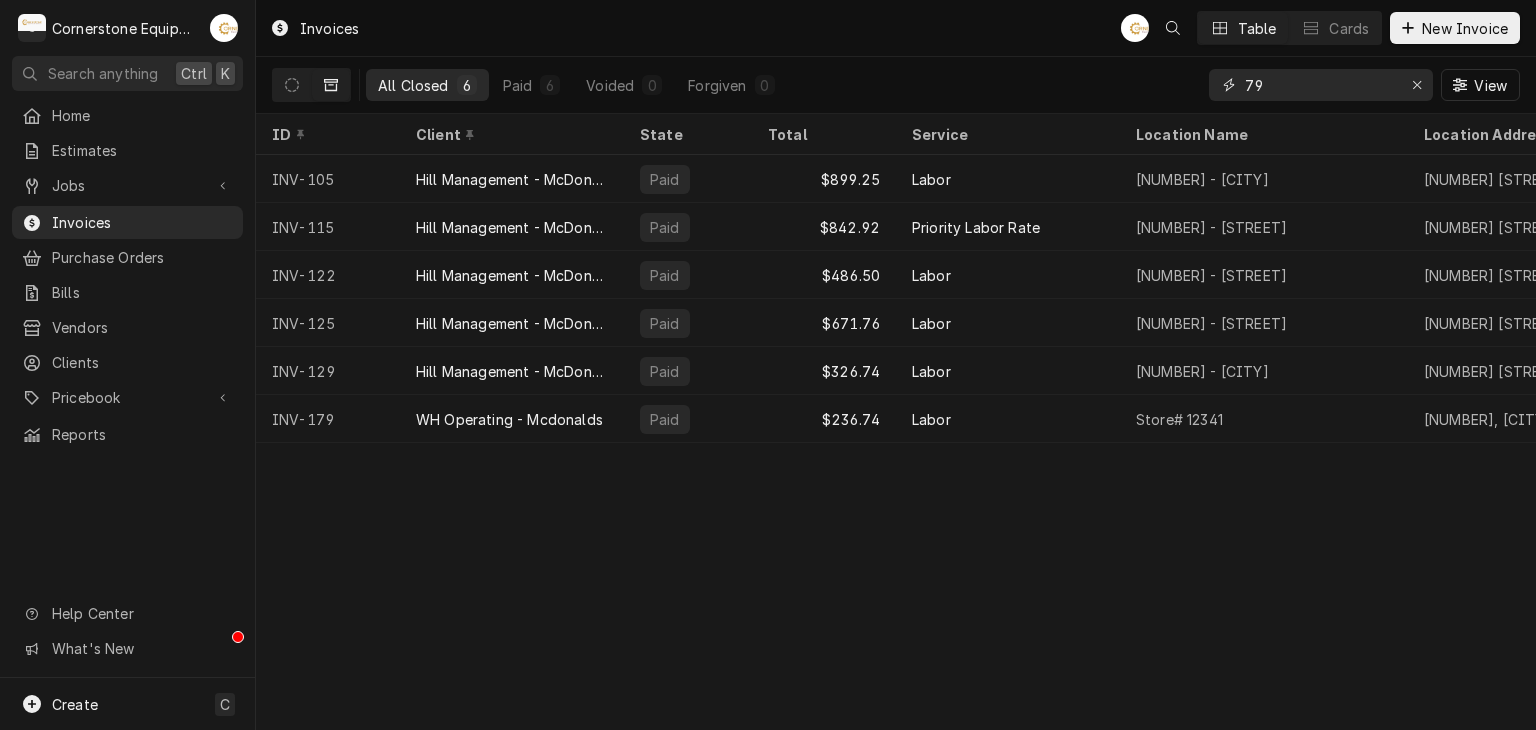 type on "7" 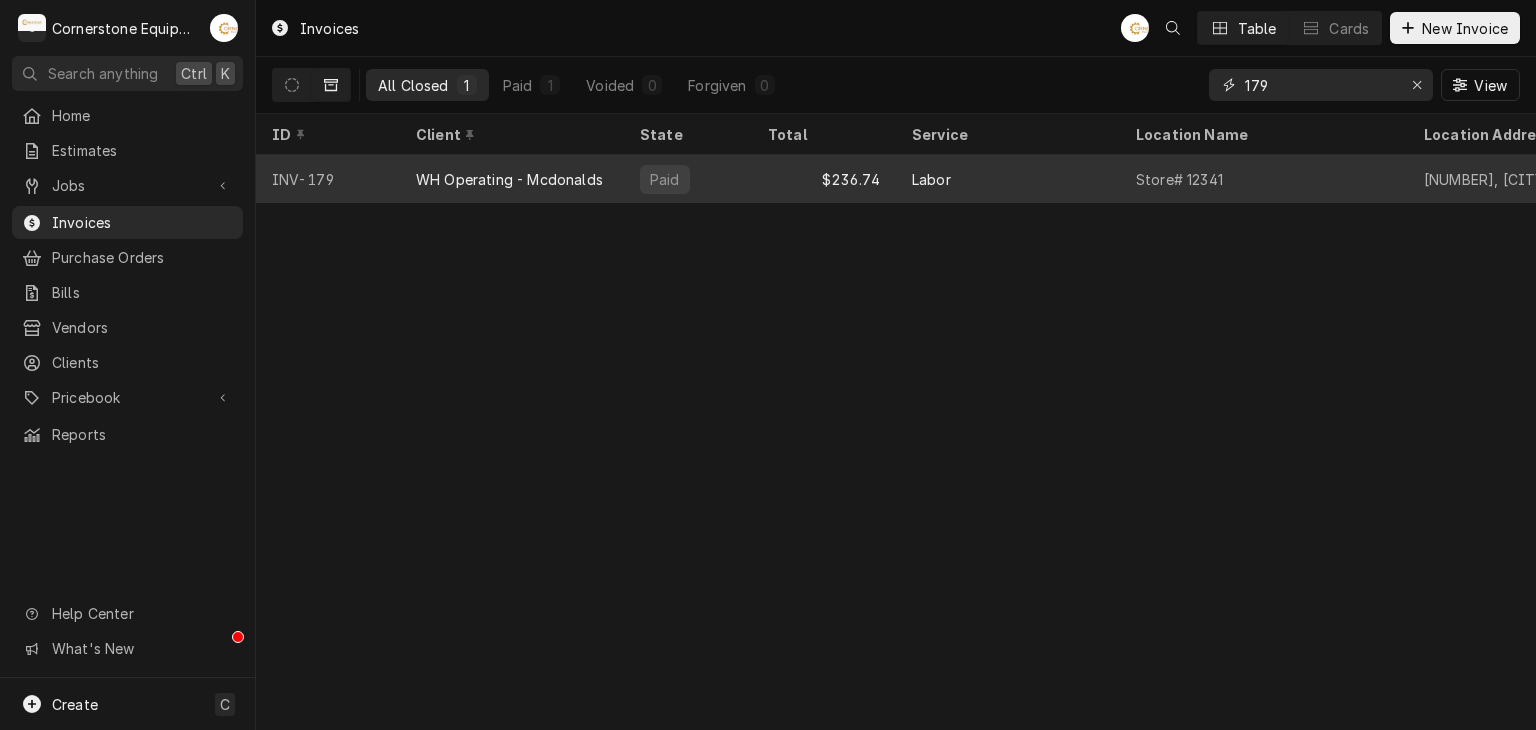 type on "179" 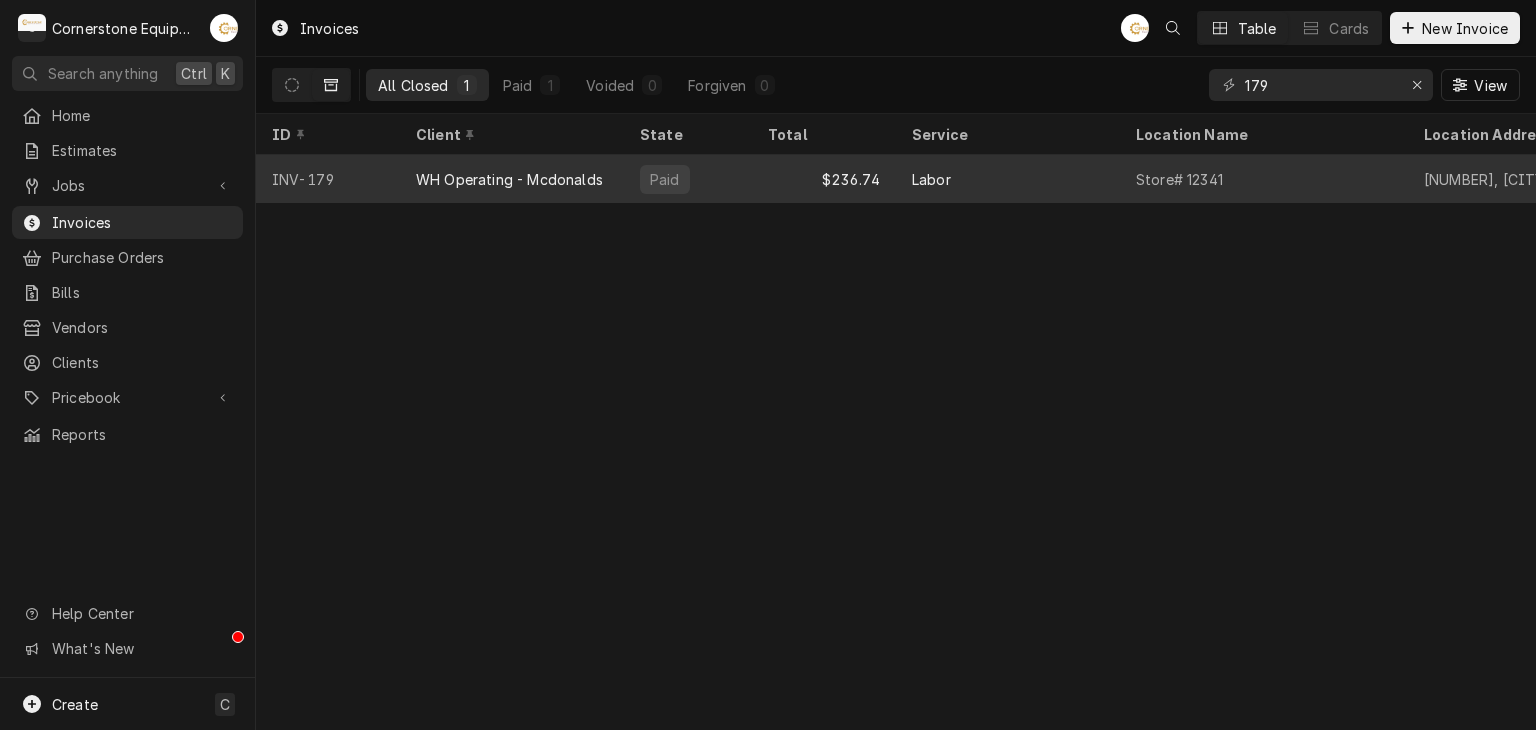 click on "WH Operating - Mcdonalds" at bounding box center [509, 179] 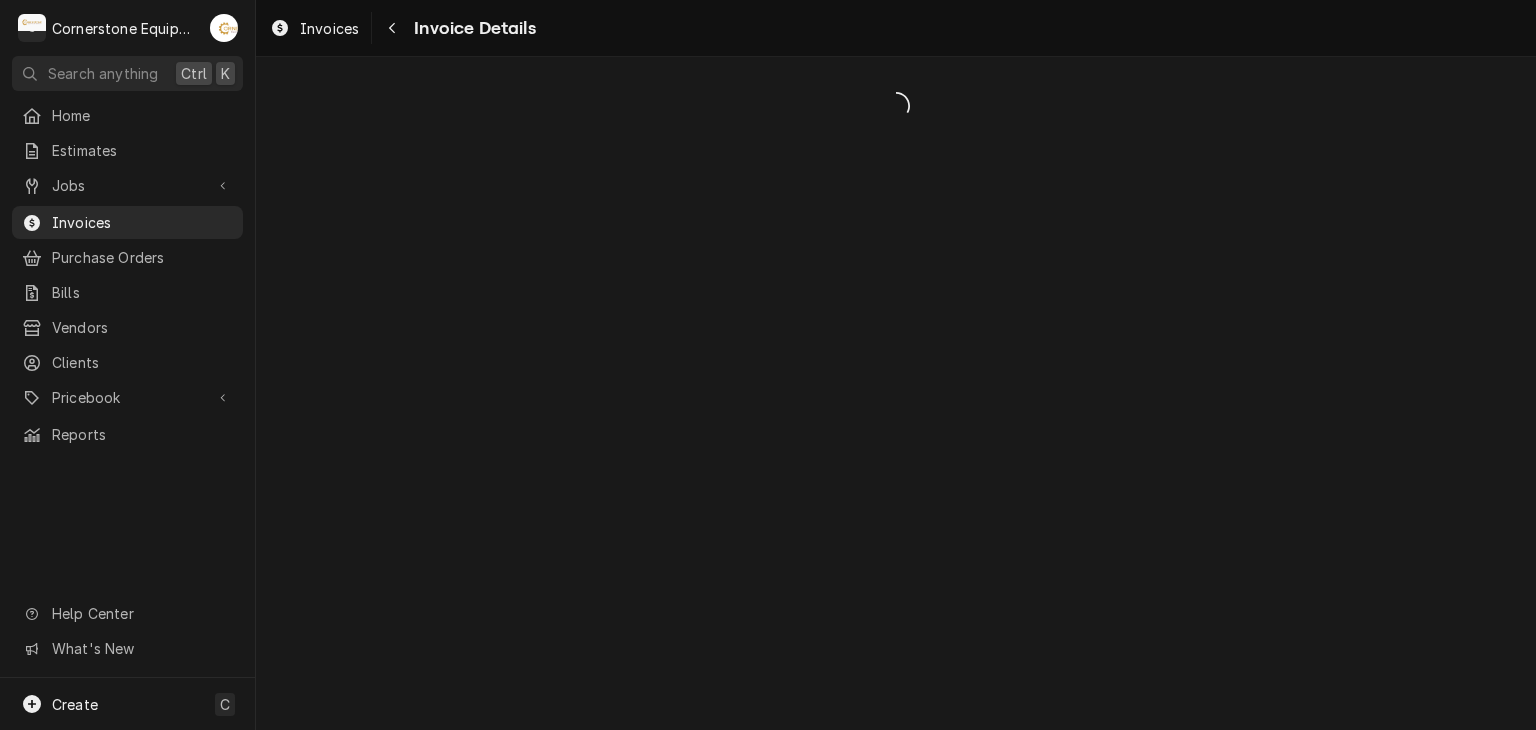 scroll, scrollTop: 0, scrollLeft: 0, axis: both 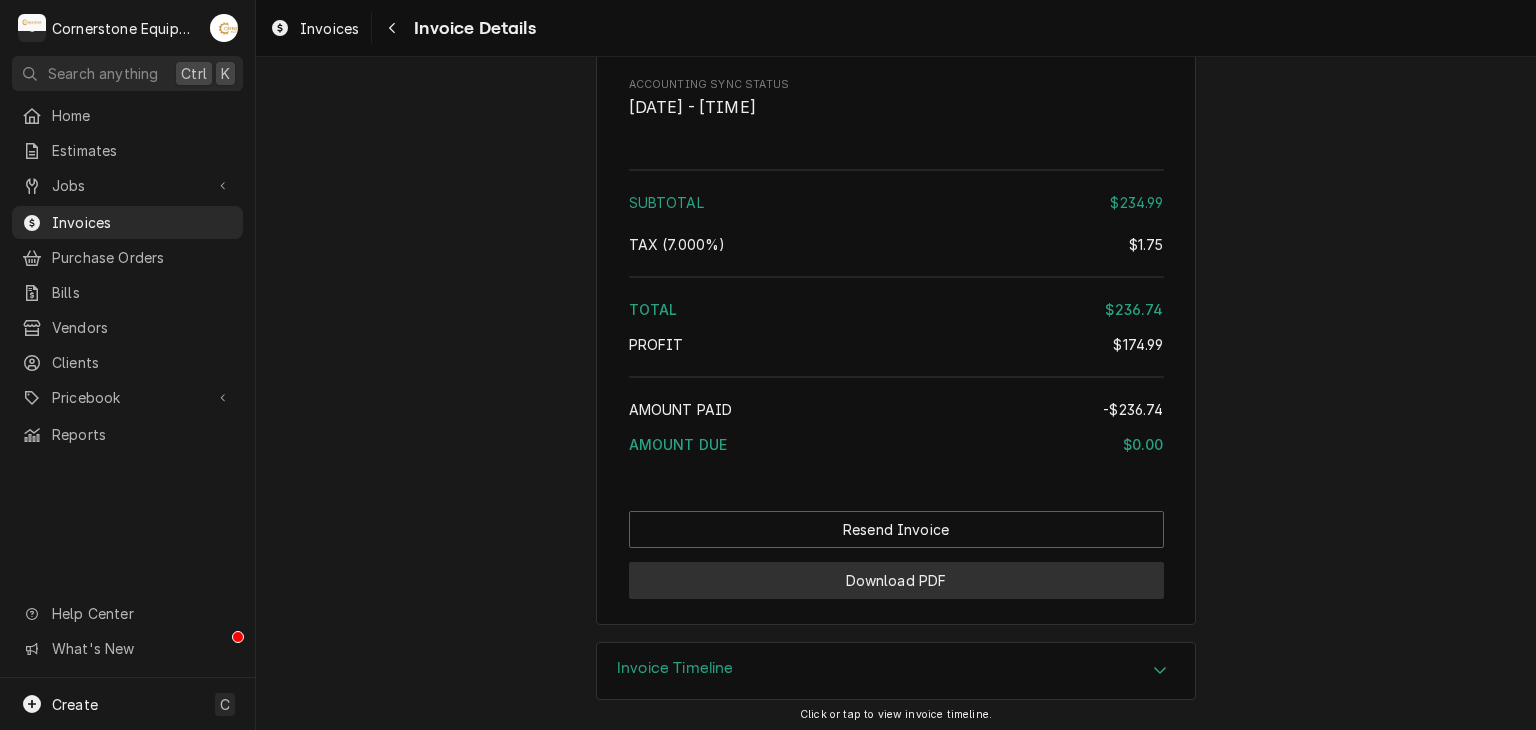 click on "Download PDF" at bounding box center [896, 580] 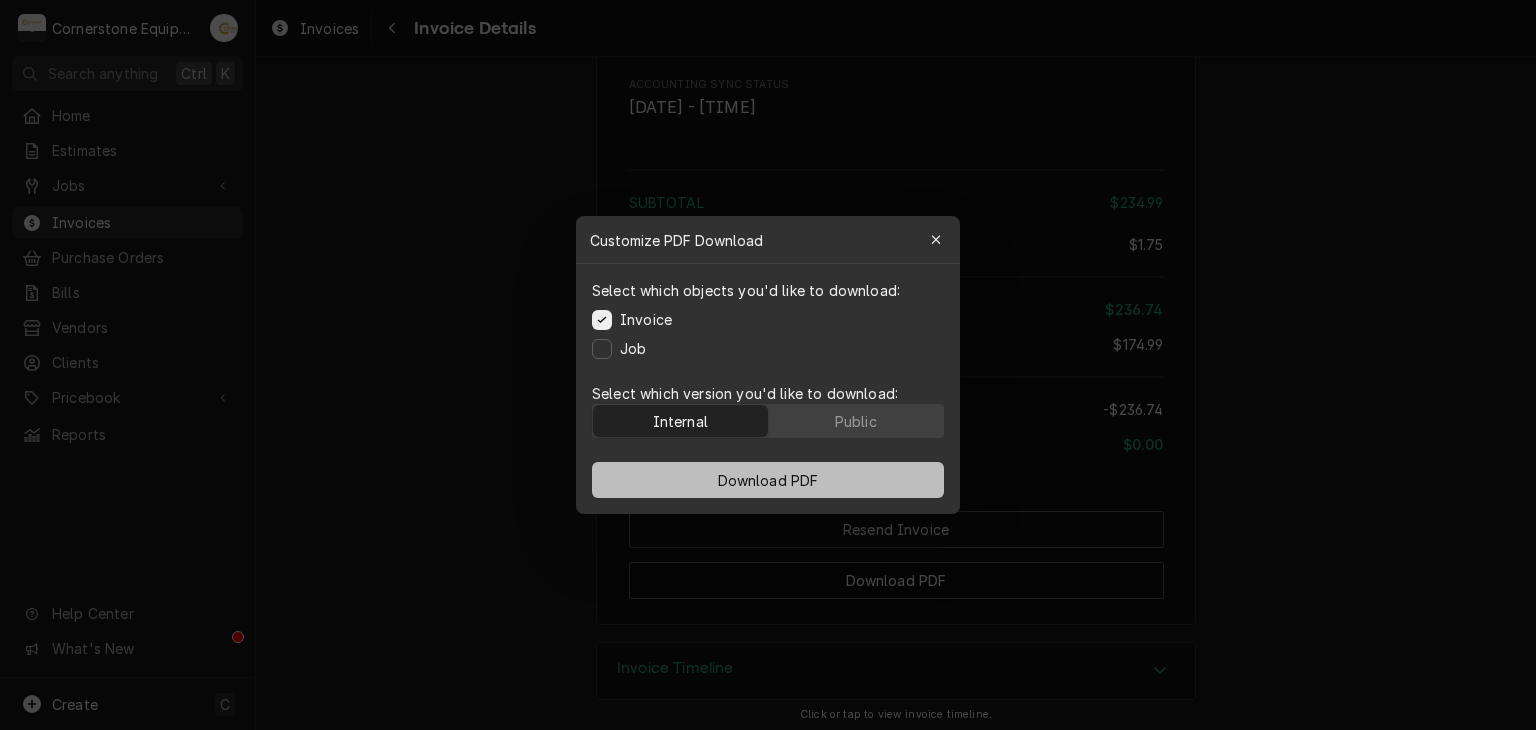 click on "Download PDF" at bounding box center (768, 480) 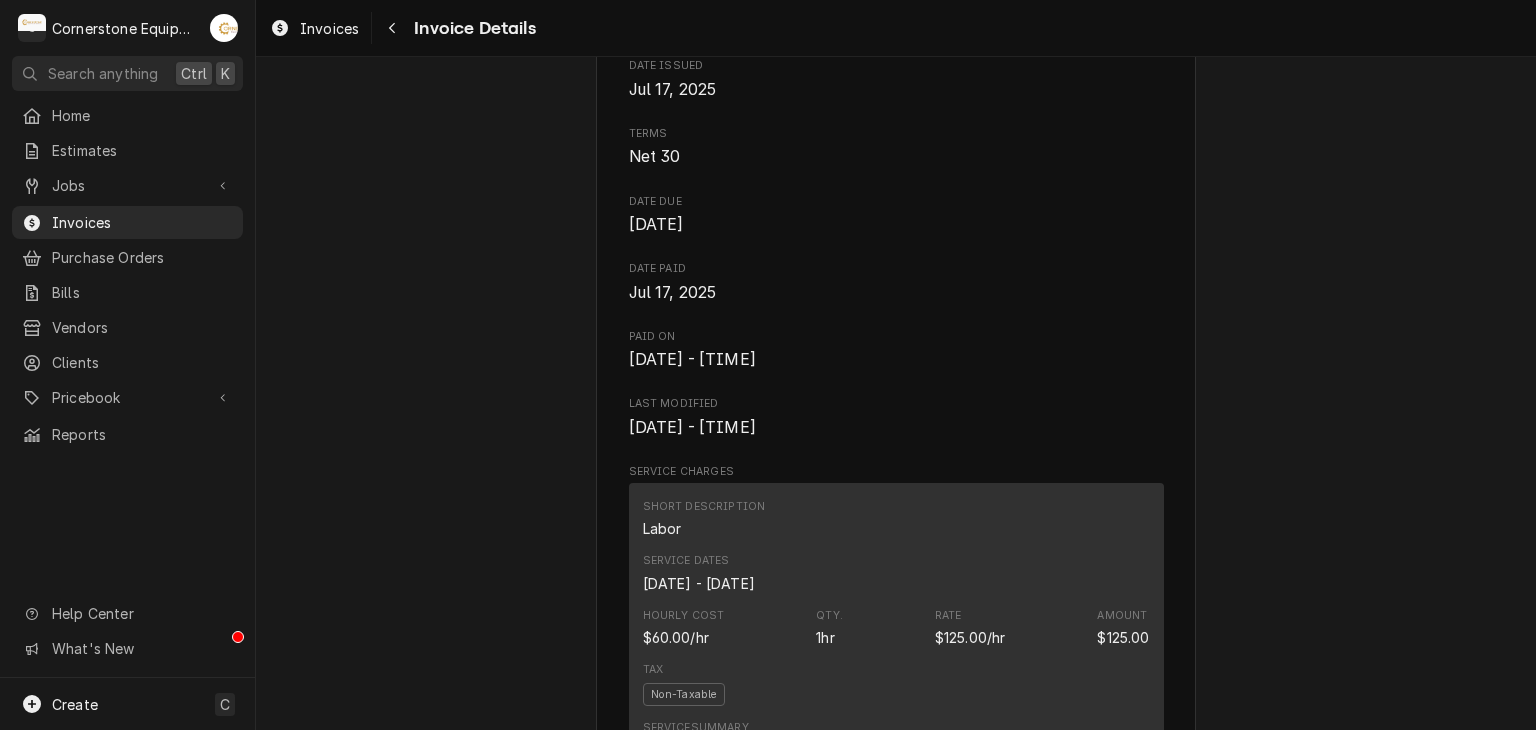 scroll, scrollTop: 264, scrollLeft: 0, axis: vertical 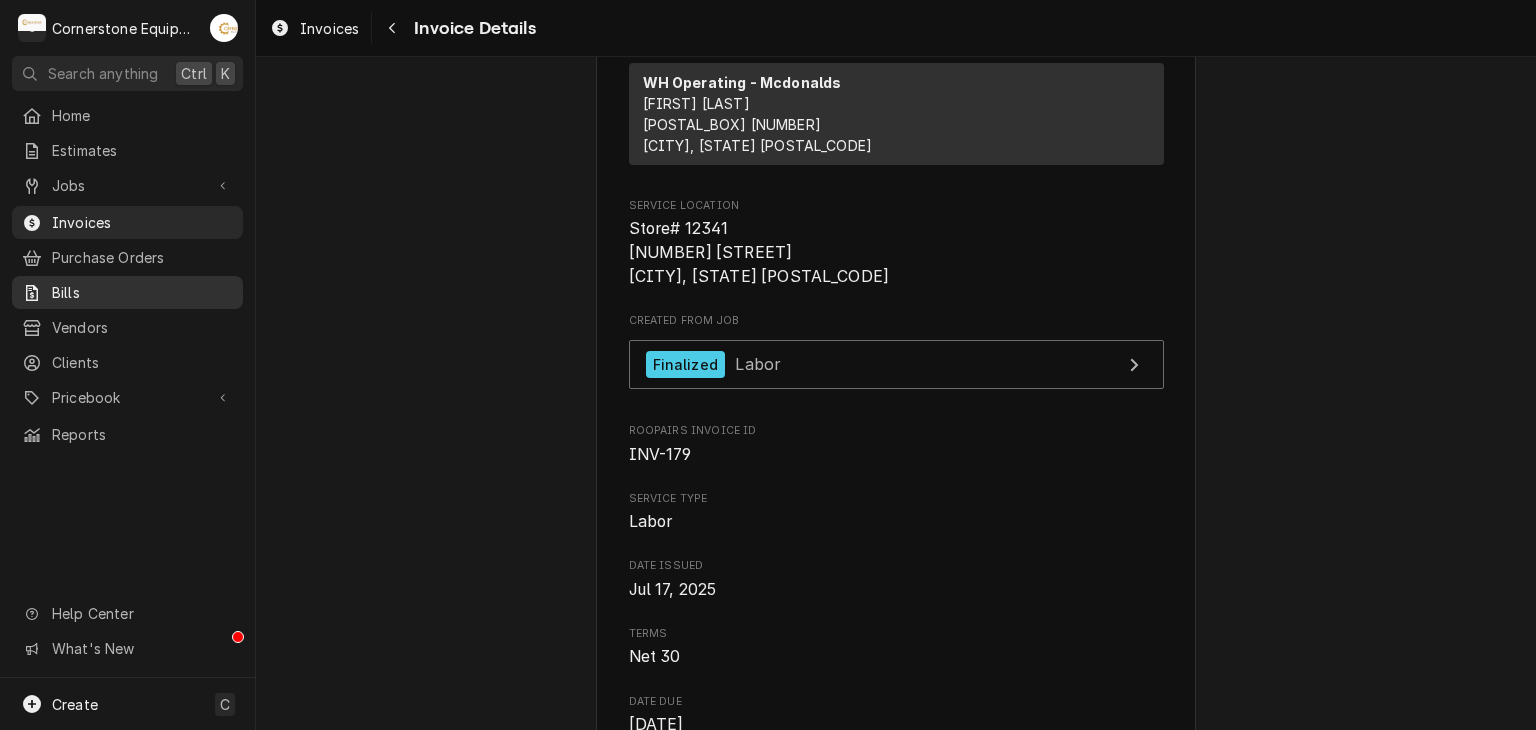 click on "Bills" at bounding box center [127, 292] 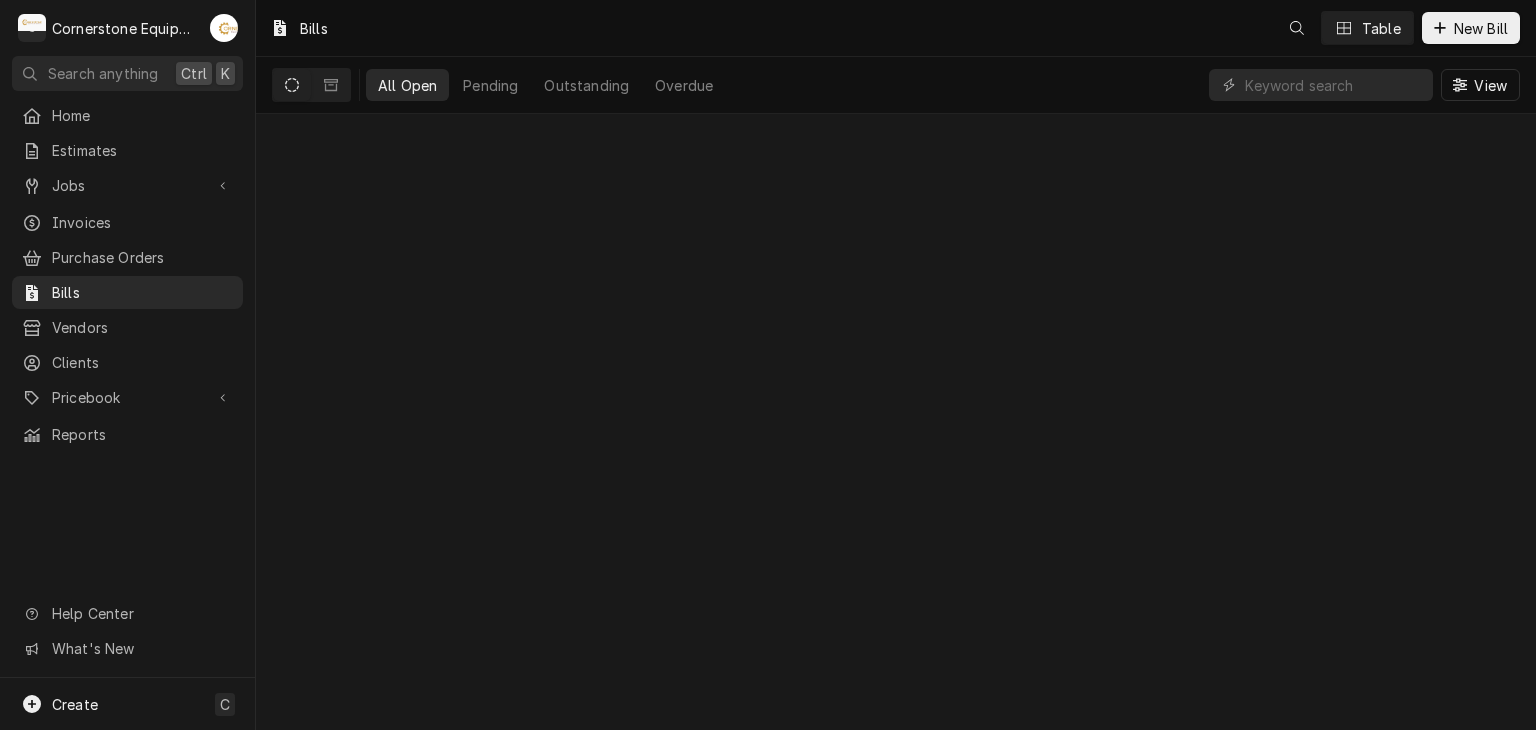 scroll, scrollTop: 0, scrollLeft: 0, axis: both 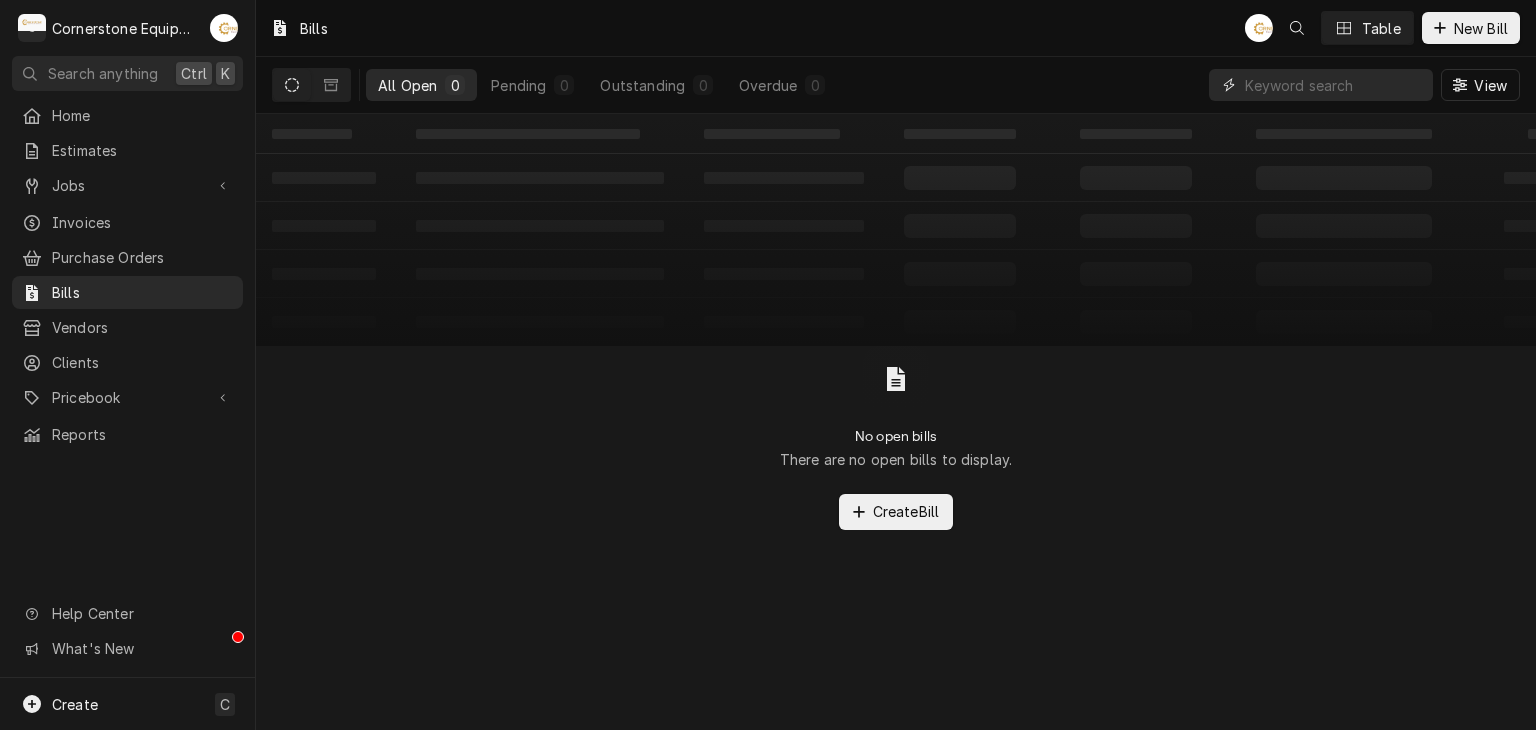 click at bounding box center [1334, 85] 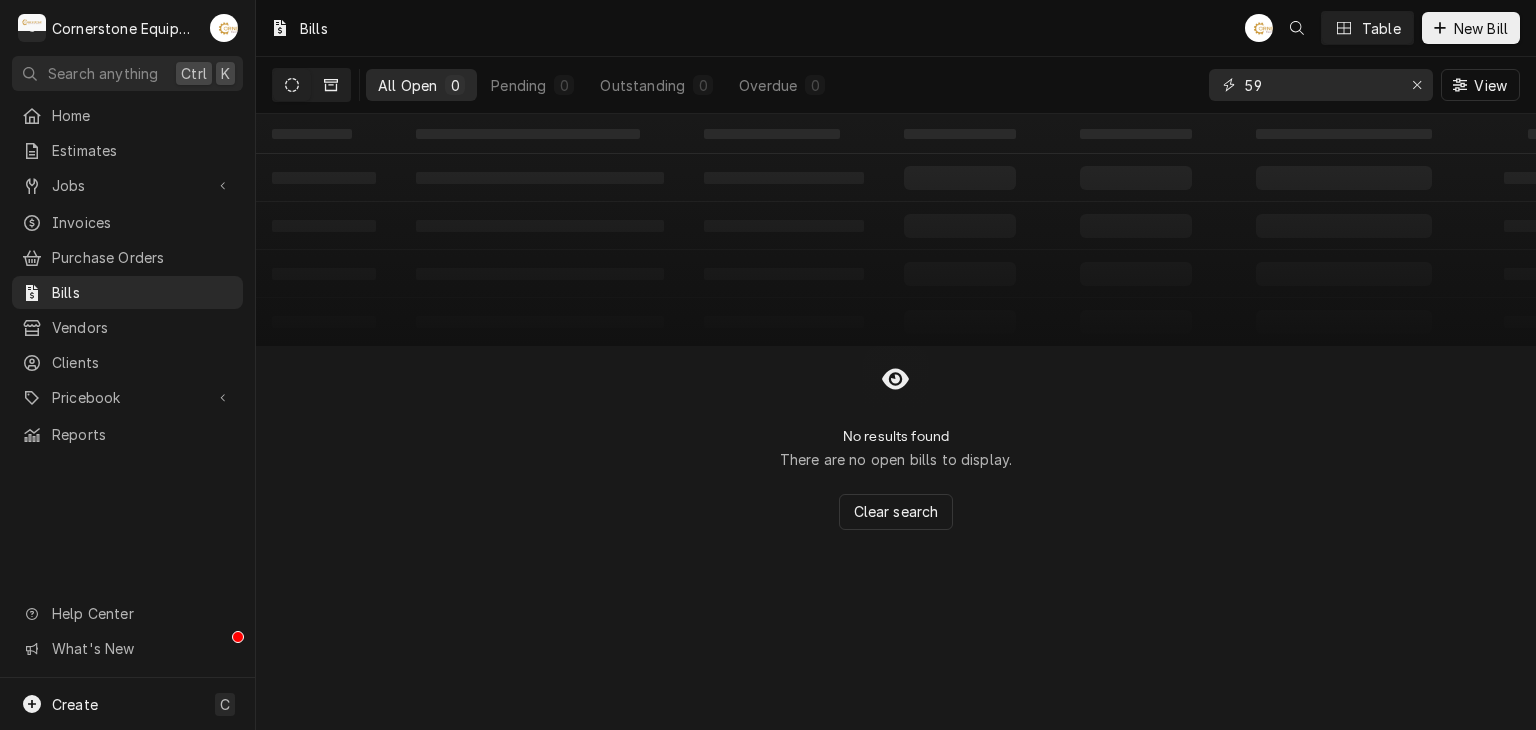 type on "59" 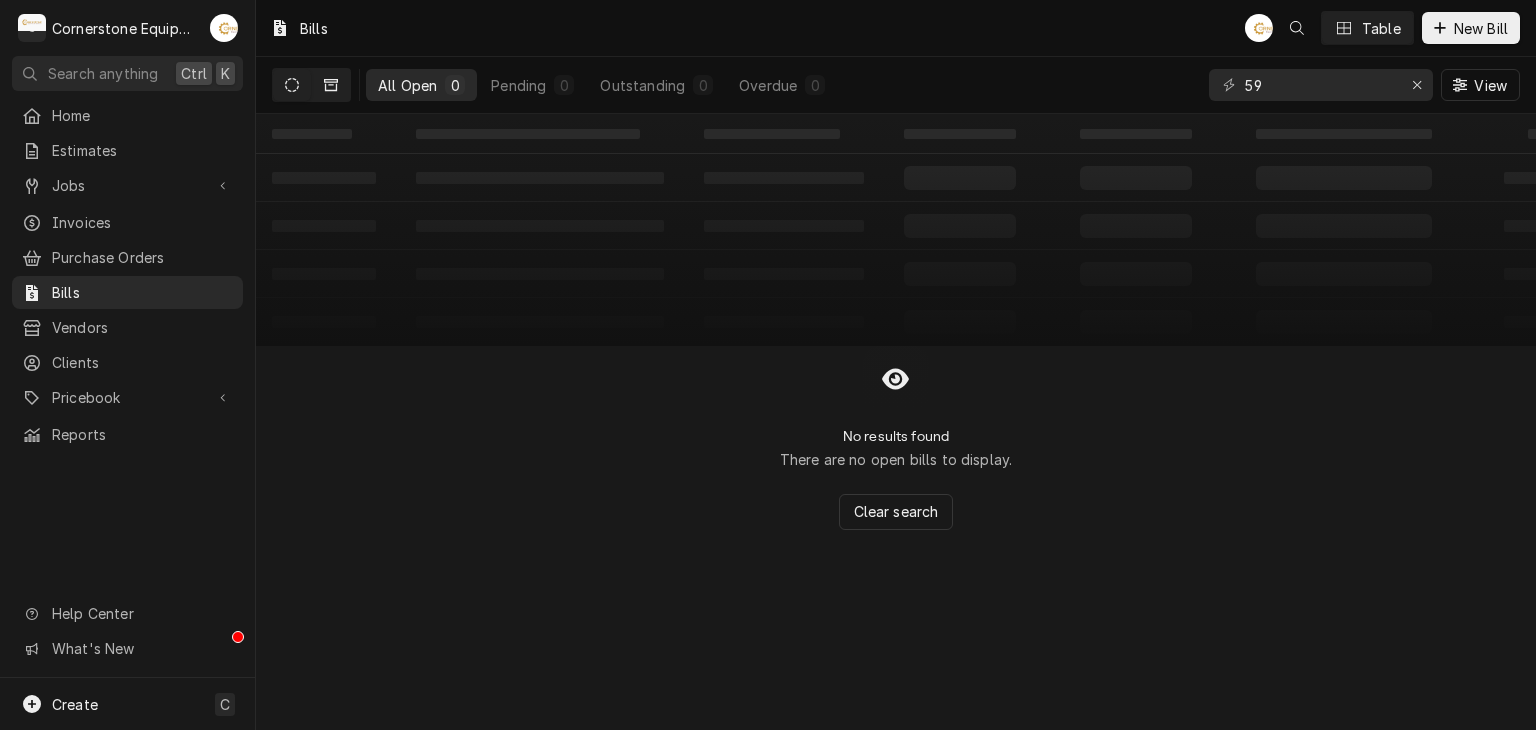 click at bounding box center (331, 85) 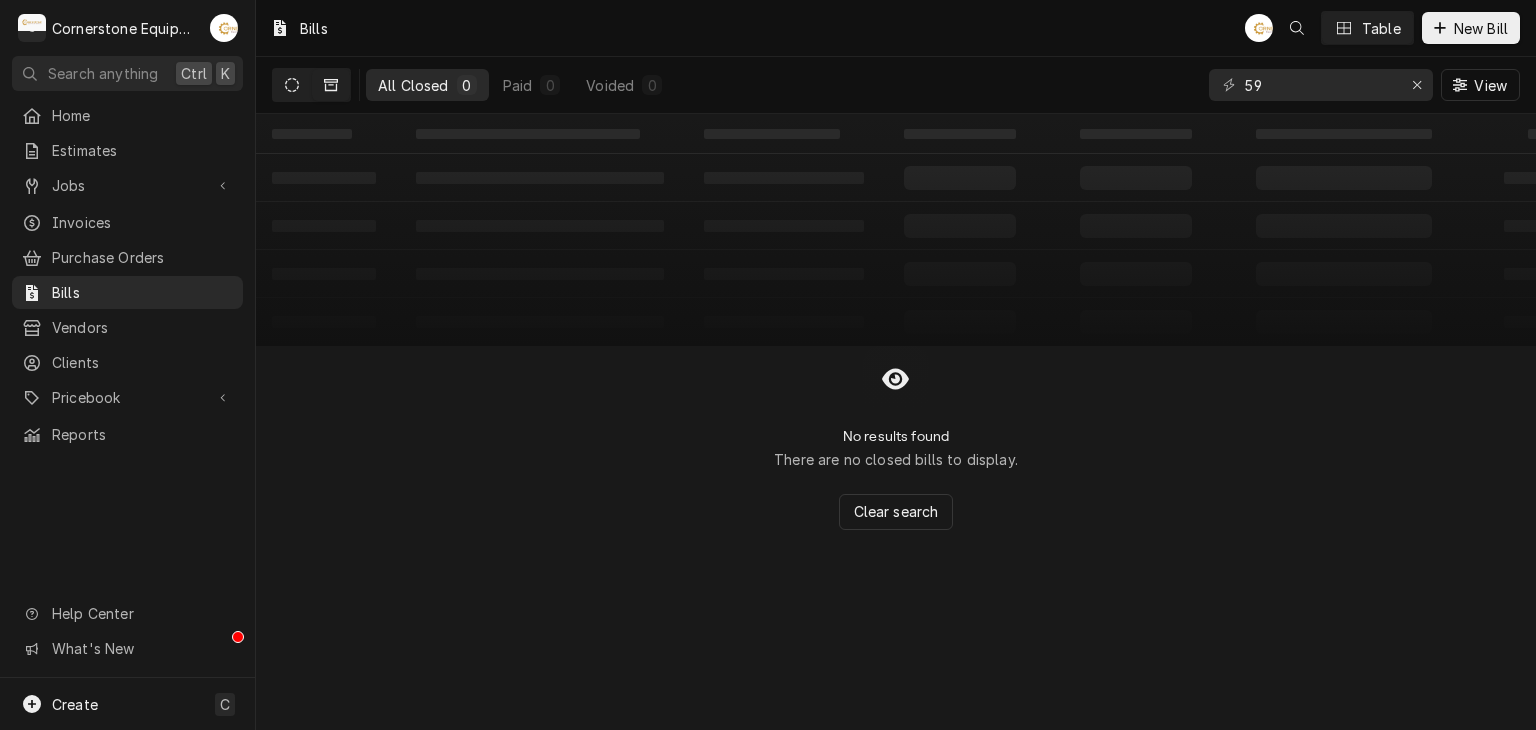 click 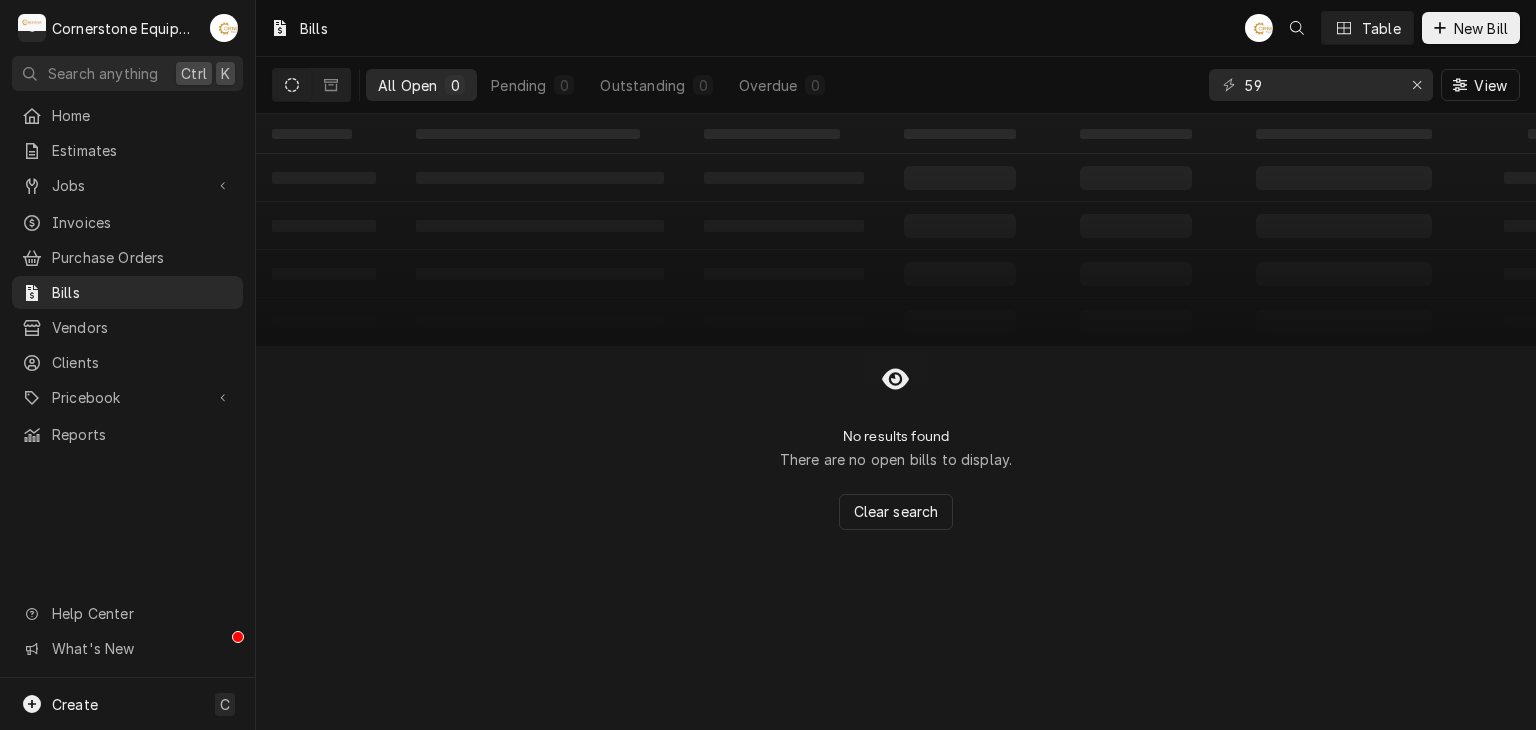 click 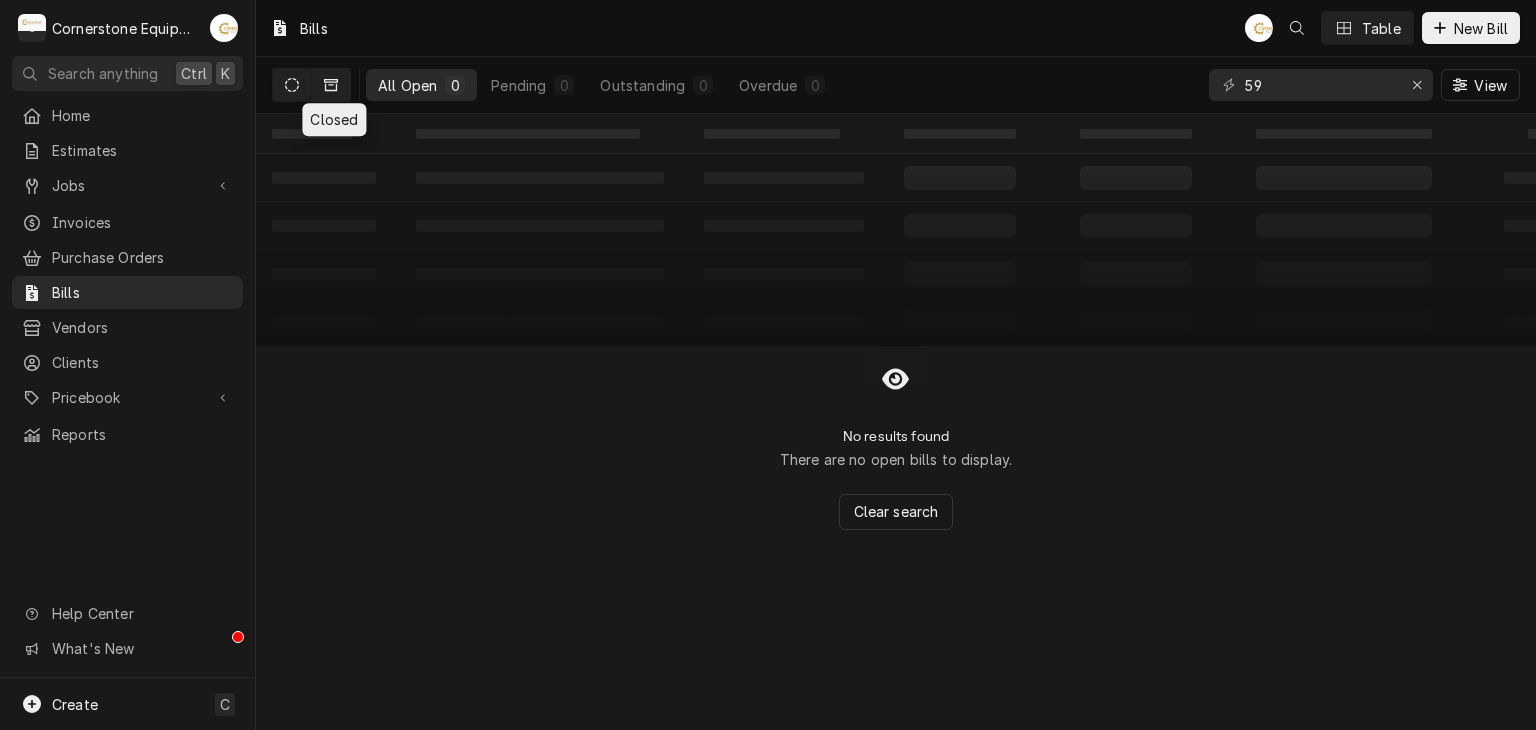 click 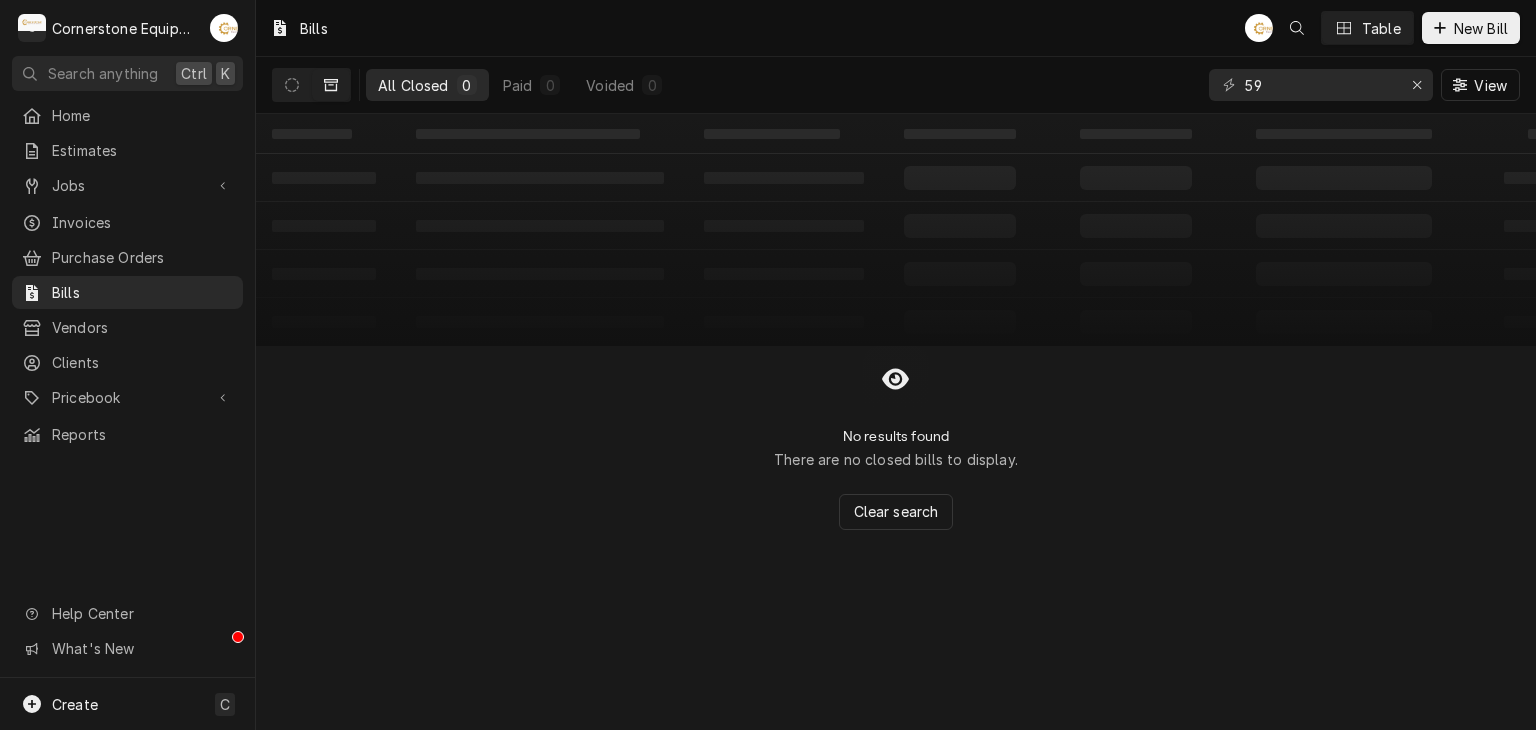click on "No results found There are no  closed bills to display. Clear search" at bounding box center [896, 438] 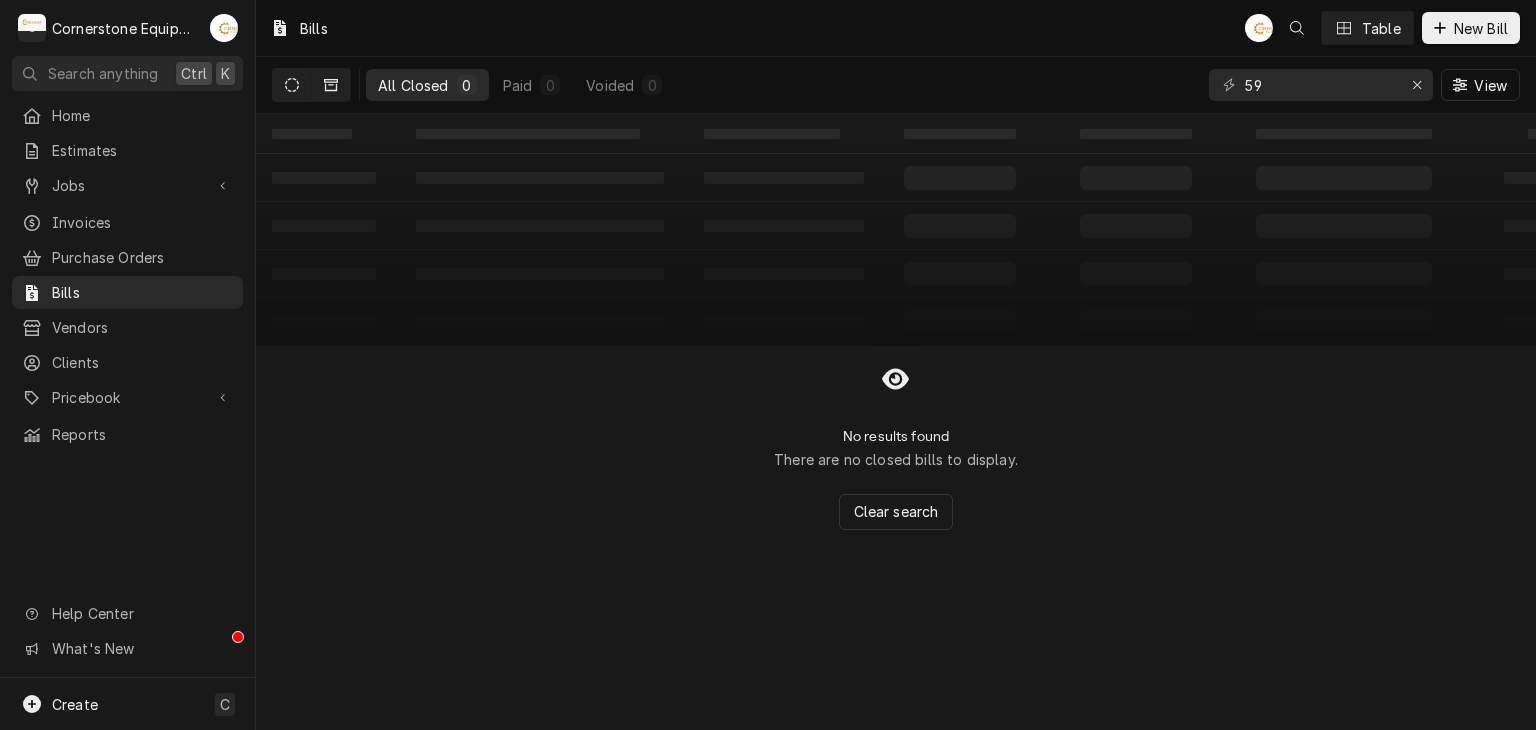 click 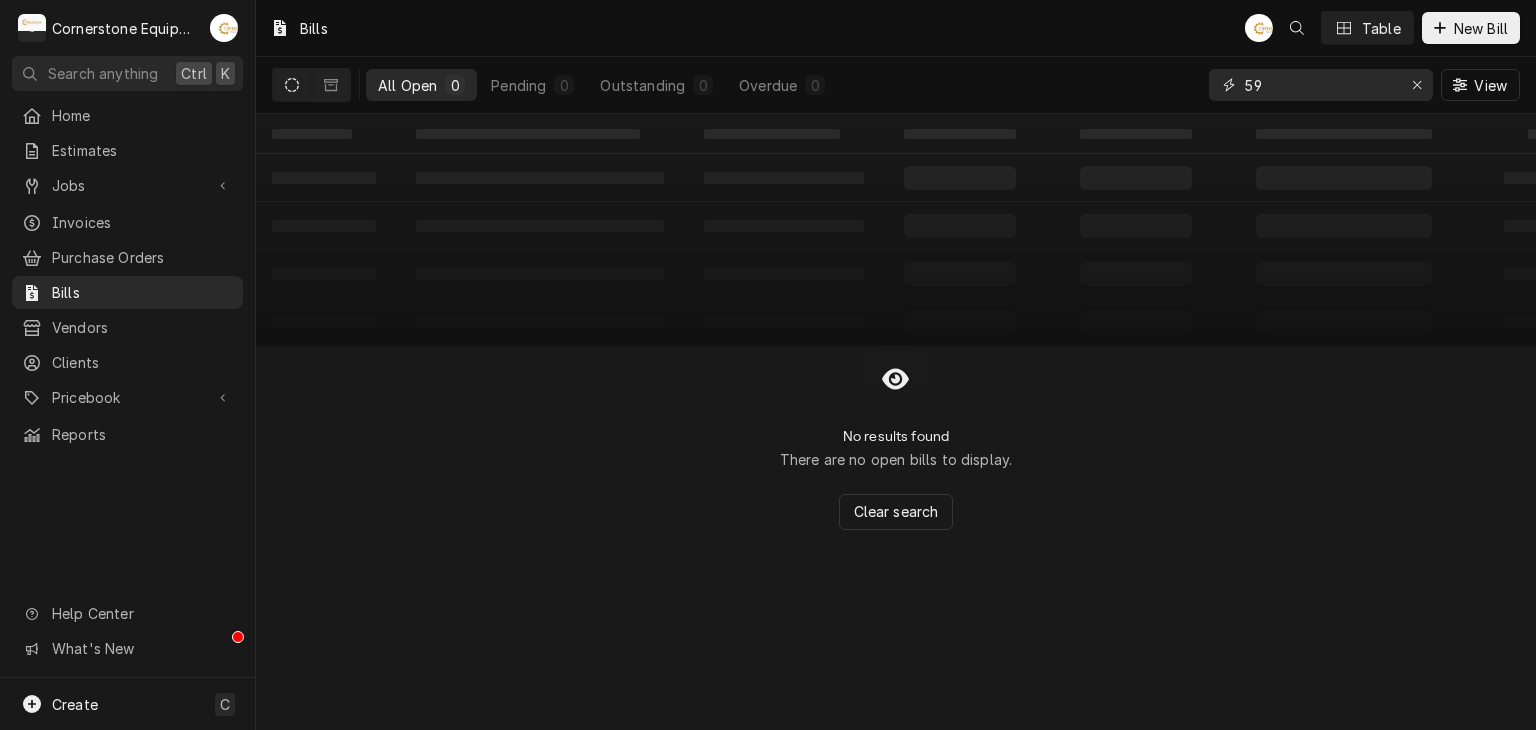 click on "59" at bounding box center [1320, 85] 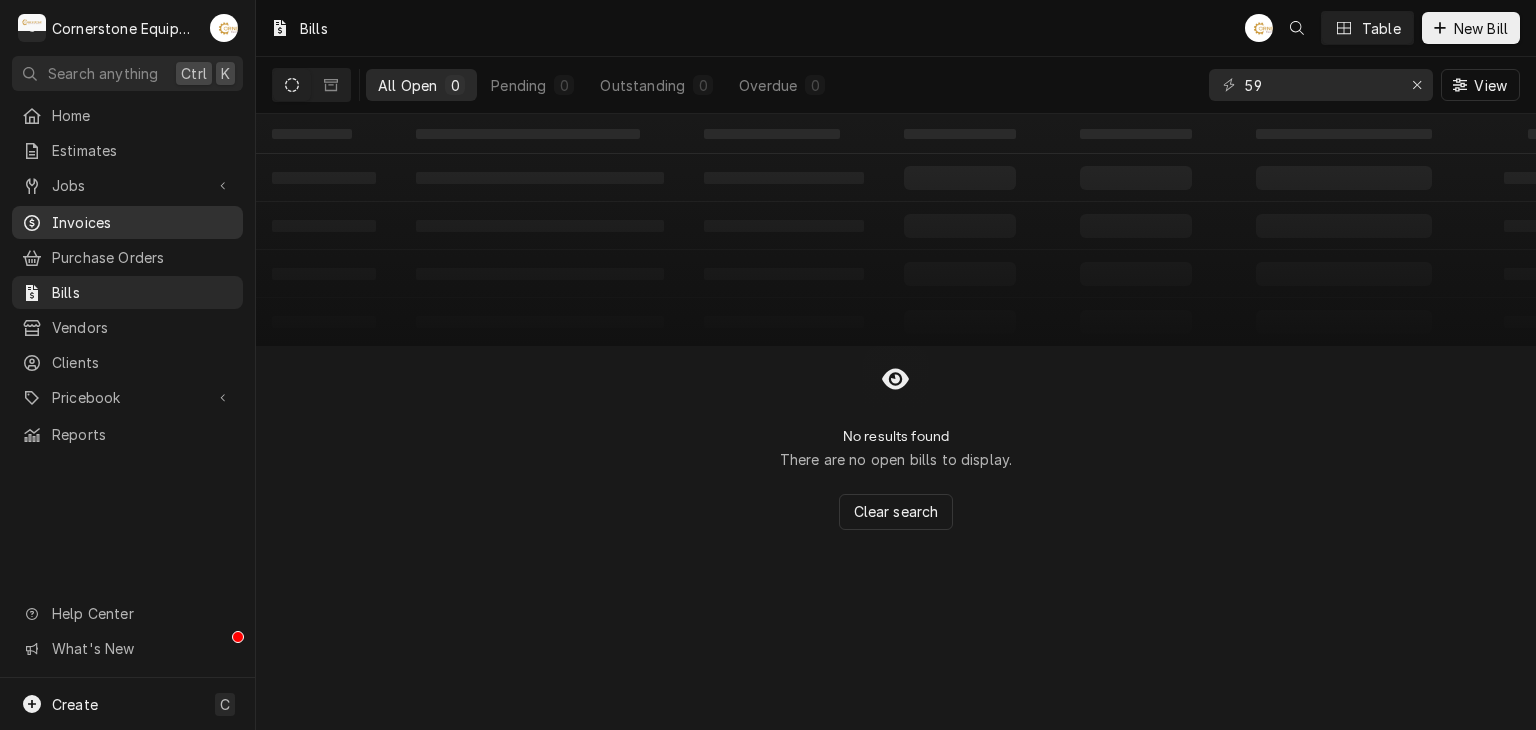 click on "Invoices" at bounding box center [142, 222] 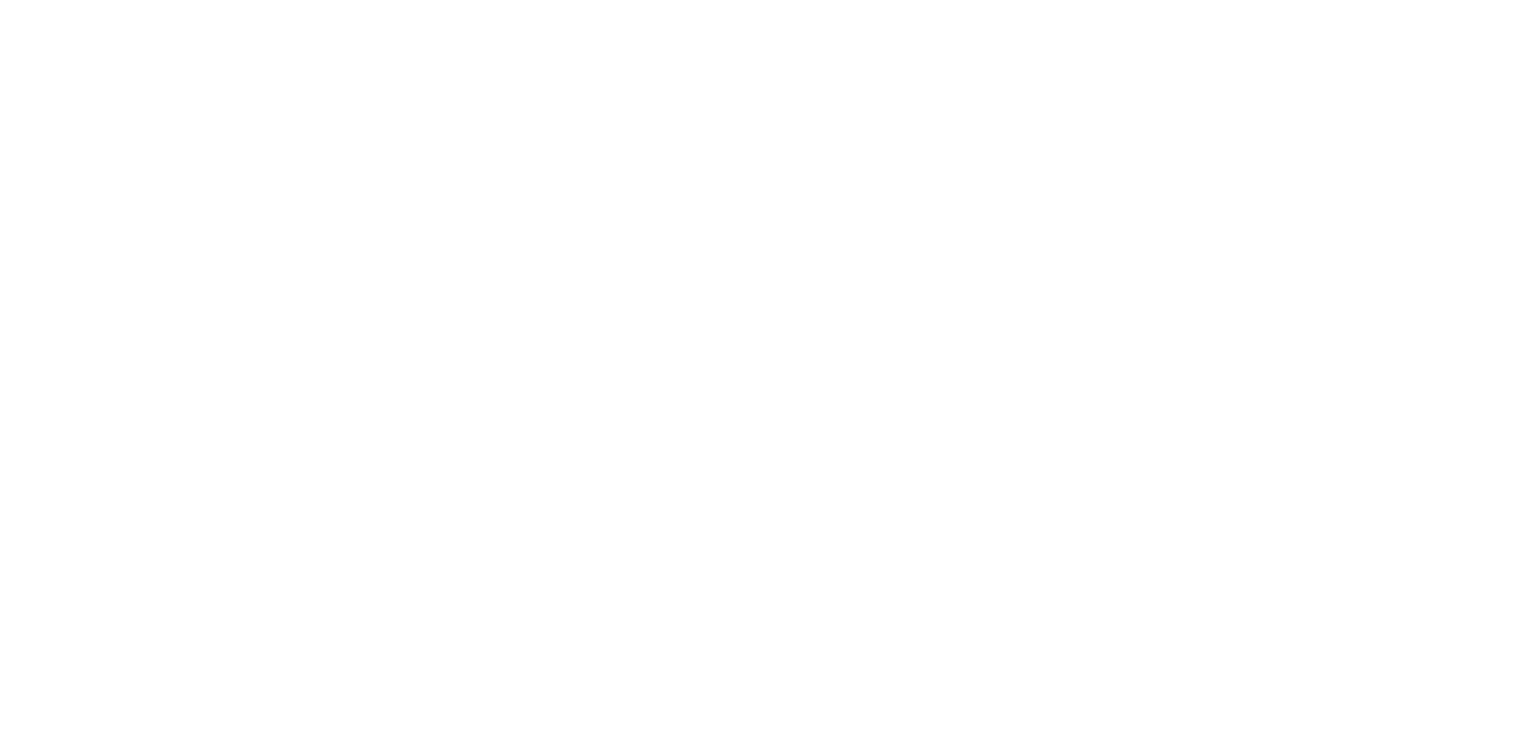 scroll, scrollTop: 0, scrollLeft: 0, axis: both 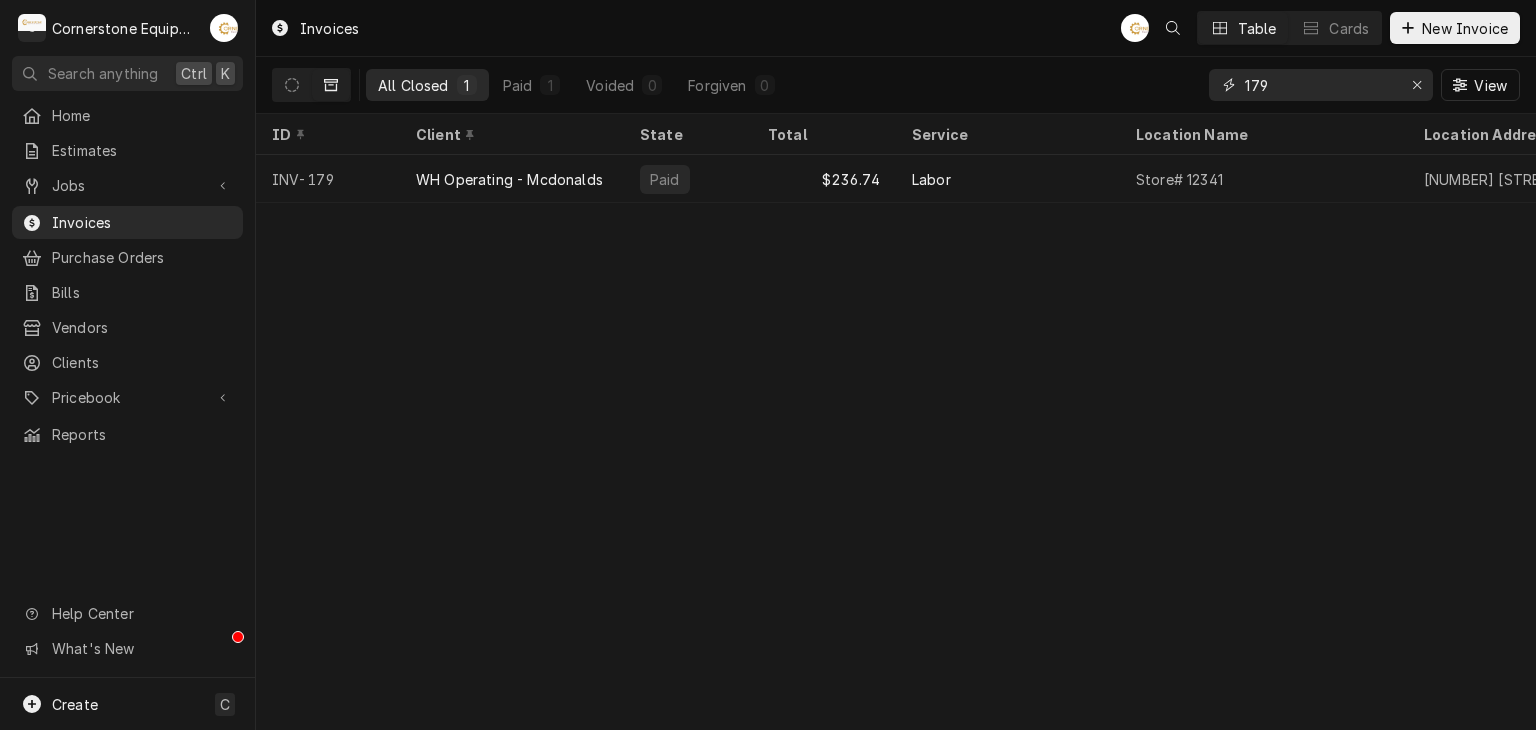 click on "179" at bounding box center (1320, 85) 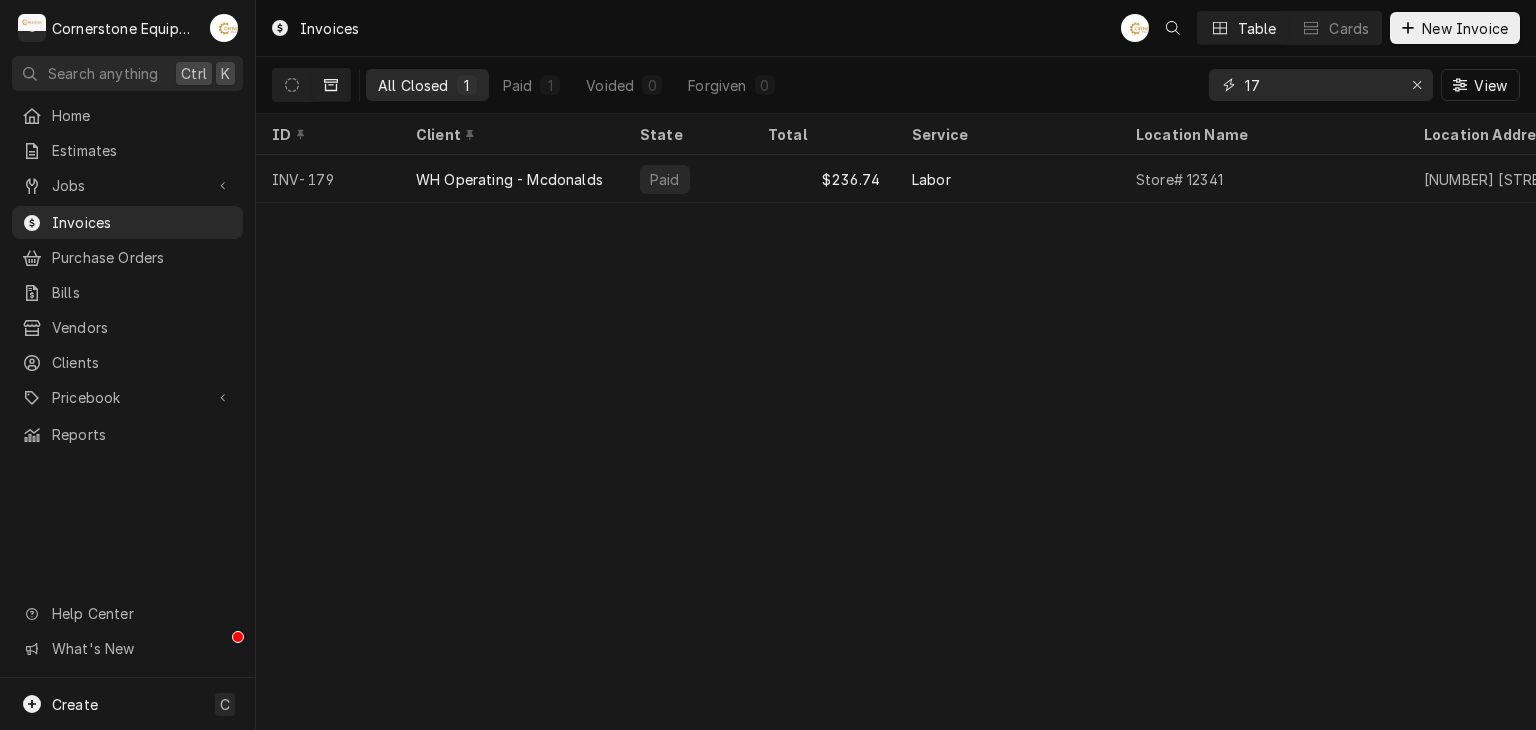 type on "1" 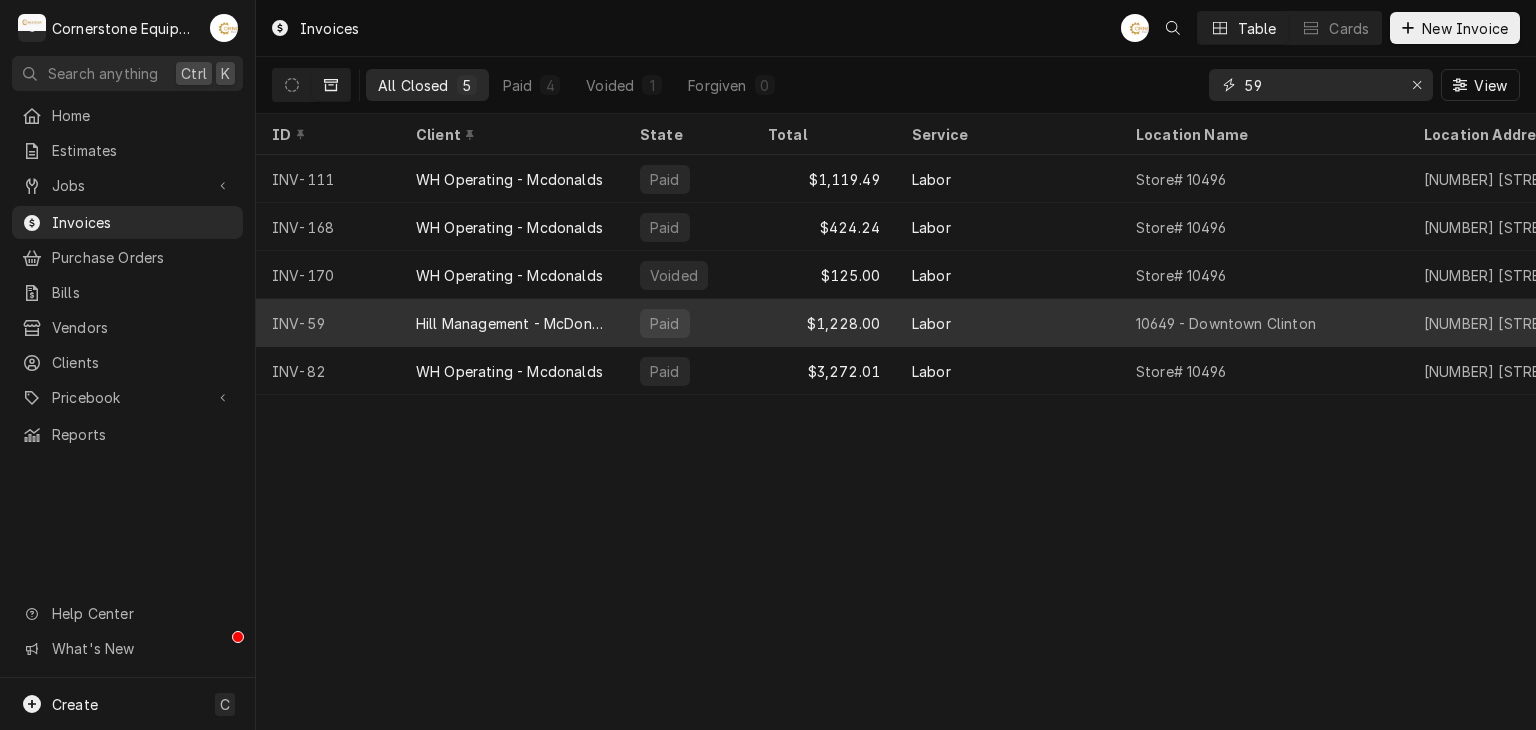 type on "59" 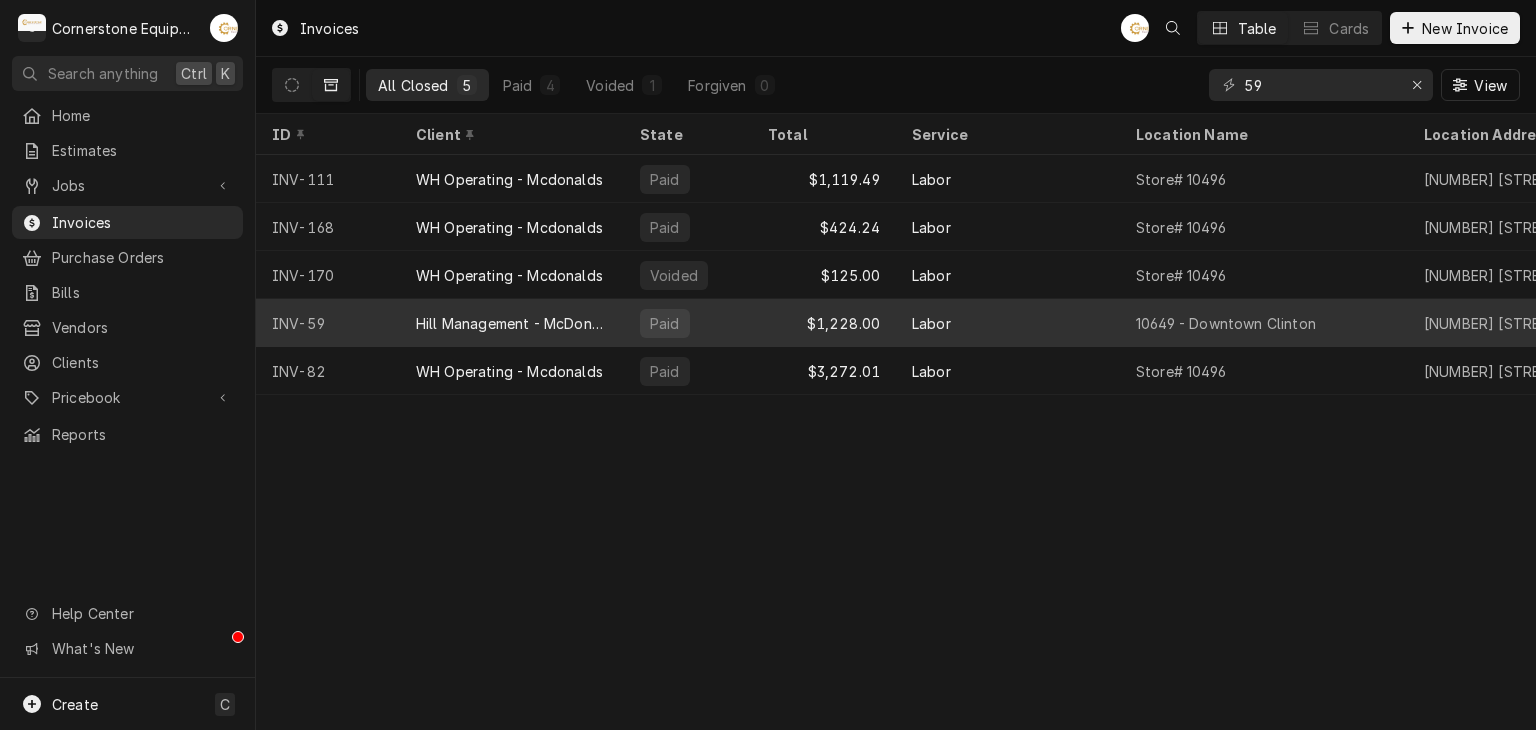 click on "Hill Management - McDonald’s" at bounding box center (512, 323) 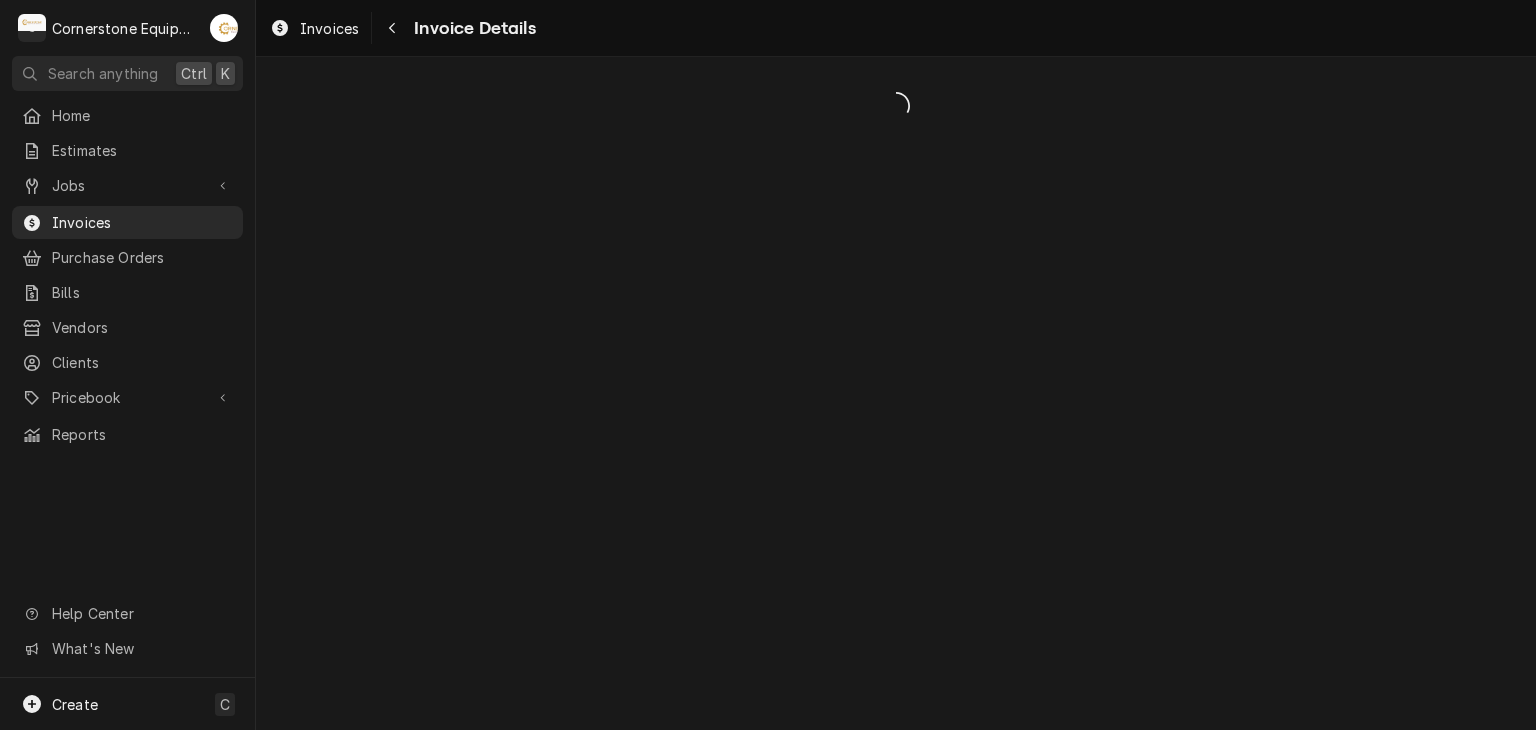 scroll, scrollTop: 0, scrollLeft: 0, axis: both 